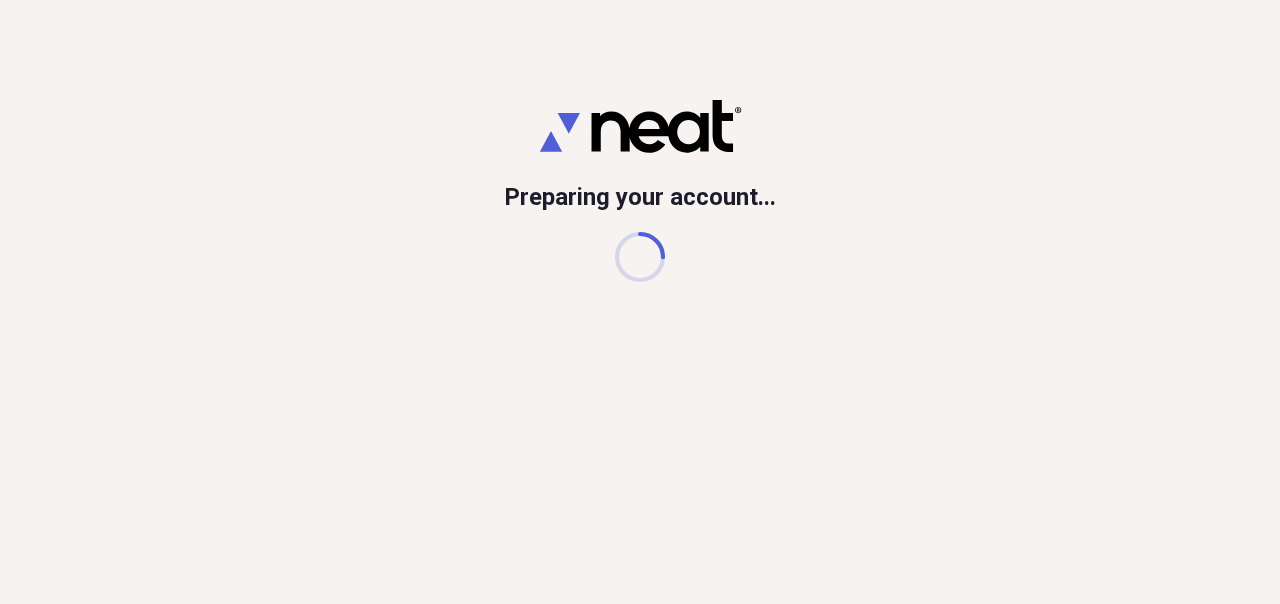 scroll, scrollTop: 0, scrollLeft: 0, axis: both 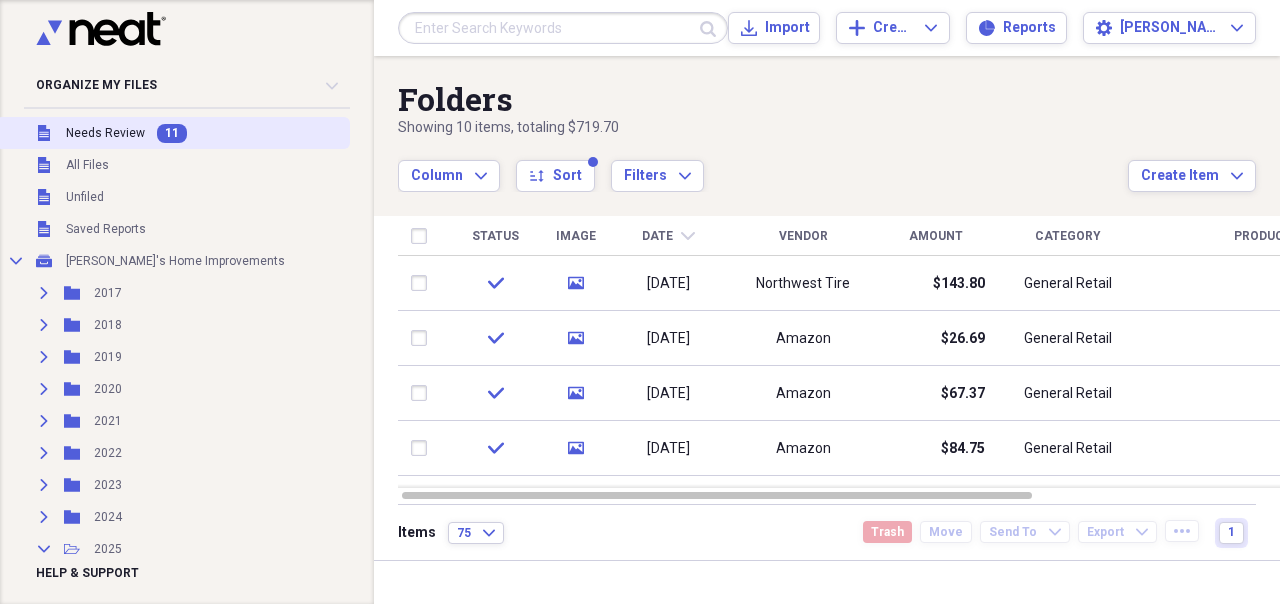 click on "Needs Review" at bounding box center [105, 133] 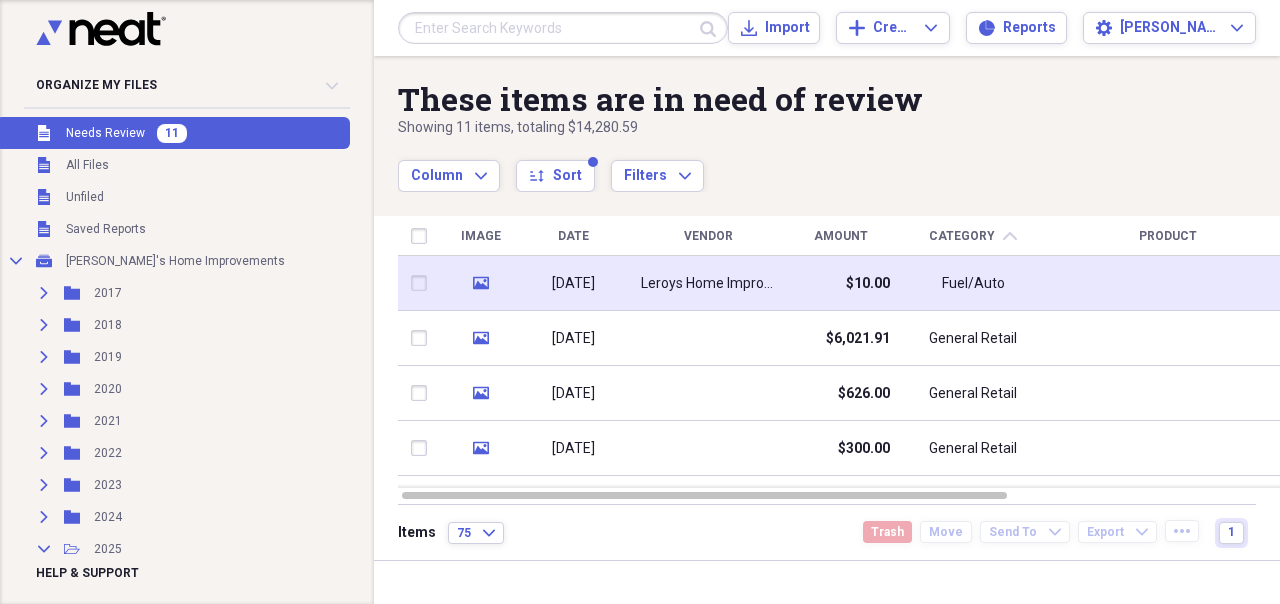 click on "Fuel/Auto" at bounding box center (973, 283) 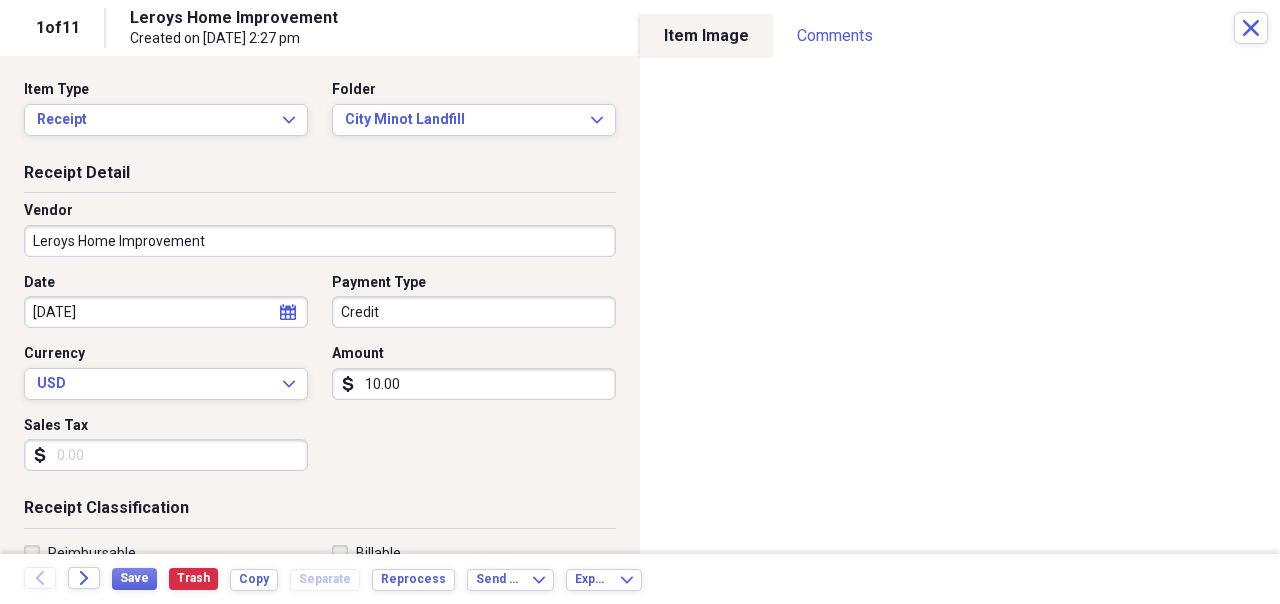 click on "Leroys Home Improvement" at bounding box center [320, 241] 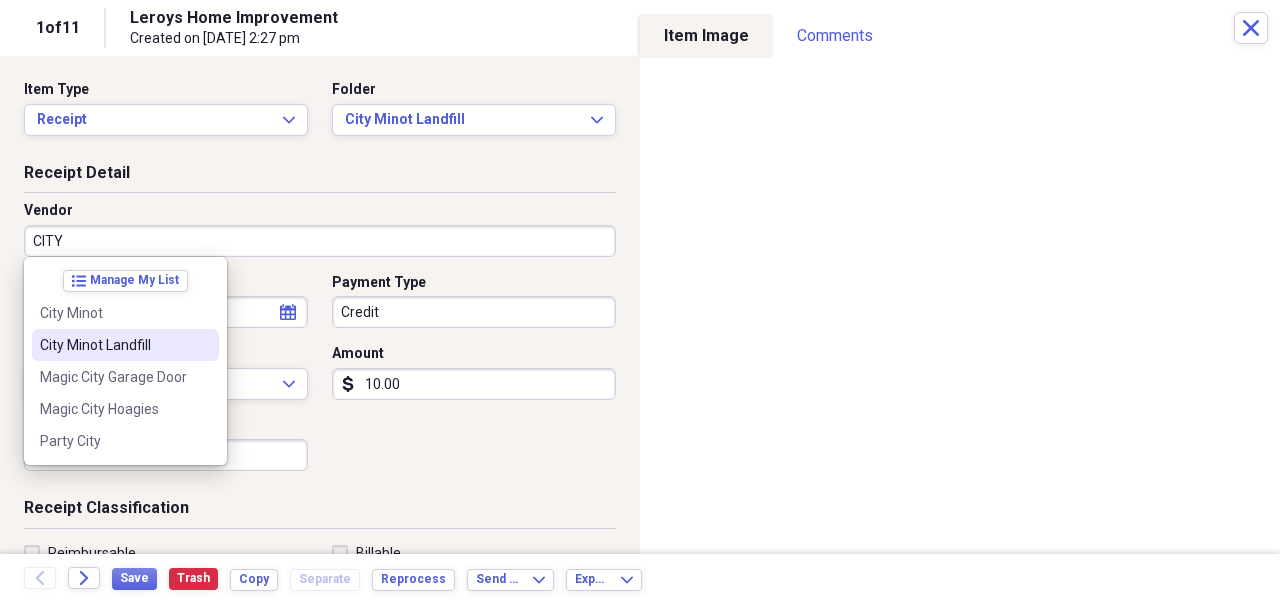 click on "City Minot Landfill" at bounding box center (113, 345) 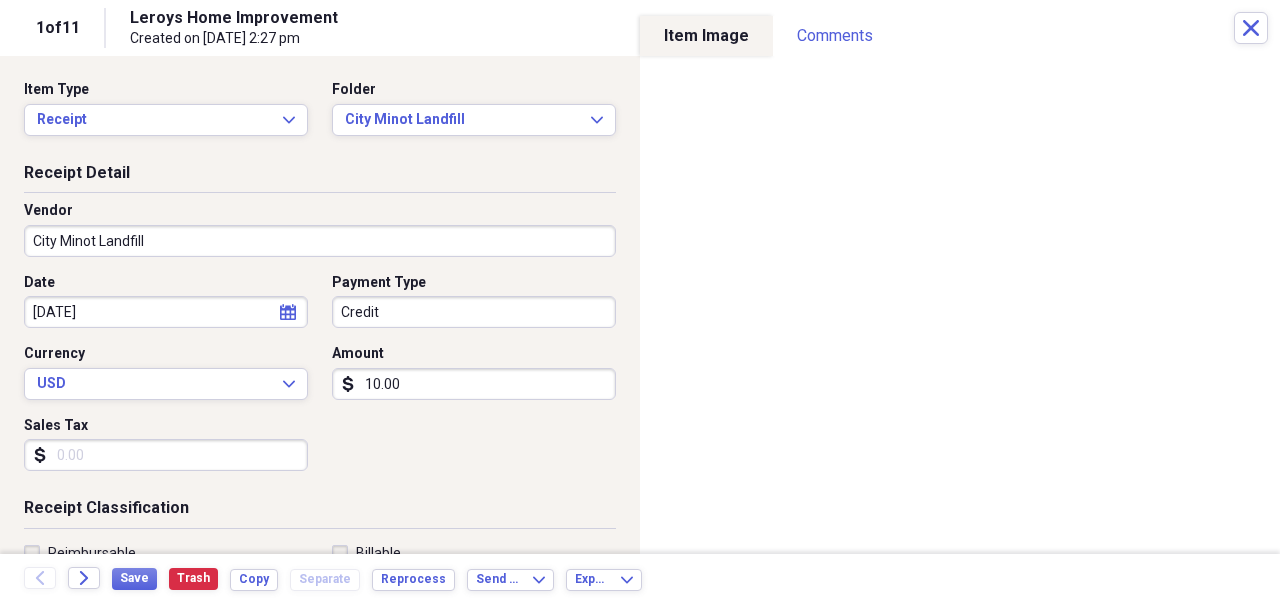 type on "General Retail" 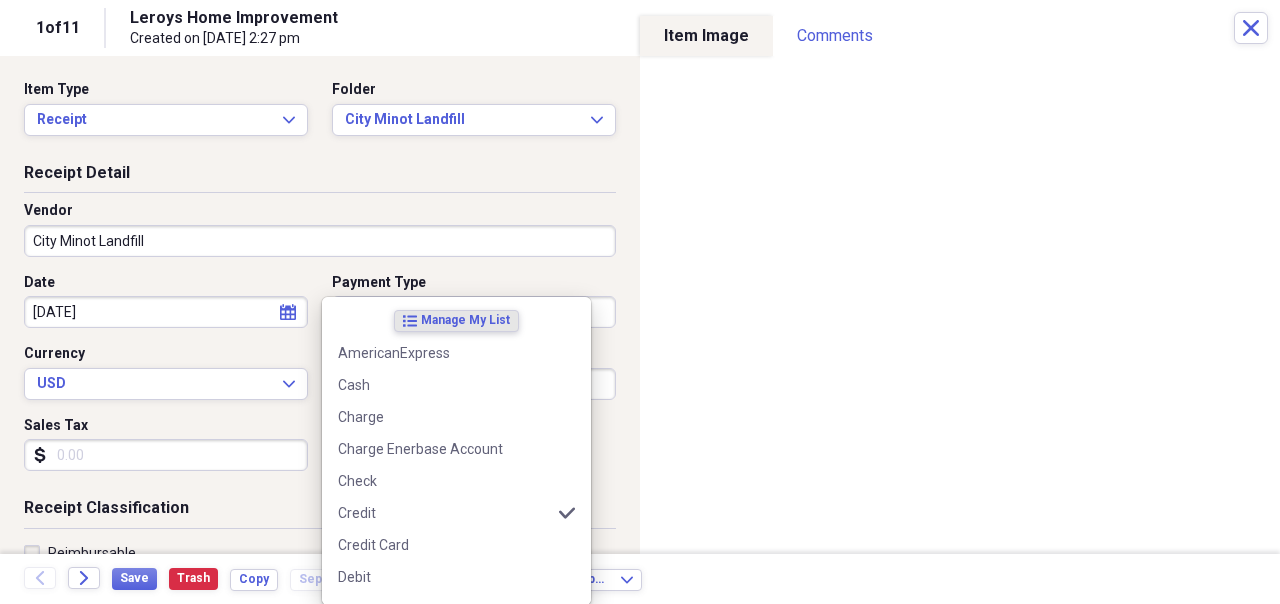 click on "Organize My Files 10 Collapse Unfiled Needs Review 10 Unfiled All Files Unfiled Unfiled Unfiled Saved Reports Collapse My Cabinet LeRoy's Home Improvements Add Folder Expand Folder 2017 Add Folder Expand Folder 2018 Add Folder Expand Folder 2019 Add Folder Expand Folder 2020 Add Folder Expand Folder 2021 Add Folder Expand Folder 2022 Add Folder Expand Folder 2023 Add Folder Expand Folder 2024 Add Folder Collapse Open Folder 2025 Add Folder Folder Business Check Add Folder Folder Business Visa Add Folder Folder Cash Add Folder Folder Chase Add Folder Folder City Minot Landfill Add Folder Folder Enerbase Add Folder Folder FIBT Add Folder Folder Home Depot Add Folder Folder Lowes Add Folder Folder Menards Add Folder Folder [PERSON_NAME] Lumber Add Folder Folder Personal Add Folder Trash Trash Help & Support Submit Import Import Add Create Expand Reports Reports Settings [PERSON_NAME] Expand These items are in need of review Showing 11 items , totaling $14,280.59 Column Expand sort Sort Filters  Expand Create Item Expand Image 75" at bounding box center (640, 302) 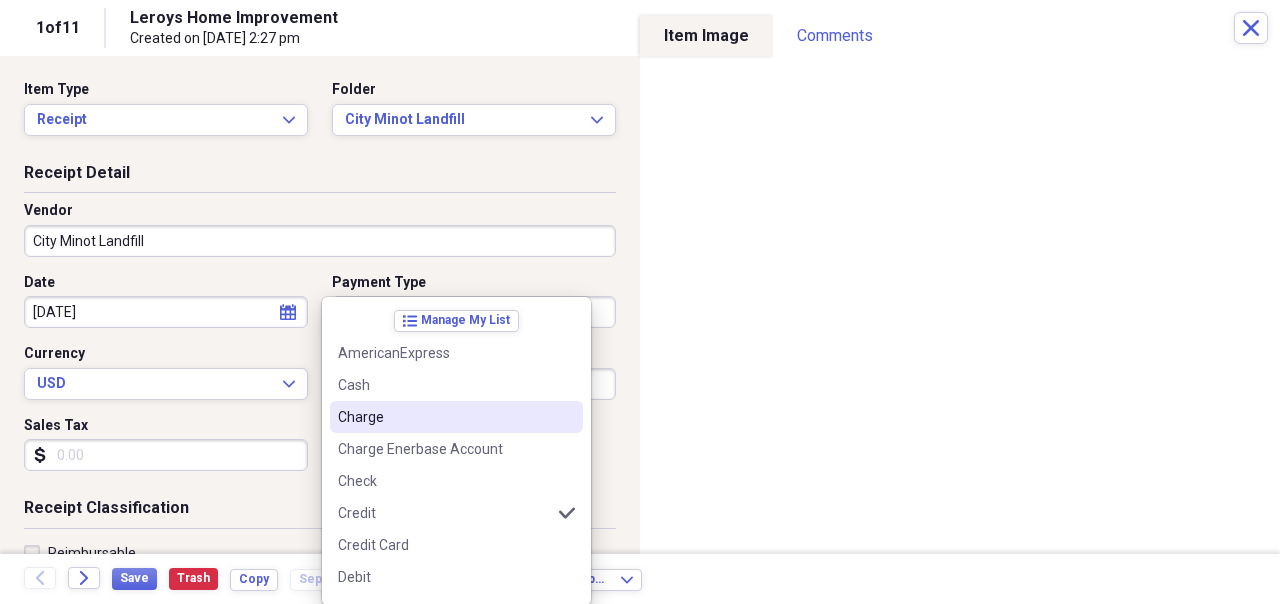 click on "Charge" at bounding box center (444, 417) 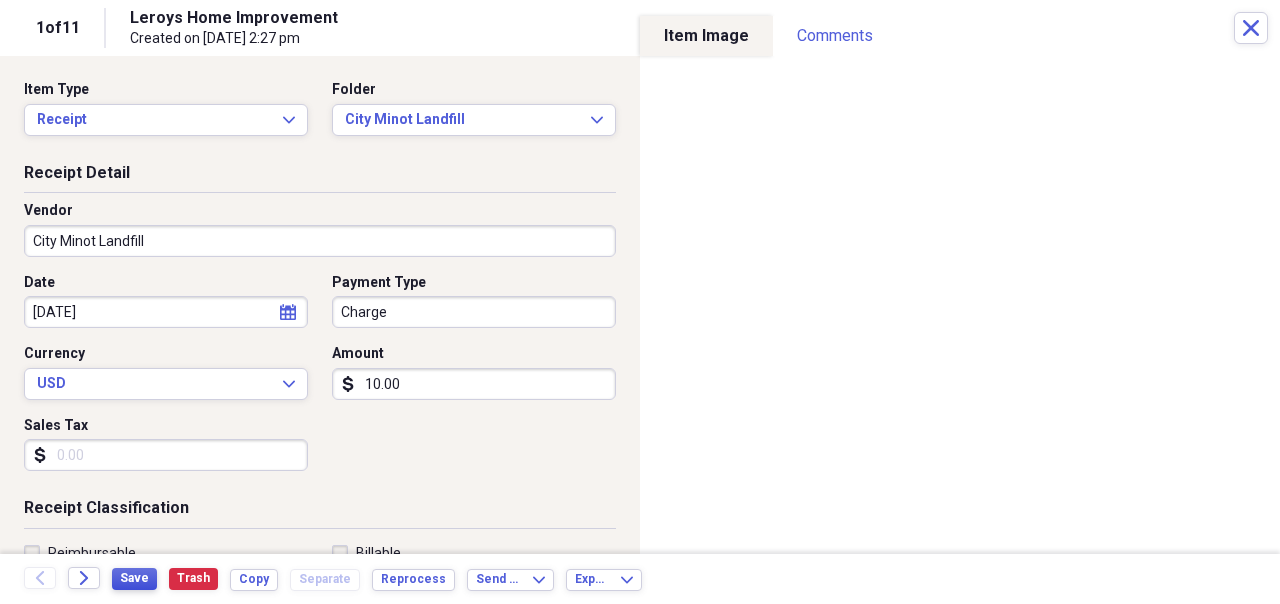 click on "Save" at bounding box center (134, 578) 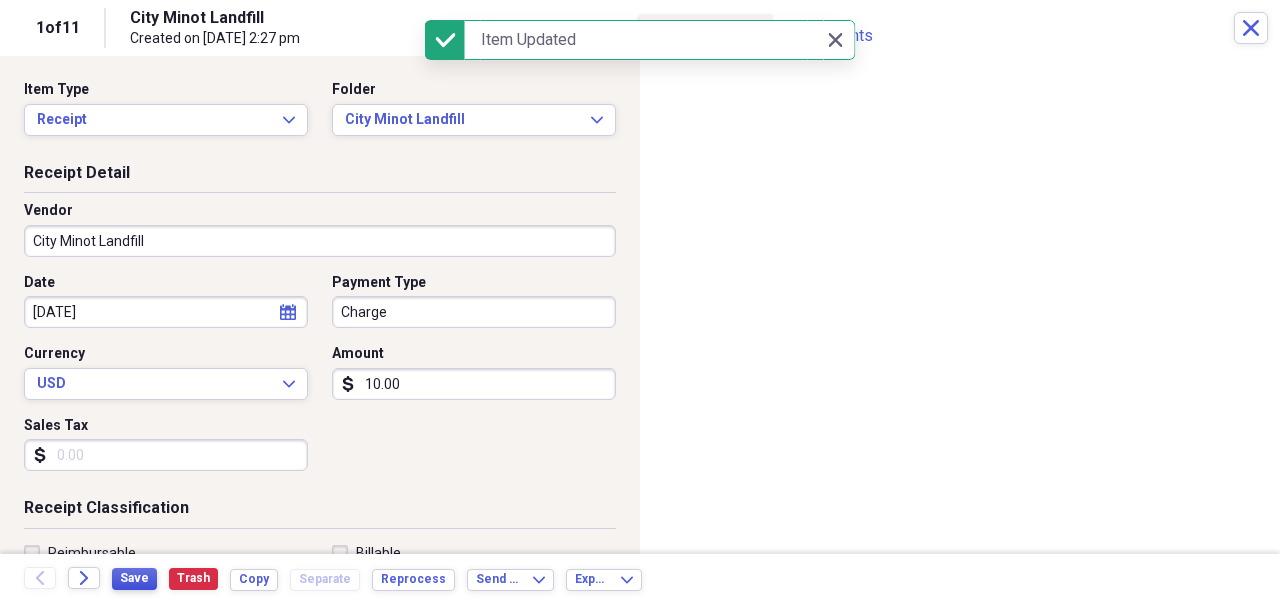 click on "Save" at bounding box center [134, 578] 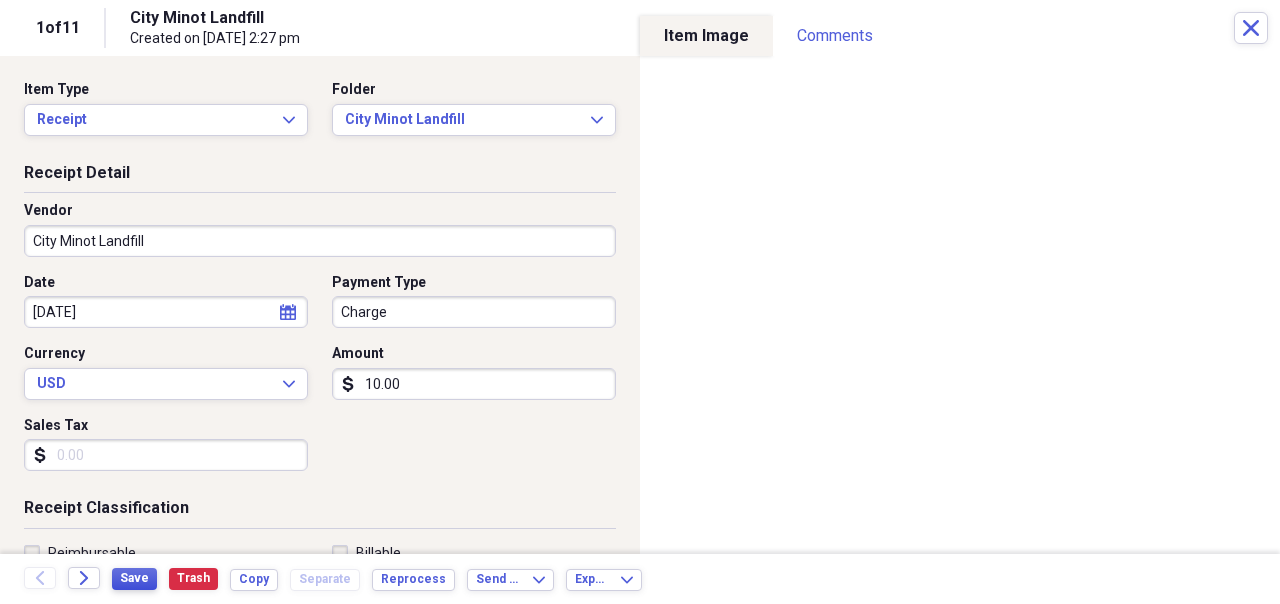 click on "Save" at bounding box center (134, 578) 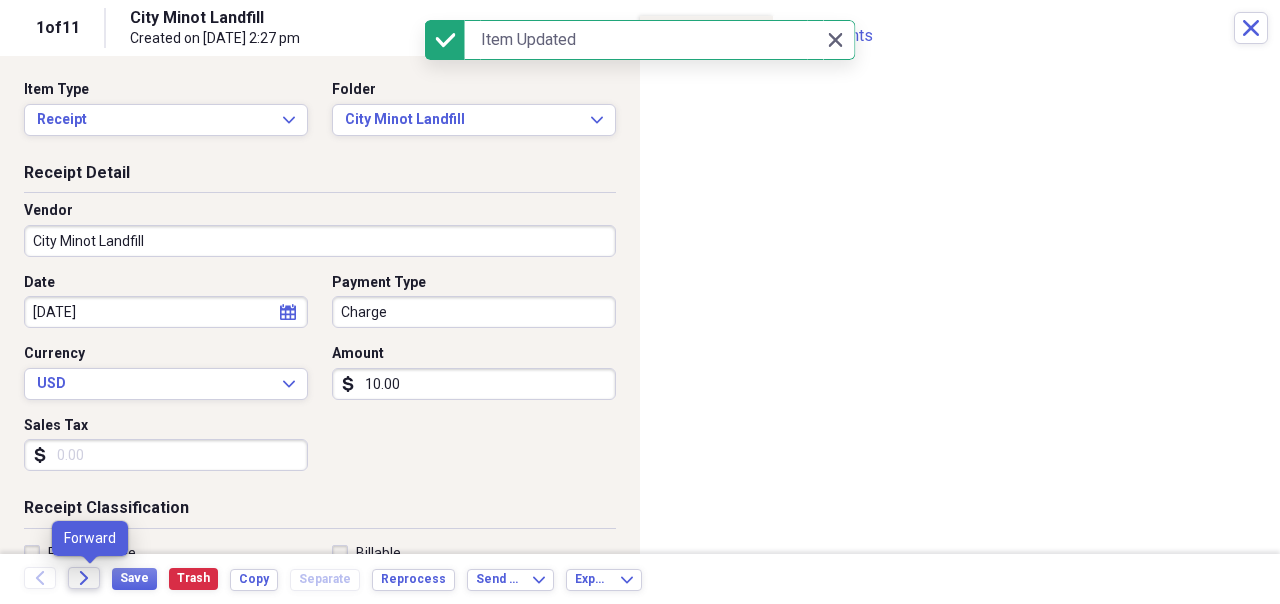 click on "Forward" 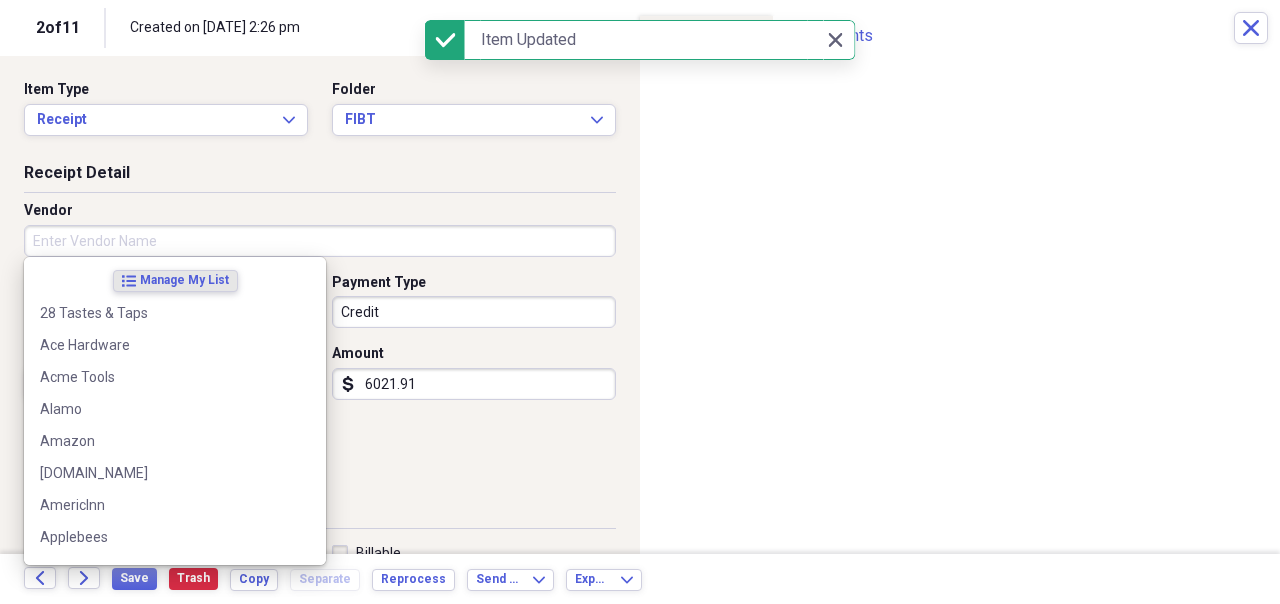 click on "Vendor" at bounding box center [320, 241] 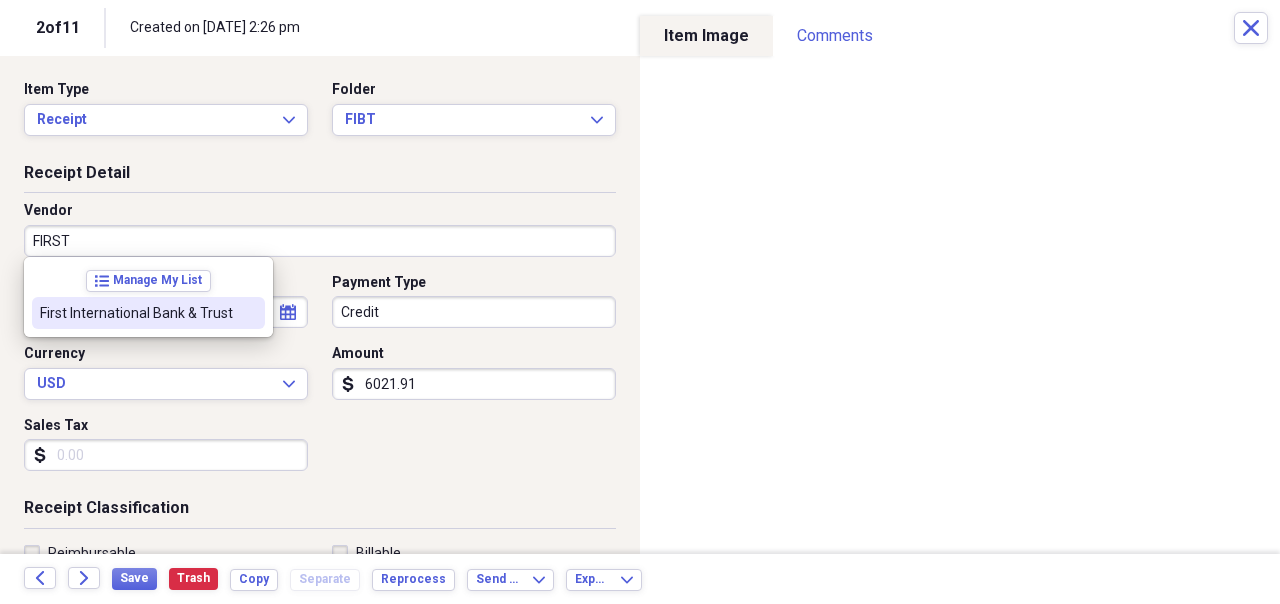 click on "First International Bank & Trust" at bounding box center [148, 313] 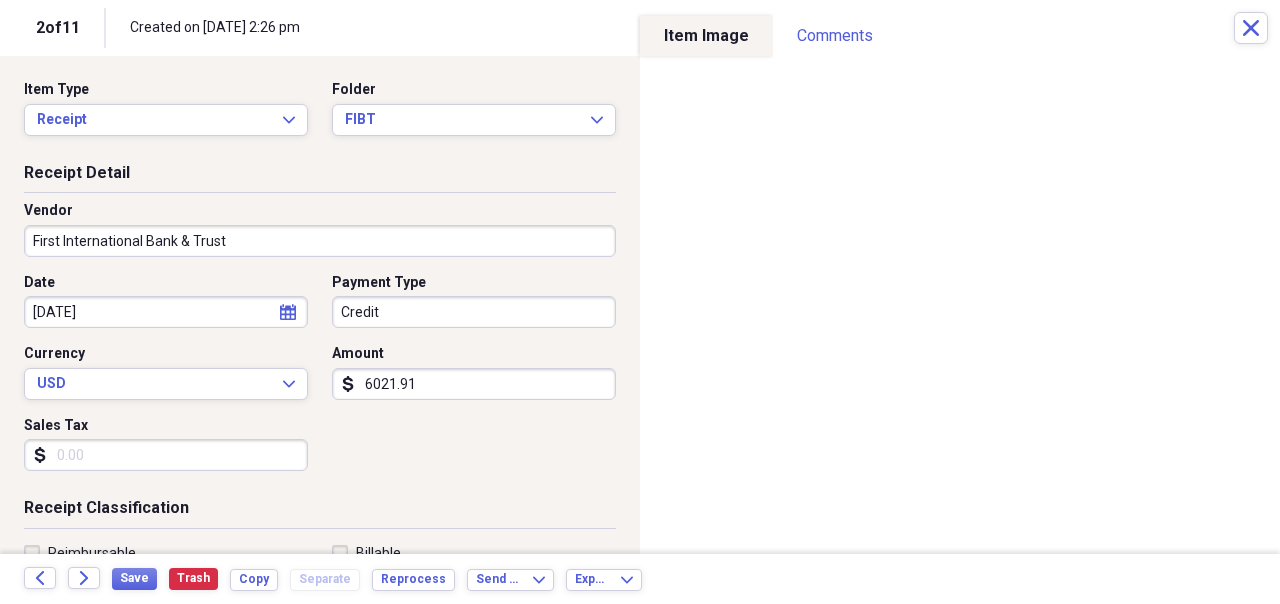 click on "Organize My Files 9 Collapse Unfiled Needs Review 9 Unfiled All Files Unfiled Unfiled Unfiled Saved Reports Collapse My Cabinet LeRoy's Home Improvements Add Folder Expand Folder 2017 Add Folder Expand Folder 2018 Add Folder Expand Folder 2019 Add Folder Expand Folder 2020 Add Folder Expand Folder 2021 Add Folder Expand Folder 2022 Add Folder Expand Folder 2023 Add Folder Expand Folder 2024 Add Folder Collapse Open Folder 2025 Add Folder Folder Business Check Add Folder Folder Business Visa Add Folder Folder Cash Add Folder Folder Chase Add Folder Folder City Minot Landfill Add Folder Folder Enerbase Add Folder Folder FIBT Add Folder Folder Home Depot Add Folder Folder Lowes Add Folder Folder Menards Add Folder Folder [PERSON_NAME] Lumber Add Folder Folder Personal Add Folder Trash Trash Help & Support Submit Import Import Add Create Expand Reports Reports Settings [PERSON_NAME] Expand These items are in need of review Showing 11 items , totaling $14,280.59 Column Expand sort Sort Filters  Expand Create Item Expand Image Date" at bounding box center (640, 302) 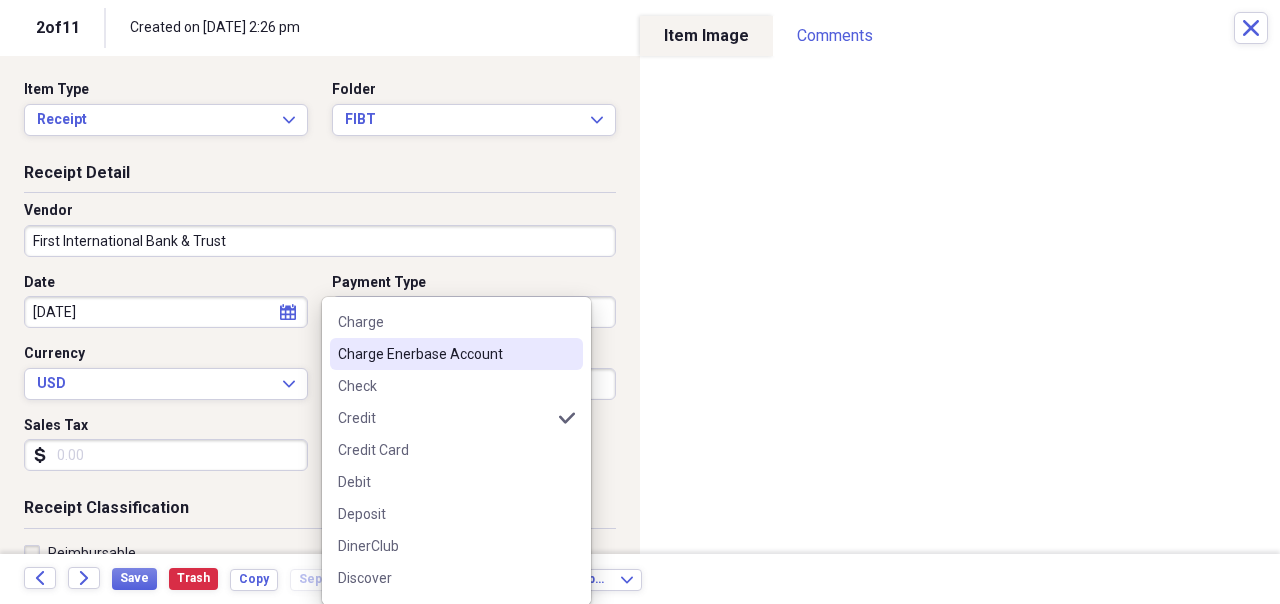 scroll, scrollTop: 133, scrollLeft: 0, axis: vertical 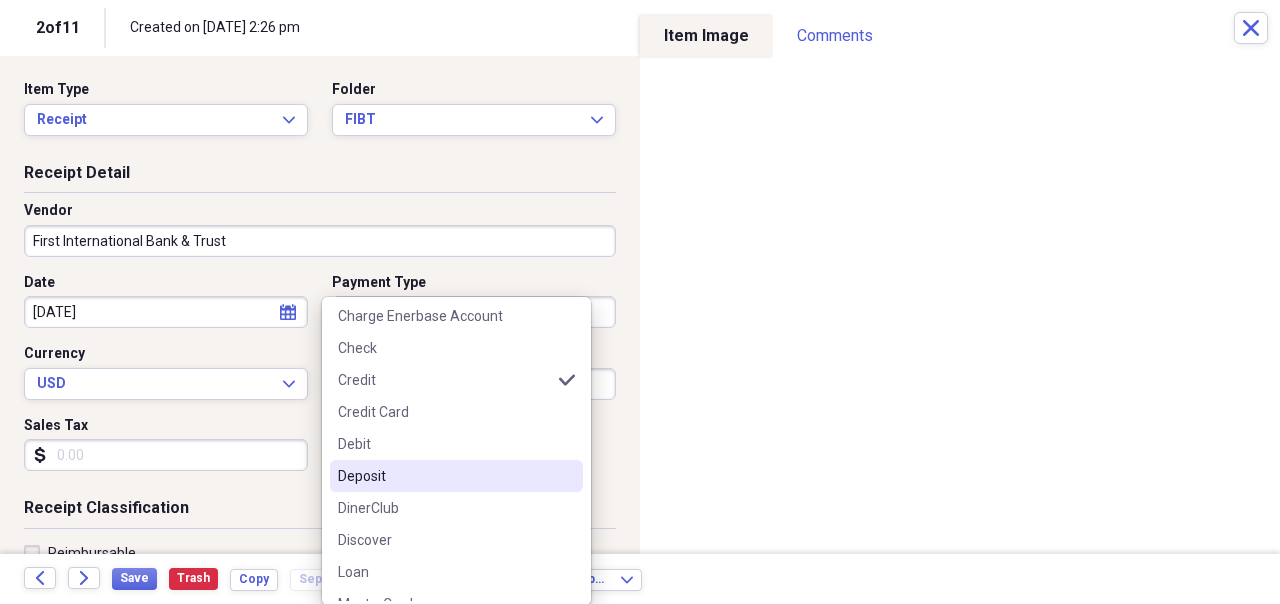 click on "Deposit" at bounding box center [444, 476] 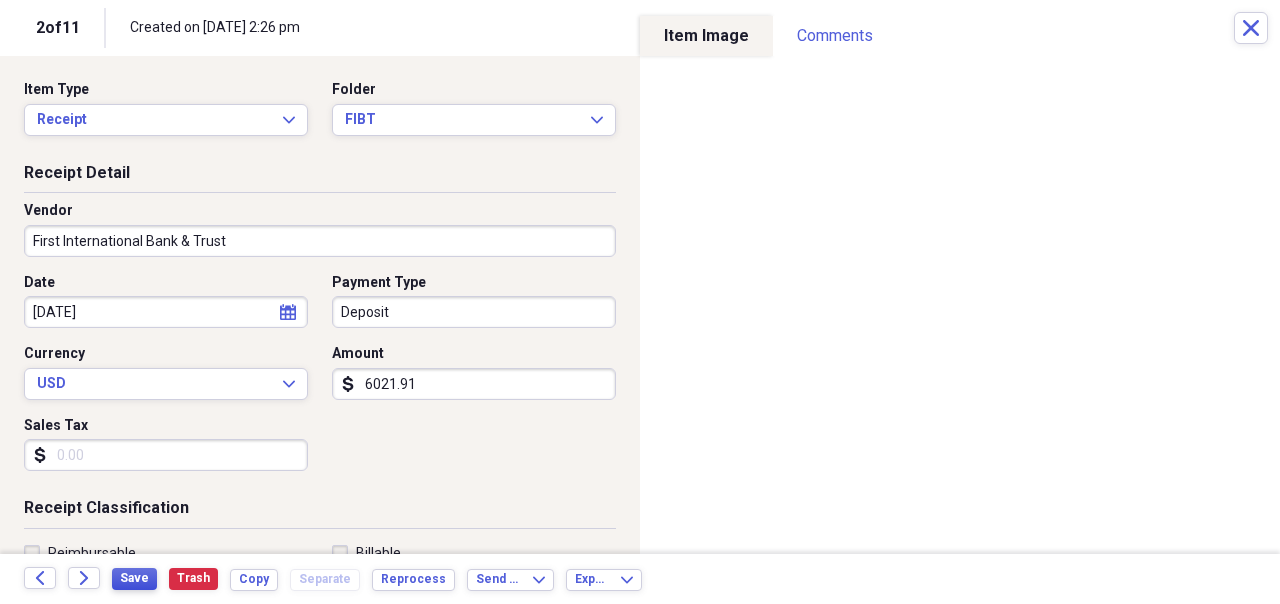 click on "Save" at bounding box center [134, 579] 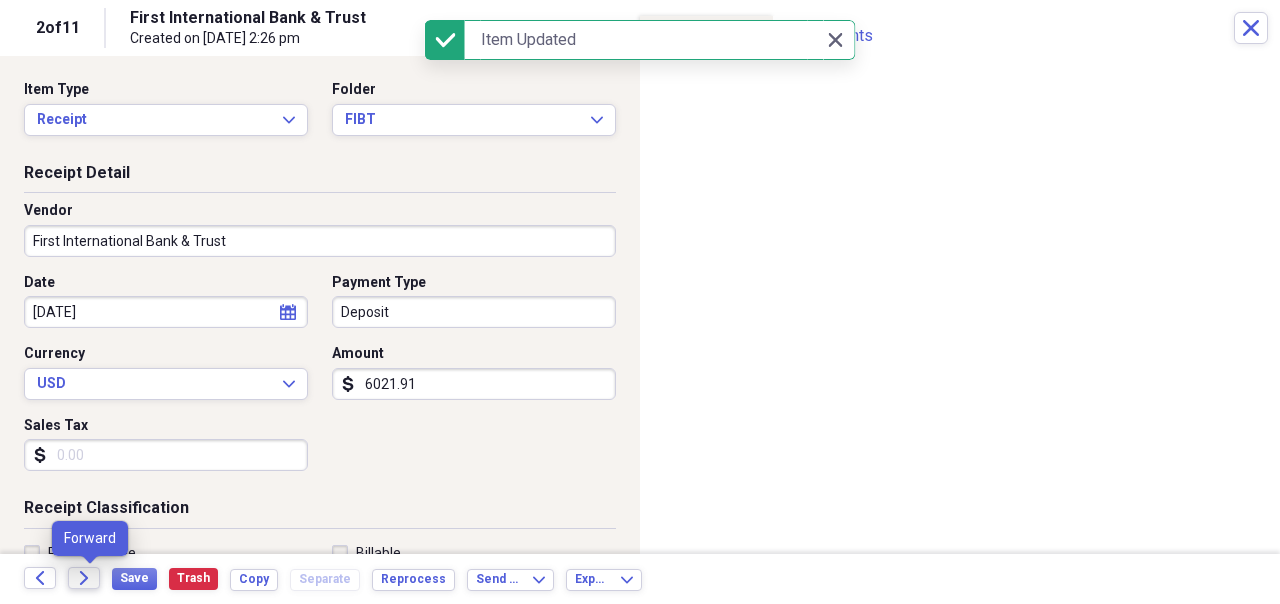 click on "Forward" 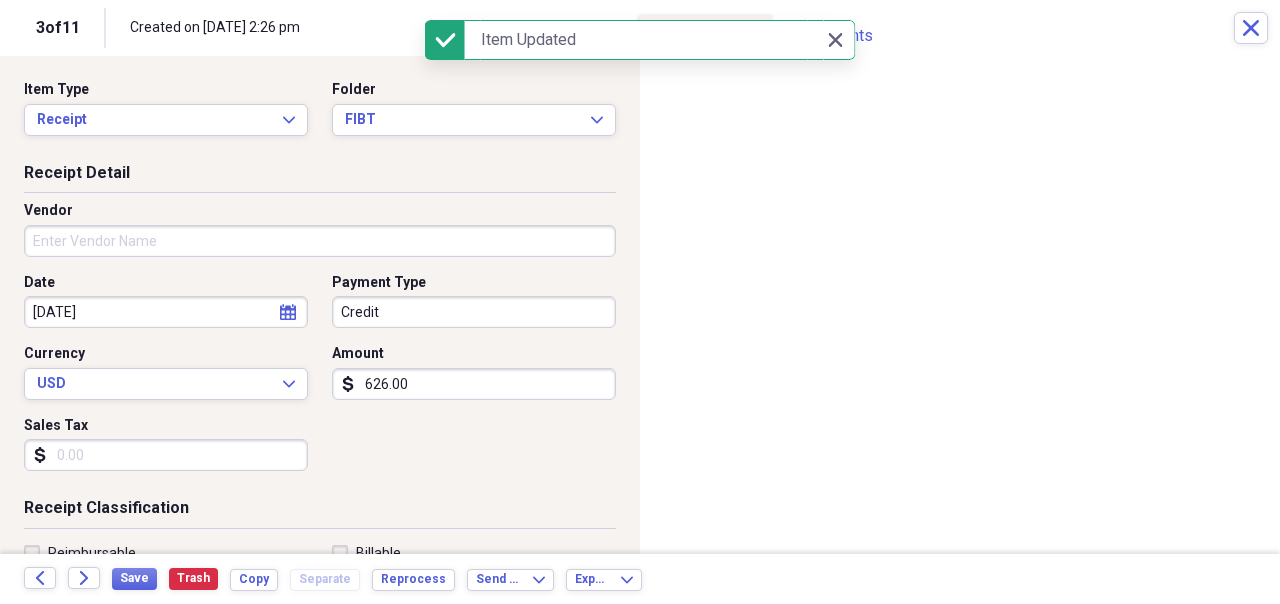 click on "Vendor" at bounding box center (320, 241) 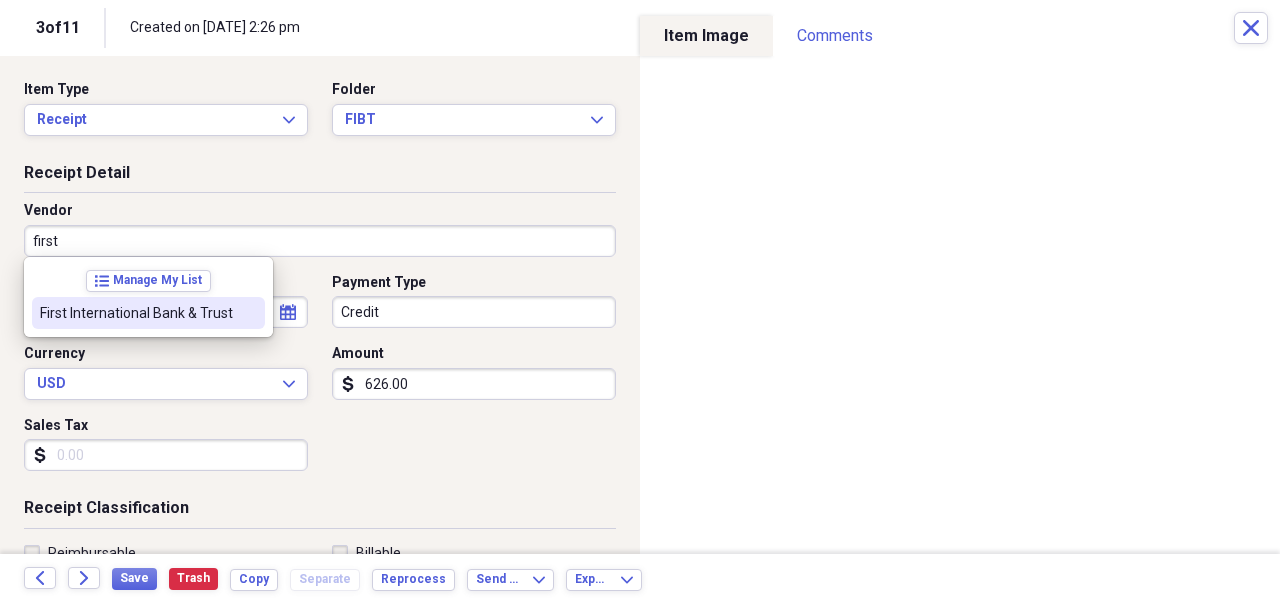 click on "First International Bank & Trust" at bounding box center [148, 313] 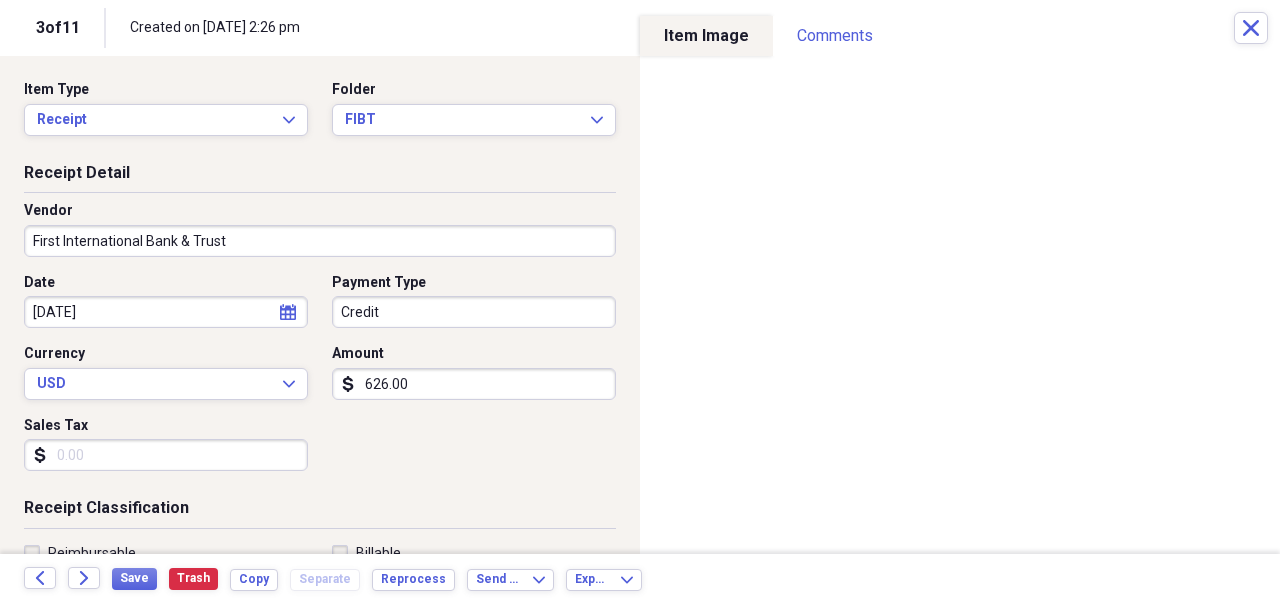 click on "Organize My Files 8 Collapse Unfiled Needs Review 8 Unfiled All Files Unfiled Unfiled Unfiled Saved Reports Collapse My Cabinet LeRoy's Home Improvements Add Folder Expand Folder 2017 Add Folder Expand Folder 2018 Add Folder Expand Folder 2019 Add Folder Expand Folder 2020 Add Folder Expand Folder 2021 Add Folder Expand Folder 2022 Add Folder Expand Folder 2023 Add Folder Expand Folder 2024 Add Folder Collapse Open Folder 2025 Add Folder Folder Business Check Add Folder Folder Business Visa Add Folder Folder Cash Add Folder Folder Chase Add Folder Folder City Minot Landfill Add Folder Folder Enerbase Add Folder Folder FIBT Add Folder Folder Home Depot Add Folder Folder Lowes Add Folder Folder Menards Add Folder Folder [PERSON_NAME] Lumber Add Folder Folder Personal Add Folder Trash Trash Help & Support Submit Import Import Add Create Expand Reports Reports Settings [PERSON_NAME] Expand These items are in need of review Showing 11 items , totaling $14,280.59 Column Expand sort Sort Filters  Expand Create Item Expand Image Date" at bounding box center (640, 302) 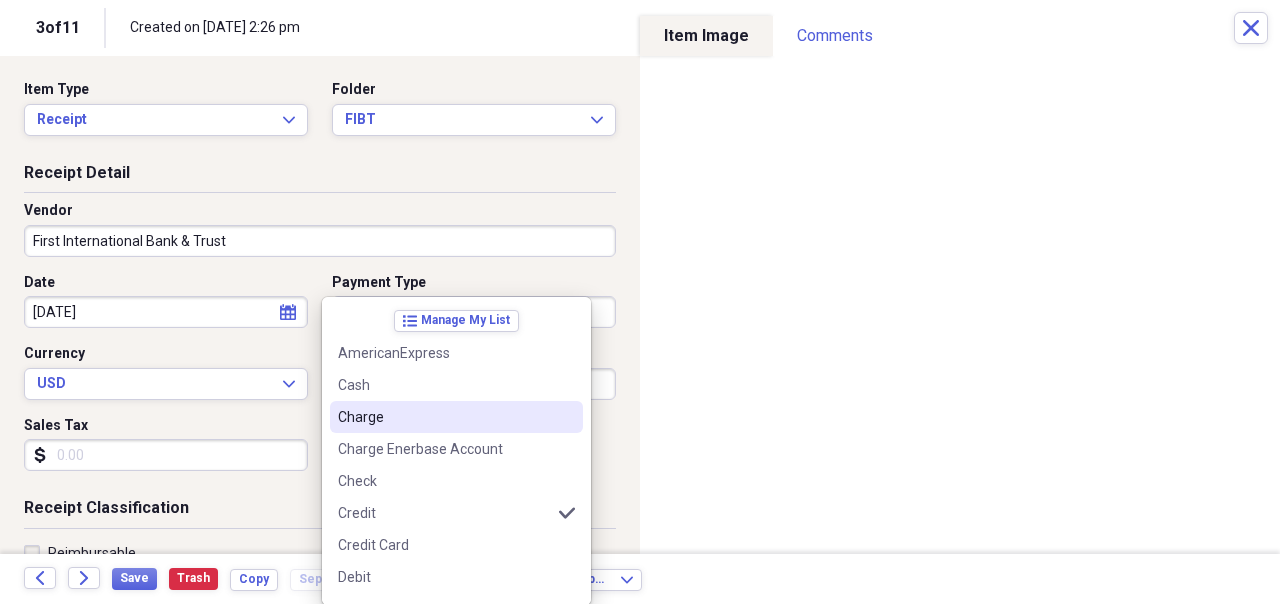 scroll, scrollTop: 266, scrollLeft: 0, axis: vertical 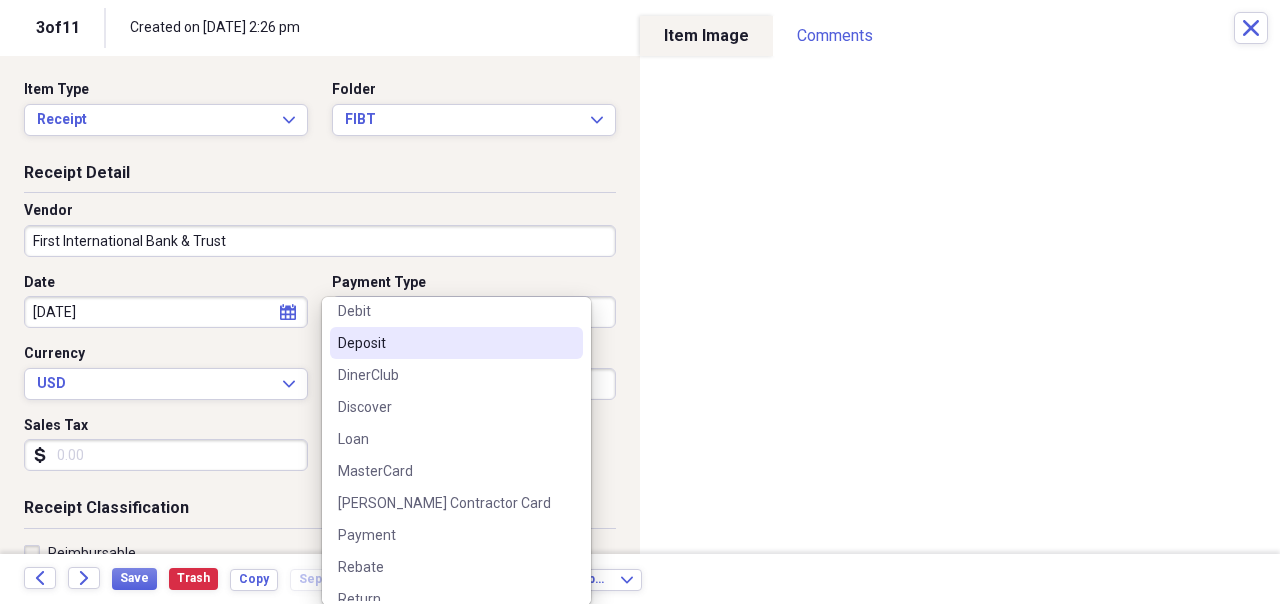 click on "Deposit" at bounding box center [456, 343] 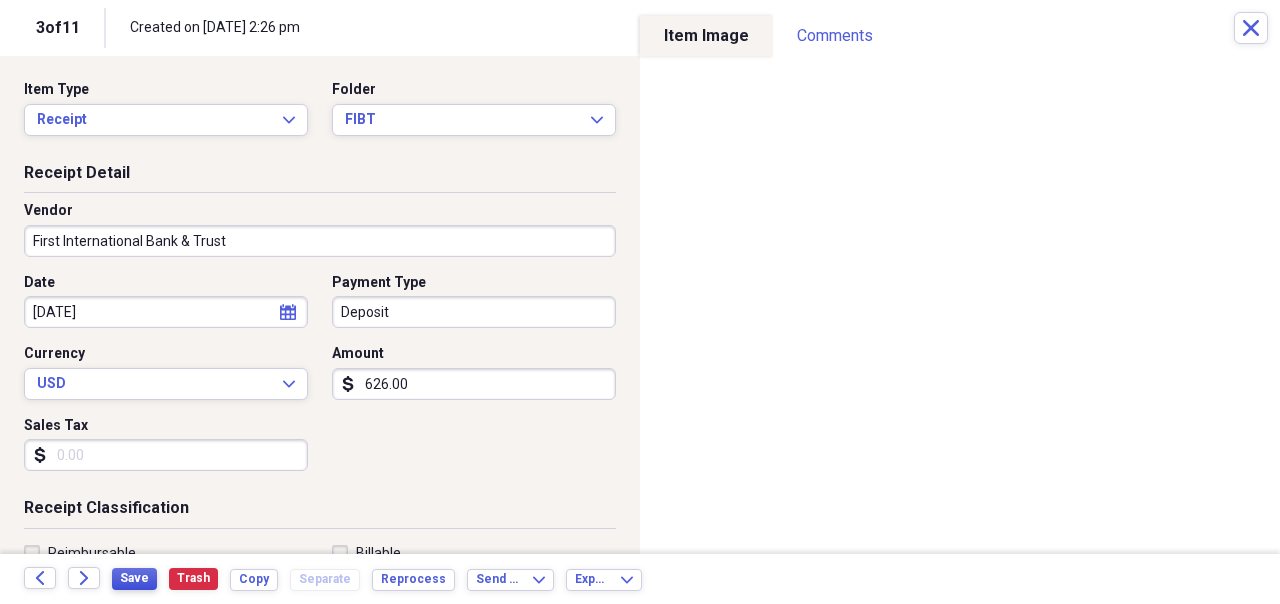 click on "Save" at bounding box center [134, 579] 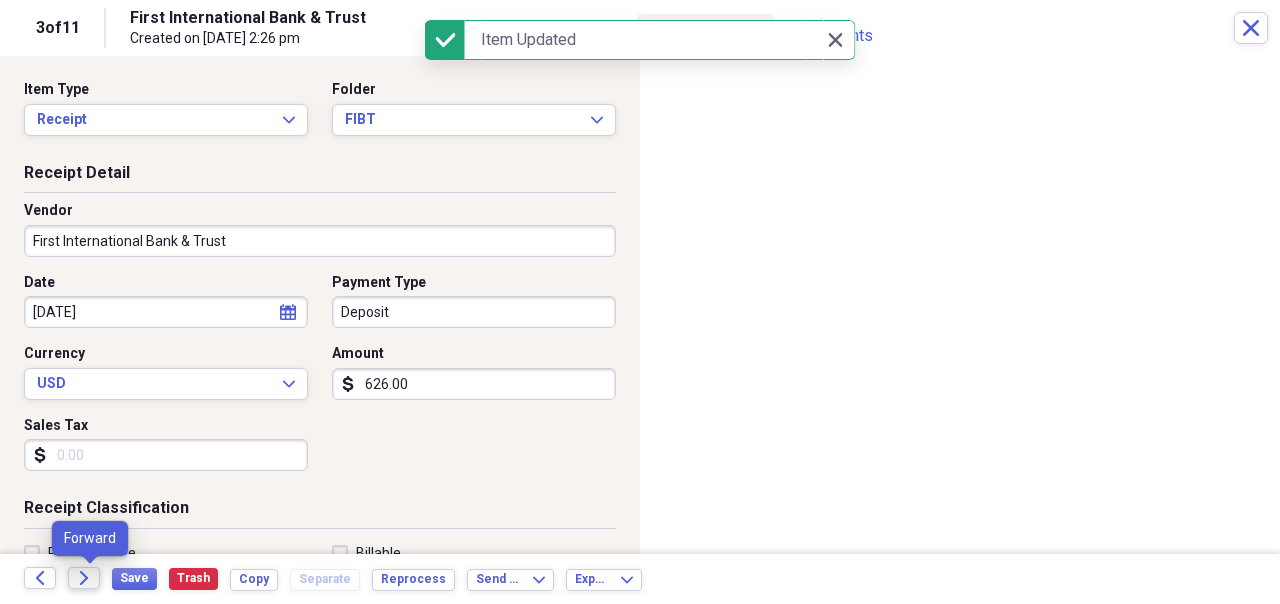 click on "Forward" 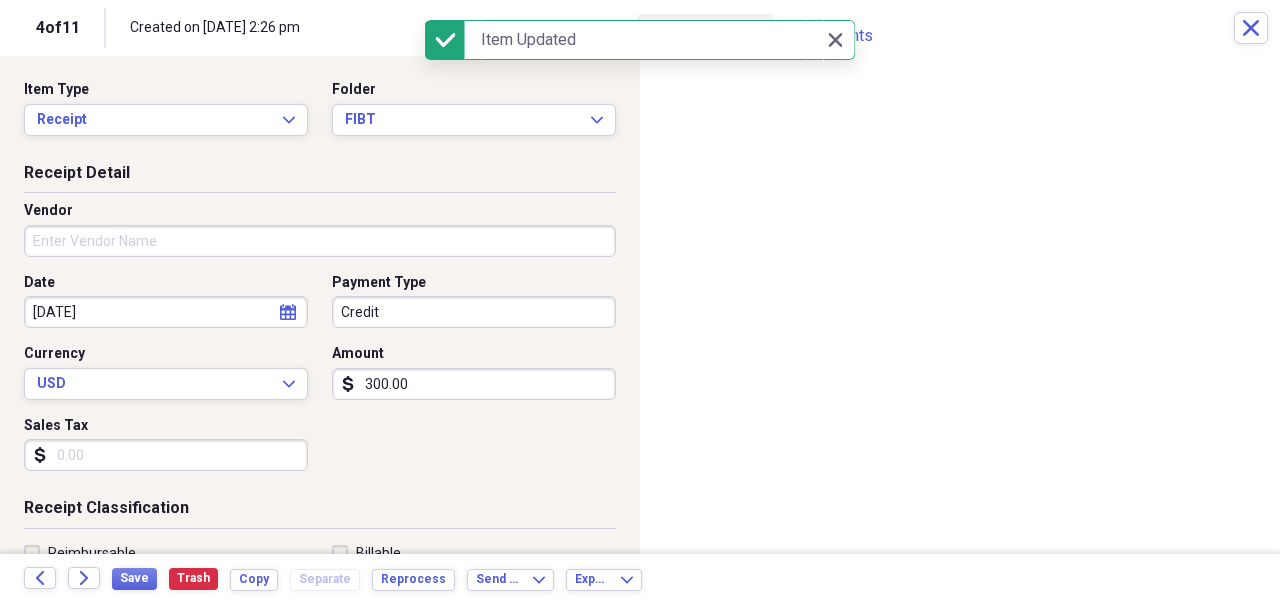click on "Vendor" at bounding box center [320, 241] 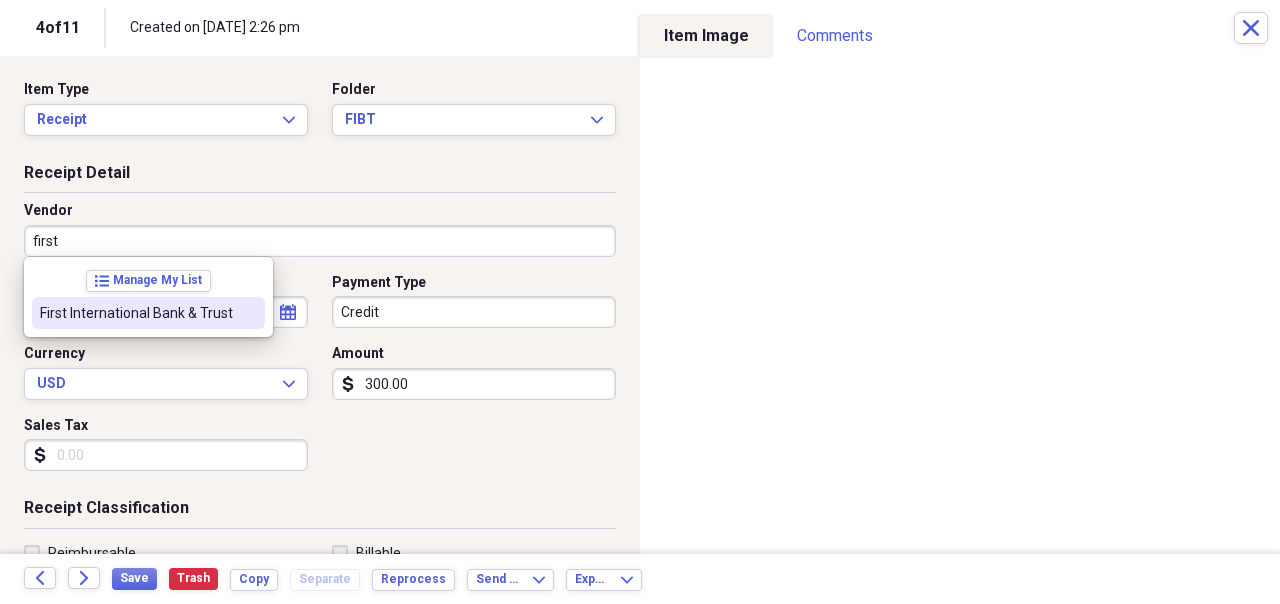 click on "First International Bank & Trust" at bounding box center [136, 313] 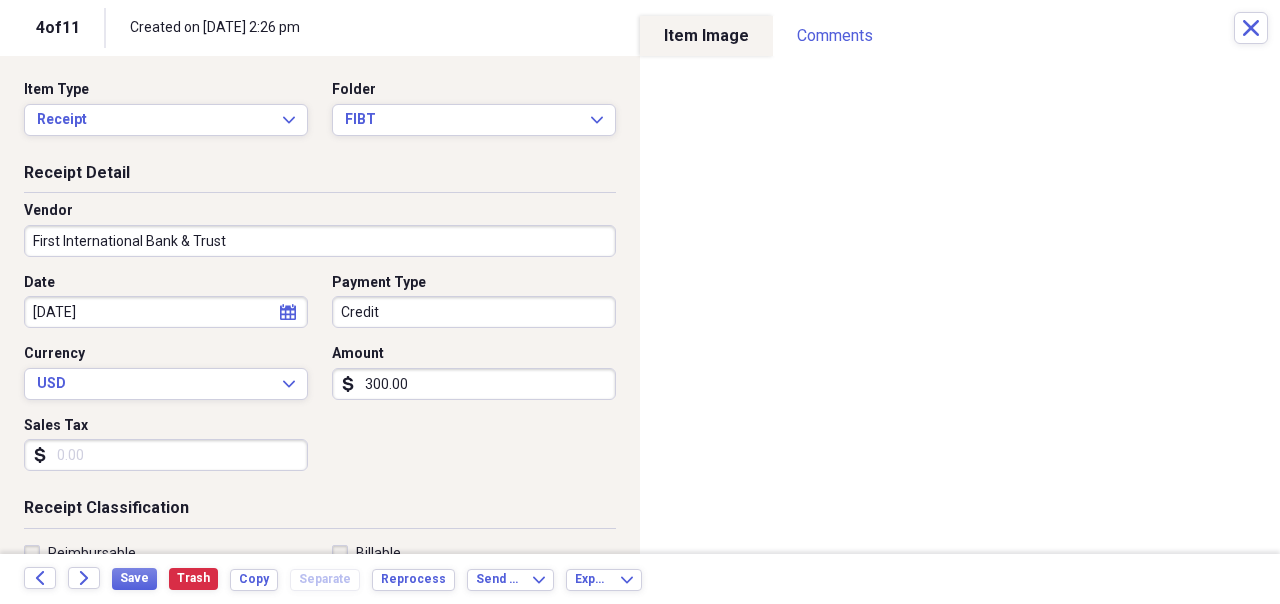 click on "Organize My Files 7 Collapse Unfiled Needs Review 7 Unfiled All Files Unfiled Unfiled Unfiled Saved Reports Collapse My Cabinet LeRoy's Home Improvements Add Folder Expand Folder 2017 Add Folder Expand Folder 2018 Add Folder Expand Folder 2019 Add Folder Expand Folder 2020 Add Folder Expand Folder 2021 Add Folder Expand Folder 2022 Add Folder Expand Folder 2023 Add Folder Expand Folder 2024 Add Folder Collapse Open Folder 2025 Add Folder Folder Business Check Add Folder Folder Business Visa Add Folder Folder Cash Add Folder Folder Chase Add Folder Folder City Minot Landfill Add Folder Folder Enerbase Add Folder Folder FIBT Add Folder Folder Home Depot Add Folder Folder Lowes Add Folder Folder Menards Add Folder Folder [PERSON_NAME] Lumber Add Folder Folder Personal Add Folder Trash Trash Help & Support Submit Import Import Add Create Expand Reports Reports Settings [PERSON_NAME] Expand These items are in need of review Showing 11 items , totaling $14,280.59 Column Expand sort Sort Filters  Expand Create Item Expand Image Date" at bounding box center [640, 302] 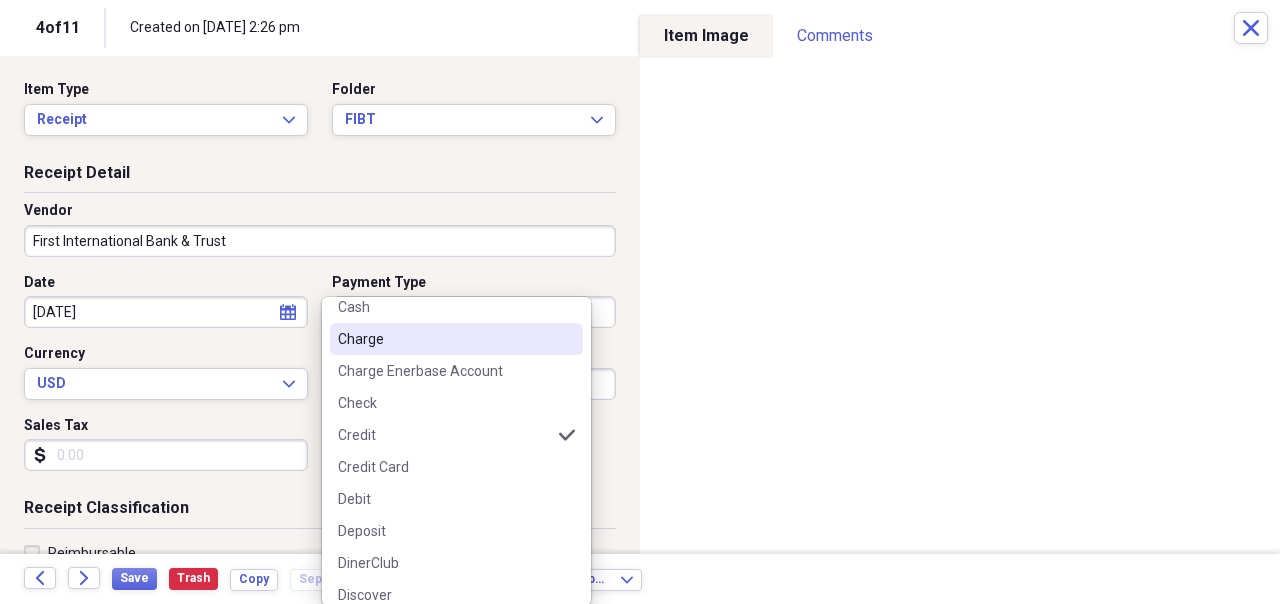 scroll, scrollTop: 133, scrollLeft: 0, axis: vertical 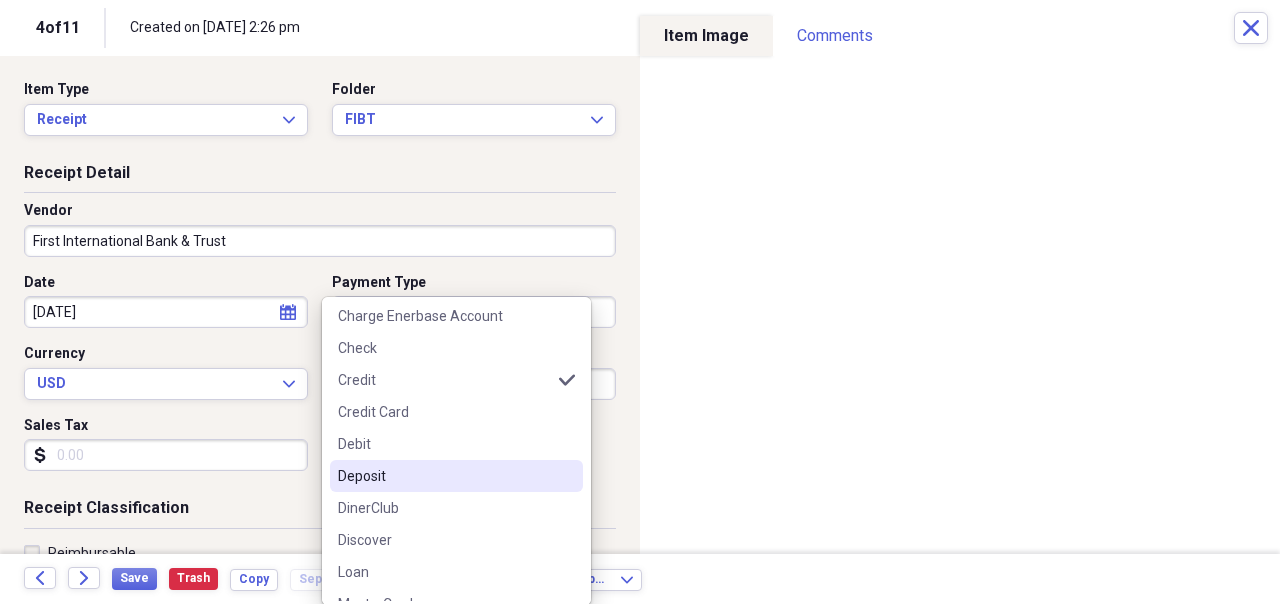 click on "Deposit" at bounding box center [444, 476] 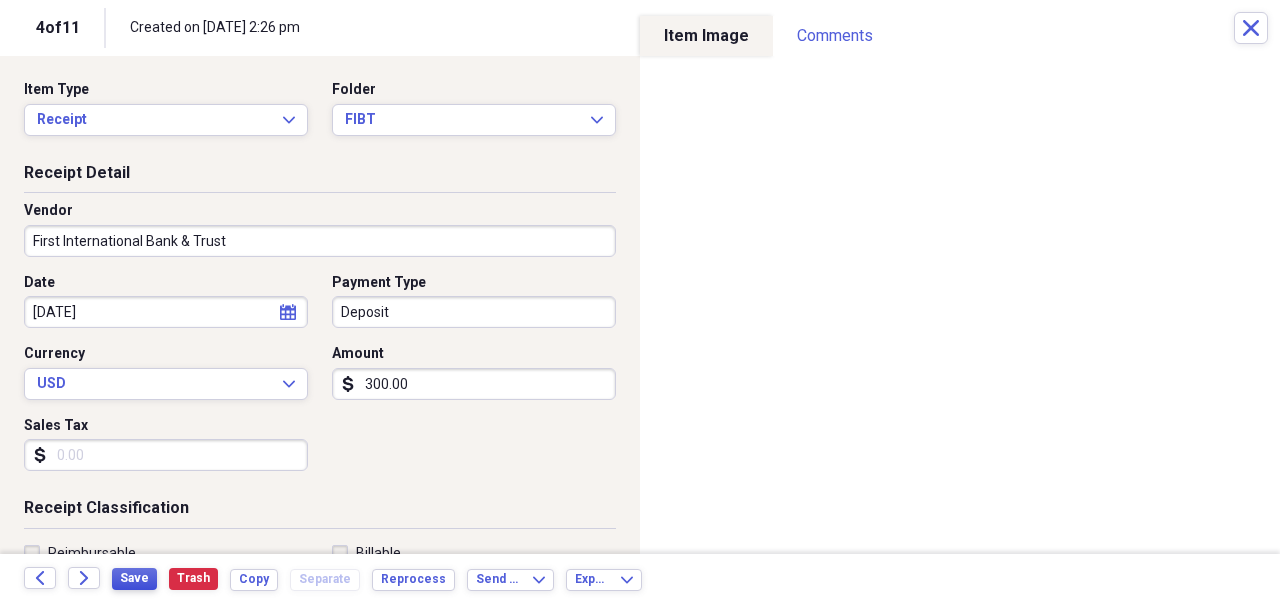 click on "Save" at bounding box center (134, 579) 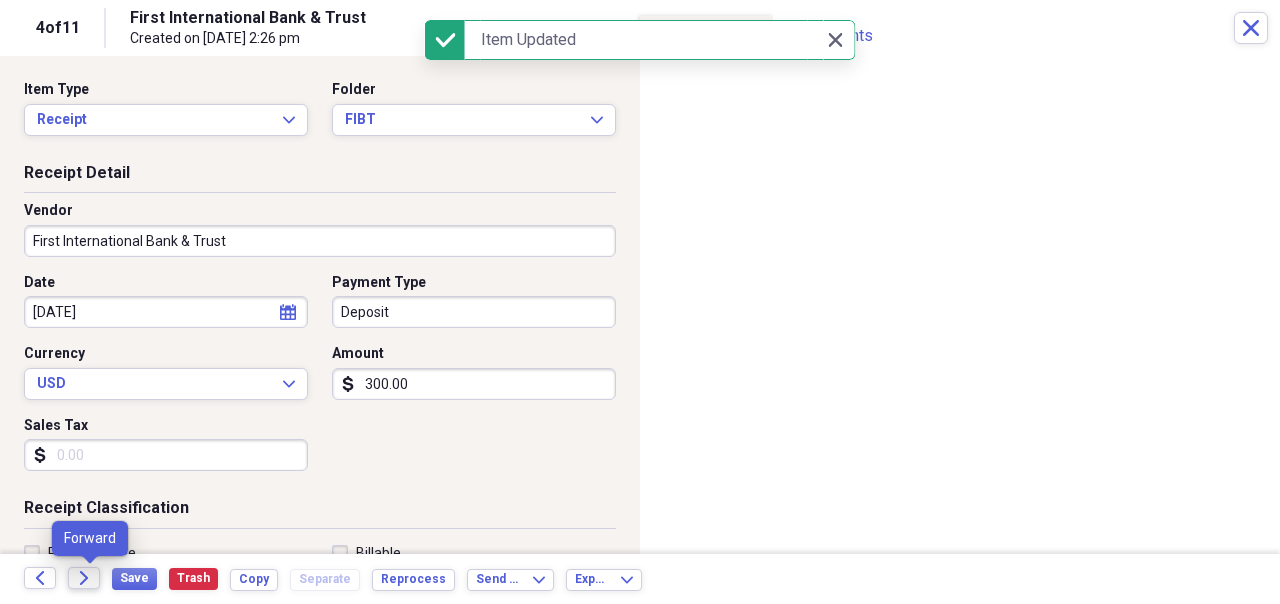 click on "Forward" 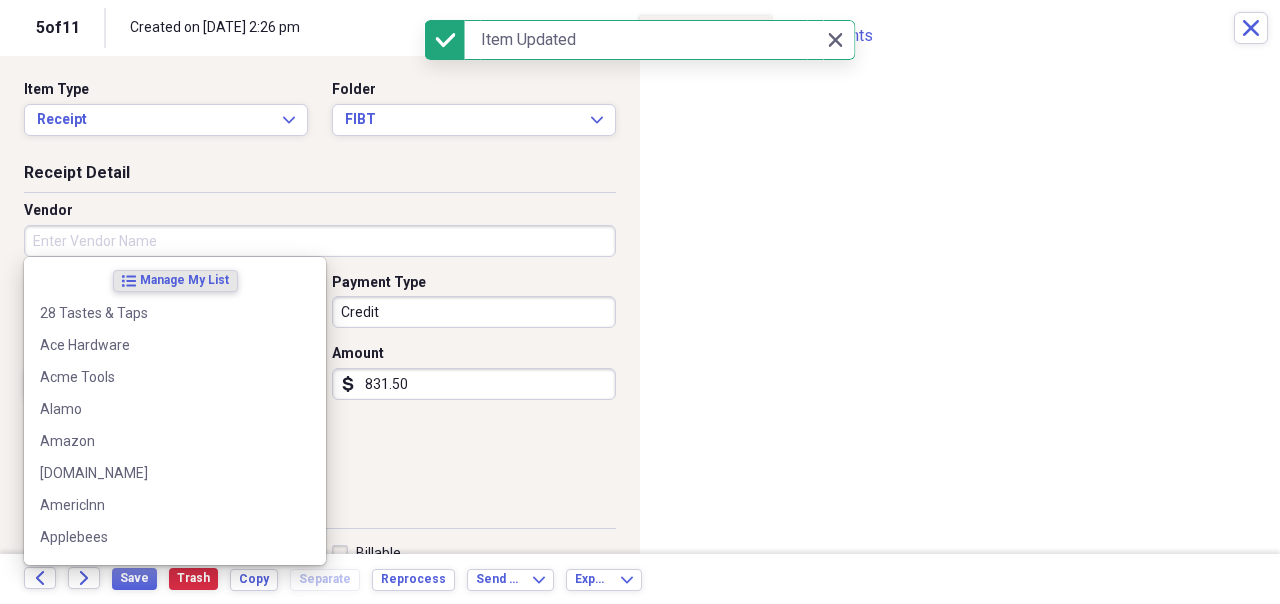 click on "Vendor" at bounding box center [320, 241] 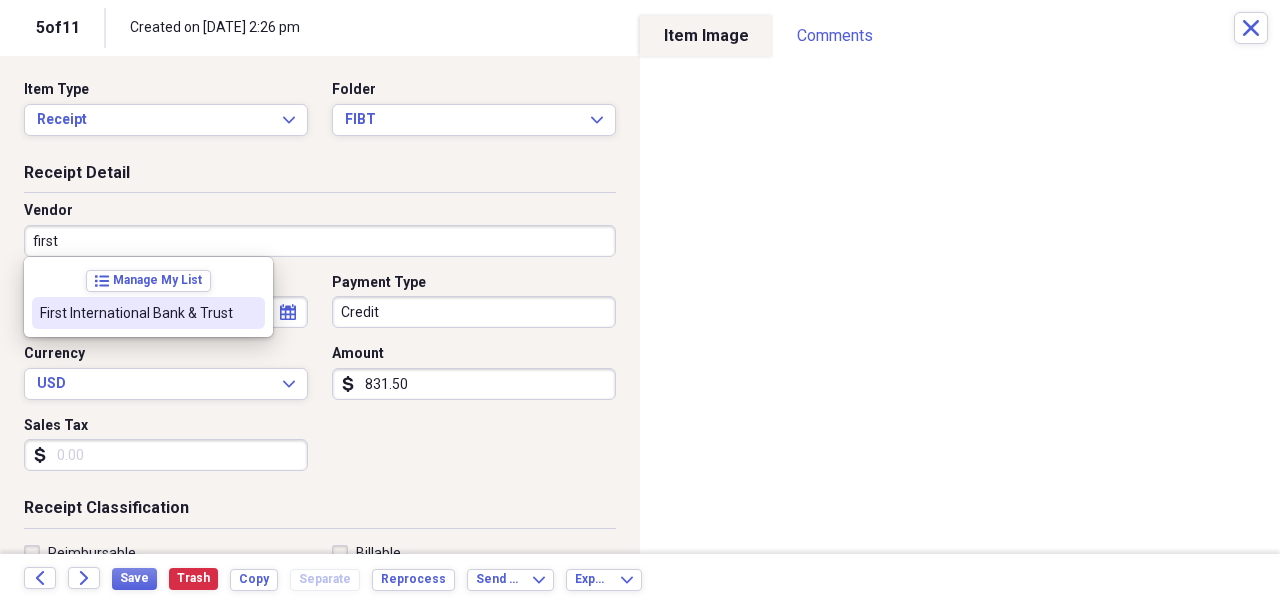click on "First International Bank & Trust" at bounding box center [136, 313] 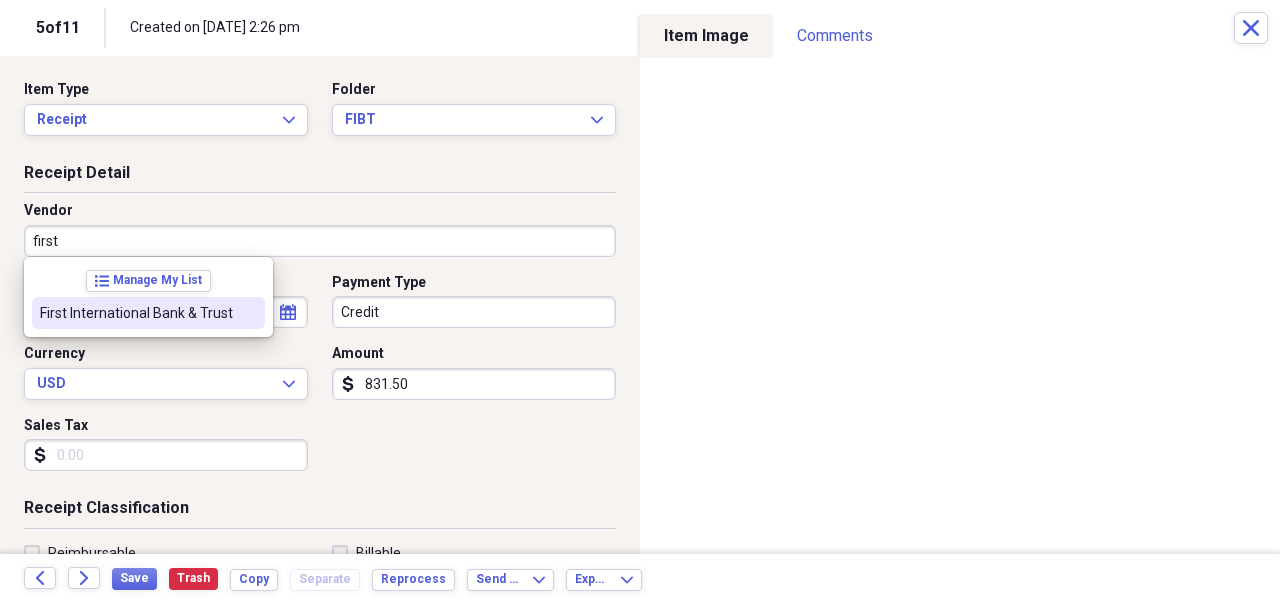 type on "First International Bank & Trust" 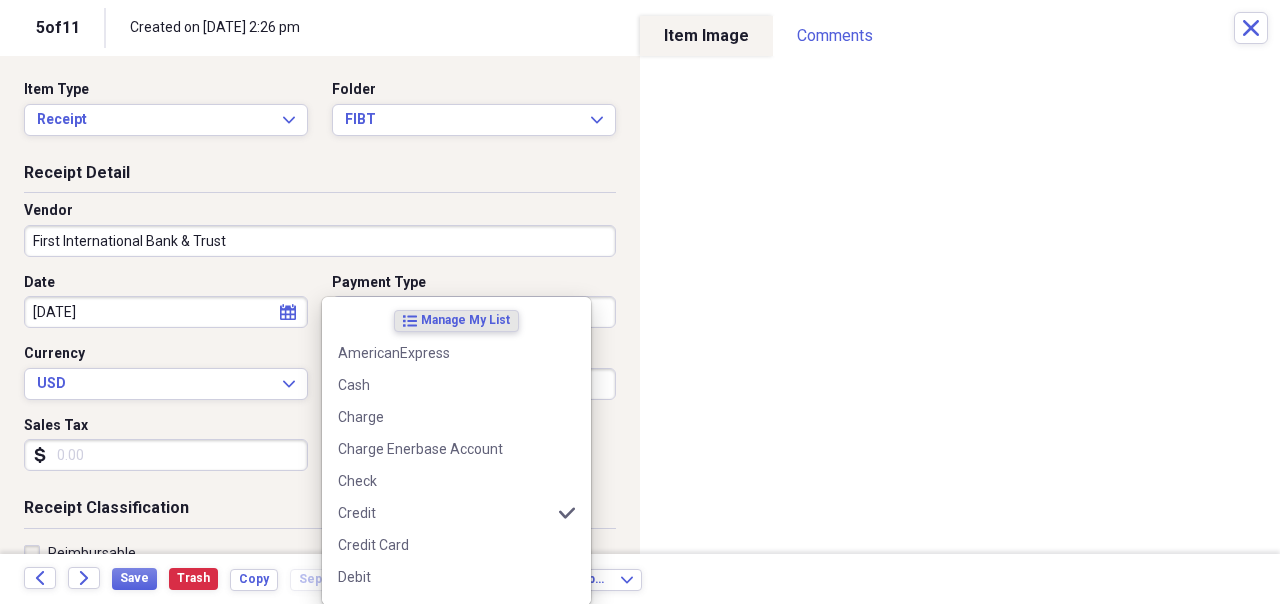 click on "Organize My Files 6 Collapse Unfiled Needs Review 6 Unfiled All Files Unfiled Unfiled Unfiled Saved Reports Collapse My Cabinet LeRoy's Home Improvements Add Folder Expand Folder 2017 Add Folder Expand Folder 2018 Add Folder Expand Folder 2019 Add Folder Expand Folder 2020 Add Folder Expand Folder 2021 Add Folder Expand Folder 2022 Add Folder Expand Folder 2023 Add Folder Expand Folder 2024 Add Folder Collapse Open Folder 2025 Add Folder Folder Business Check Add Folder Folder Business Visa Add Folder Folder Cash Add Folder Folder Chase Add Folder Folder City Minot Landfill Add Folder Folder Enerbase Add Folder Folder FIBT Add Folder Folder Home Depot Add Folder Folder Lowes Add Folder Folder Menards Add Folder Folder [PERSON_NAME] Lumber Add Folder Folder Personal Add Folder Trash Trash Help & Support Submit Import Import Add Create Expand Reports Reports Settings [PERSON_NAME] Expand These items are in need of review Showing 11 items , totaling $14,280.59 Column Expand sort Sort Filters  Expand Create Item Expand Image Date" at bounding box center [640, 302] 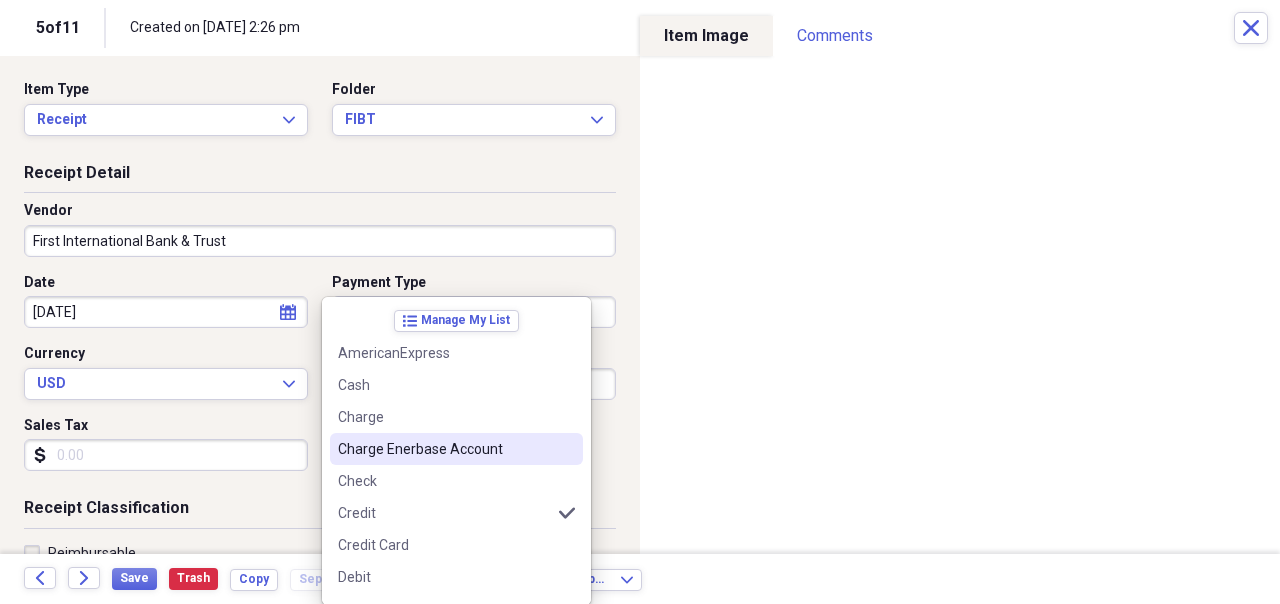 scroll, scrollTop: 133, scrollLeft: 0, axis: vertical 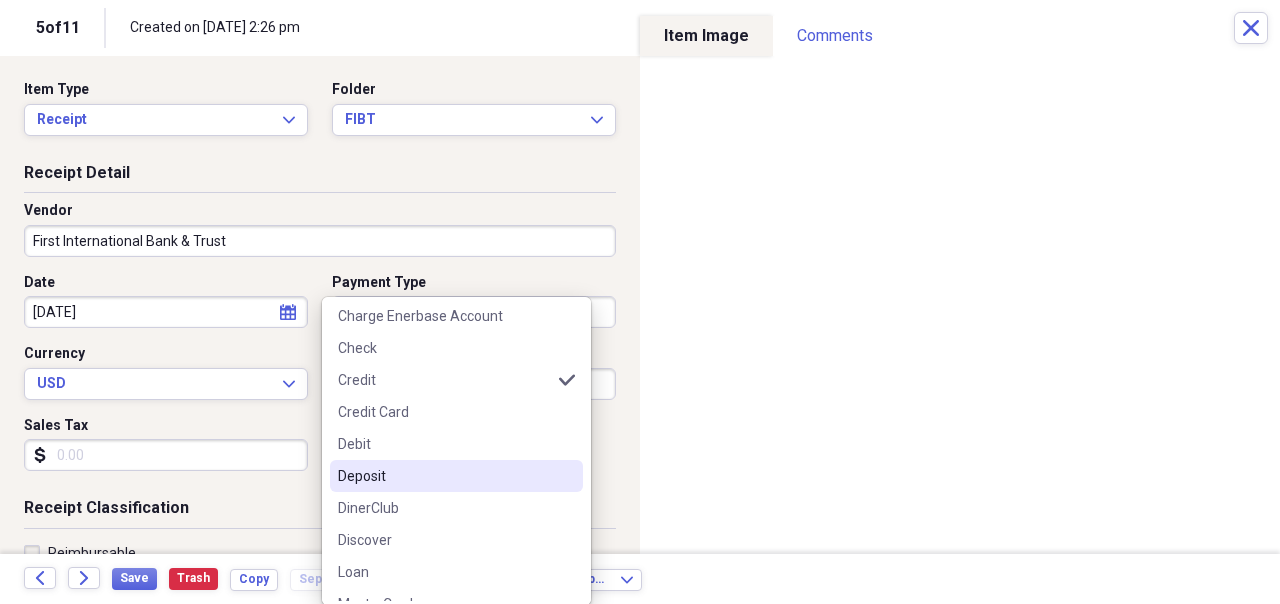 click on "Deposit" at bounding box center [444, 476] 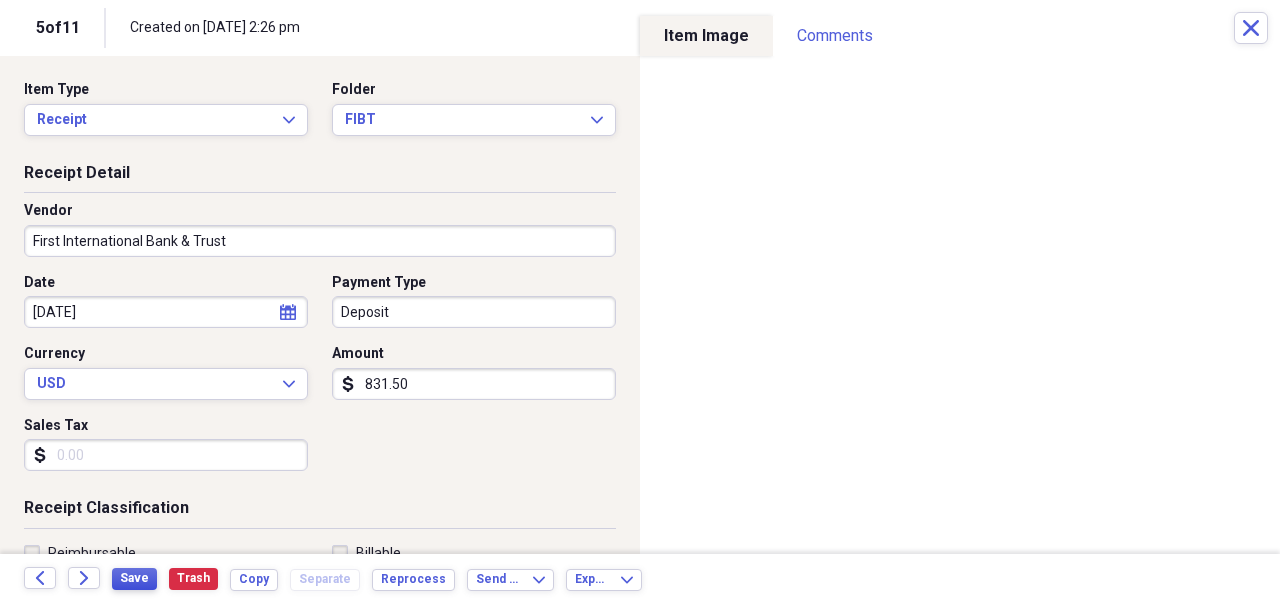 click on "Save" at bounding box center (134, 578) 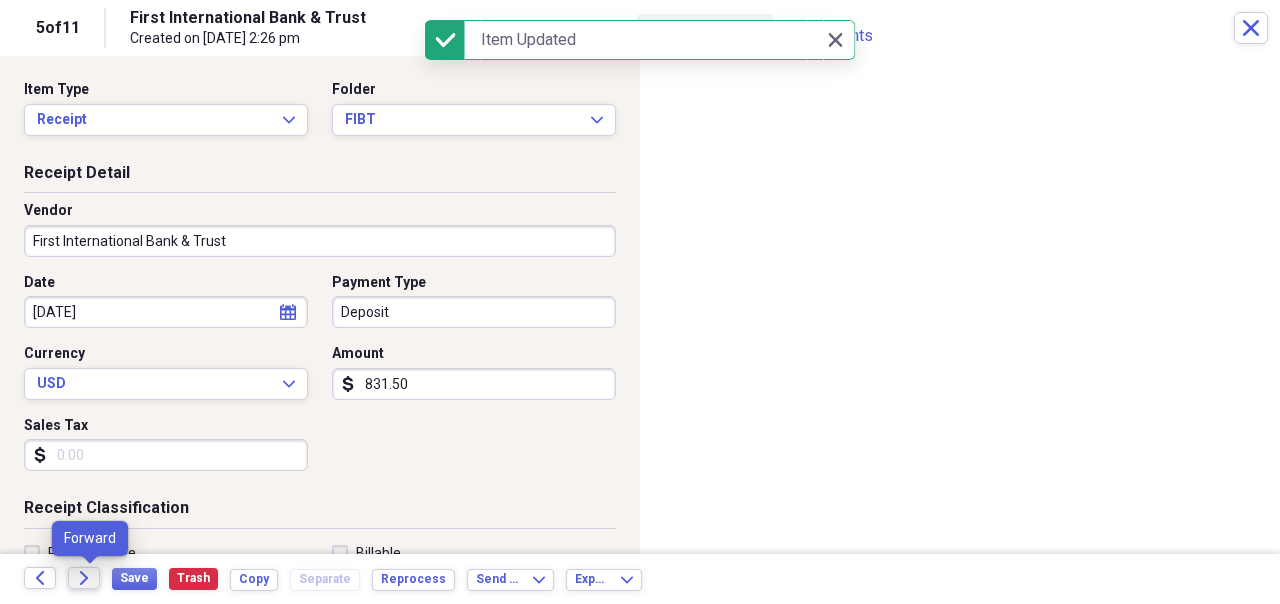 click 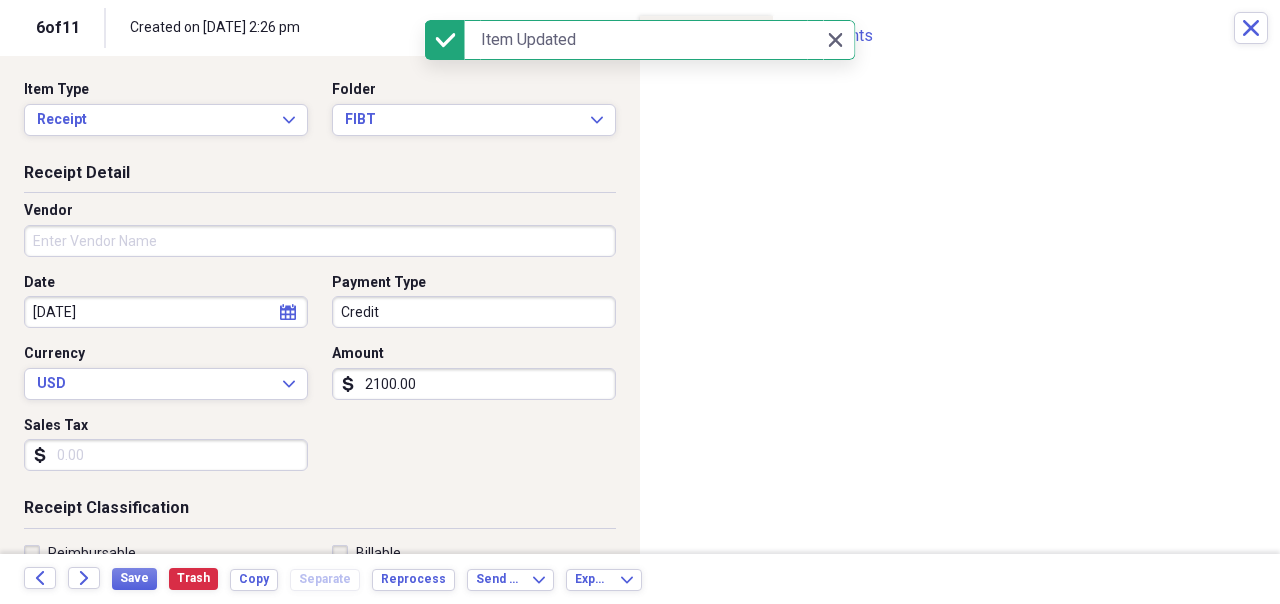 click on "Vendor" at bounding box center [320, 237] 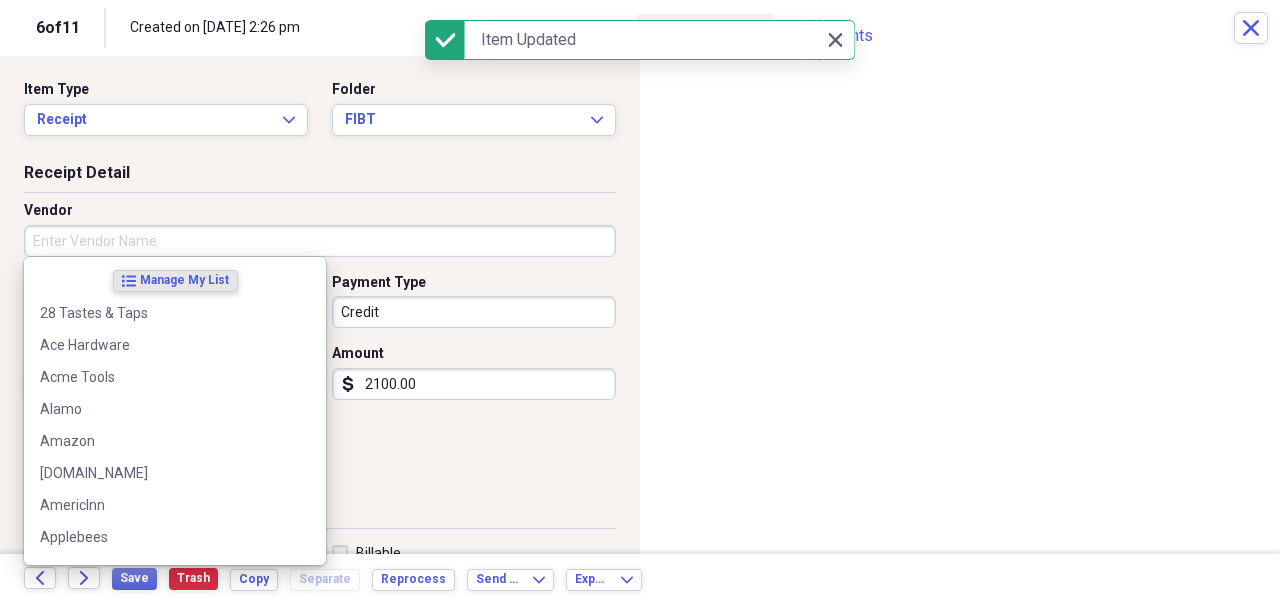 click on "Vendor" at bounding box center [320, 241] 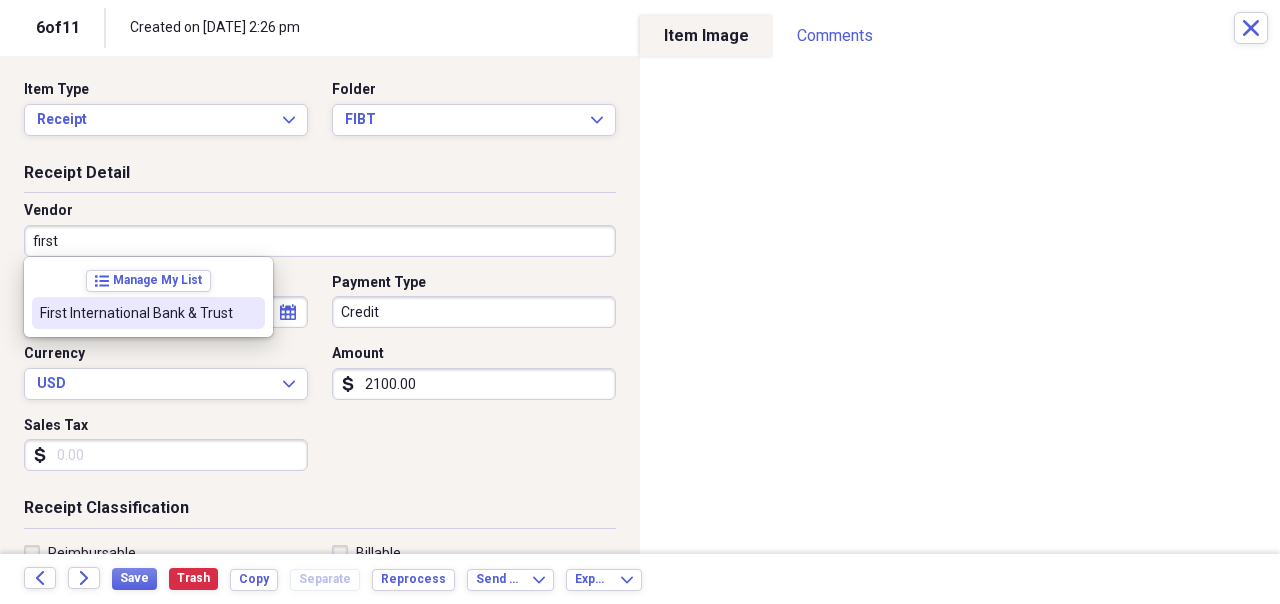 click on "First International Bank & Trust" at bounding box center (136, 313) 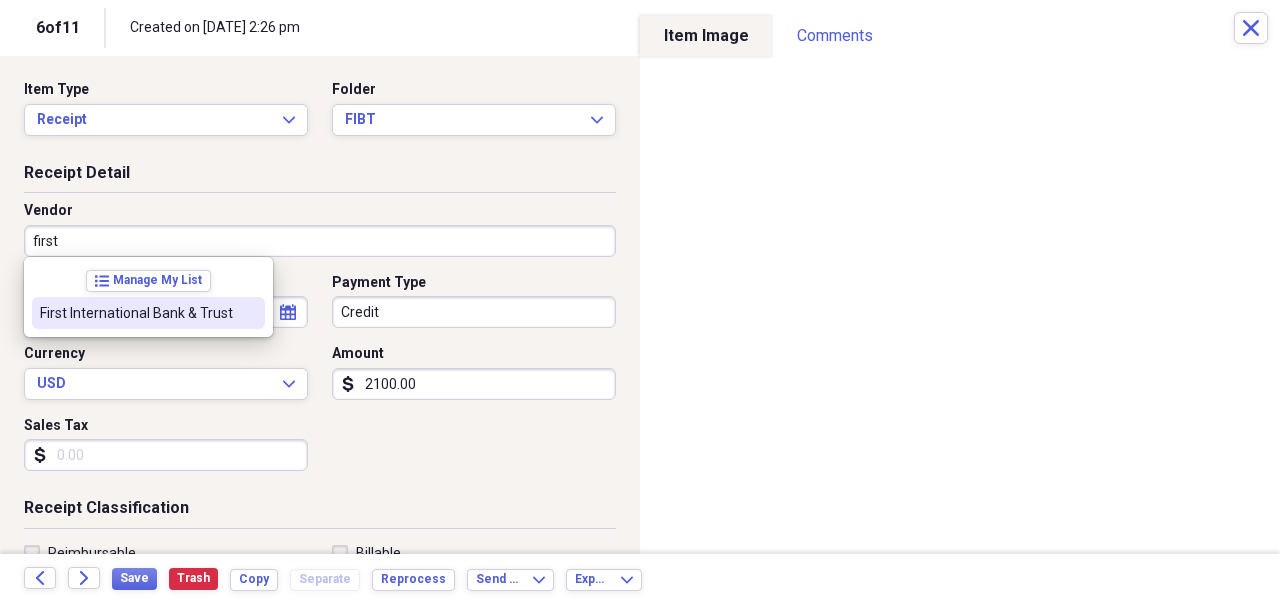 type on "First International Bank & Trust" 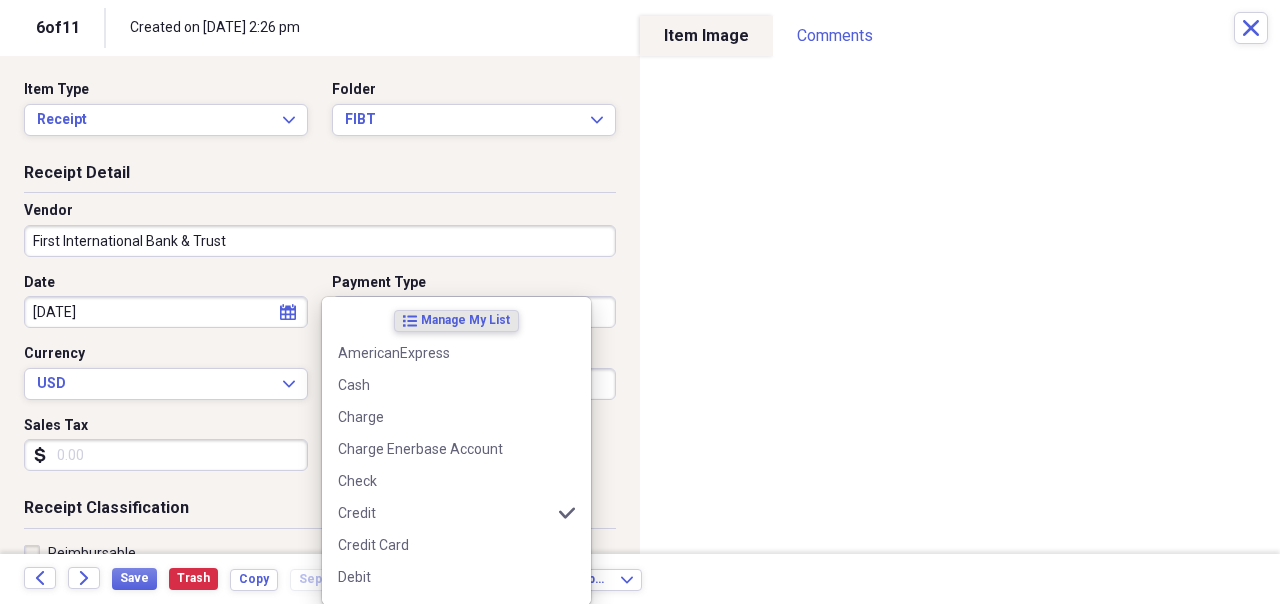 click on "Organize My Files 5 Collapse Unfiled Needs Review 5 Unfiled All Files Unfiled Unfiled Unfiled Saved Reports Collapse My Cabinet LeRoy's Home Improvements Add Folder Expand Folder 2017 Add Folder Expand Folder 2018 Add Folder Expand Folder 2019 Add Folder Expand Folder 2020 Add Folder Expand Folder 2021 Add Folder Expand Folder 2022 Add Folder Expand Folder 2023 Add Folder Expand Folder 2024 Add Folder Collapse Open Folder 2025 Add Folder Folder Business Check Add Folder Folder Business Visa Add Folder Folder Cash Add Folder Folder Chase Add Folder Folder City Minot Landfill Add Folder Folder Enerbase Add Folder Folder FIBT Add Folder Folder Home Depot Add Folder Folder Lowes Add Folder Folder Menards Add Folder Folder [PERSON_NAME] Lumber Add Folder Folder Personal Add Folder Trash Trash Help & Support Submit Import Import Add Create Expand Reports Reports Settings [PERSON_NAME] Expand These items are in need of review Showing 11 items , totaling $14,280.59 Column Expand sort Sort Filters  Expand Create Item Expand Image Date" at bounding box center [640, 302] 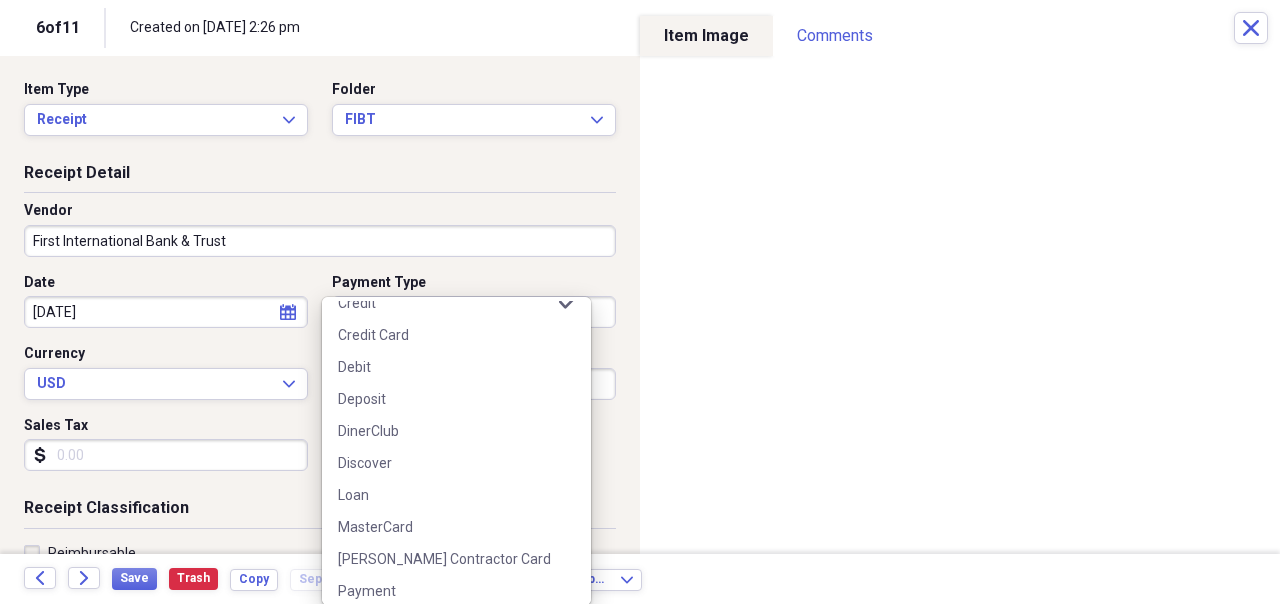 scroll, scrollTop: 266, scrollLeft: 0, axis: vertical 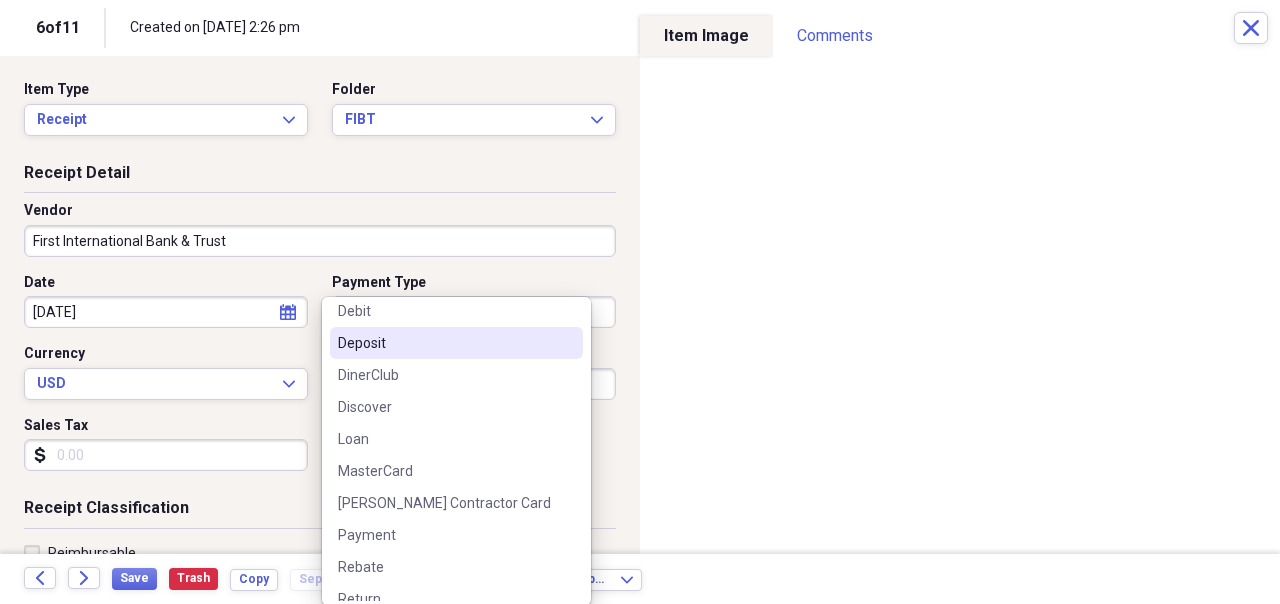 click on "Deposit" at bounding box center (444, 343) 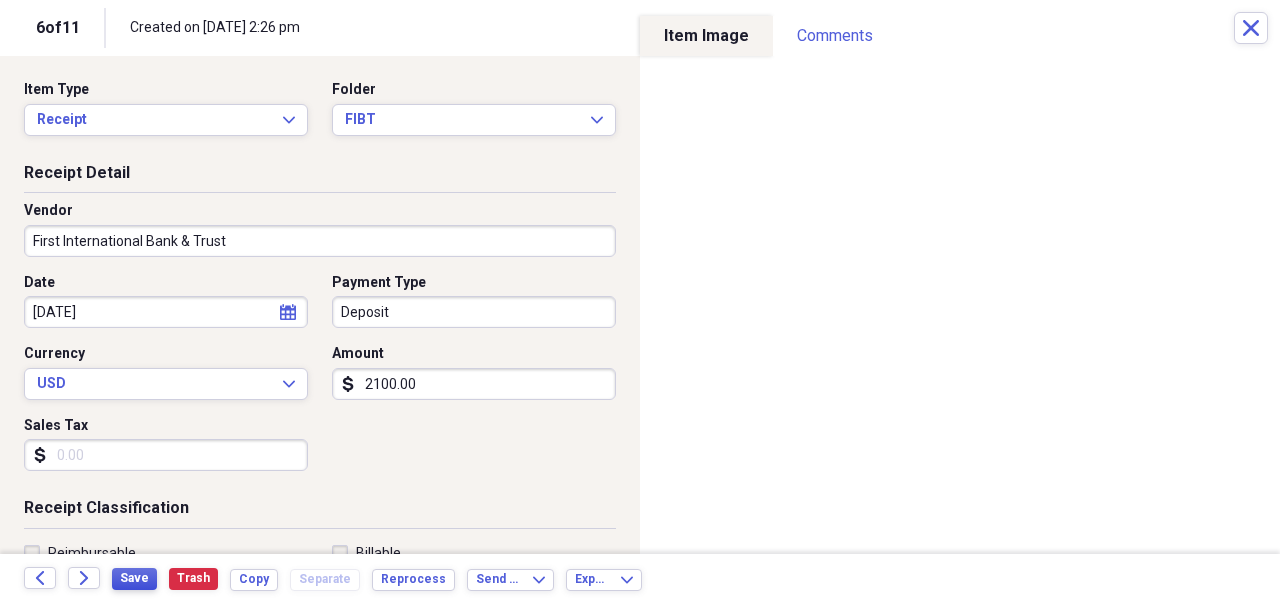 click on "Save" at bounding box center (134, 579) 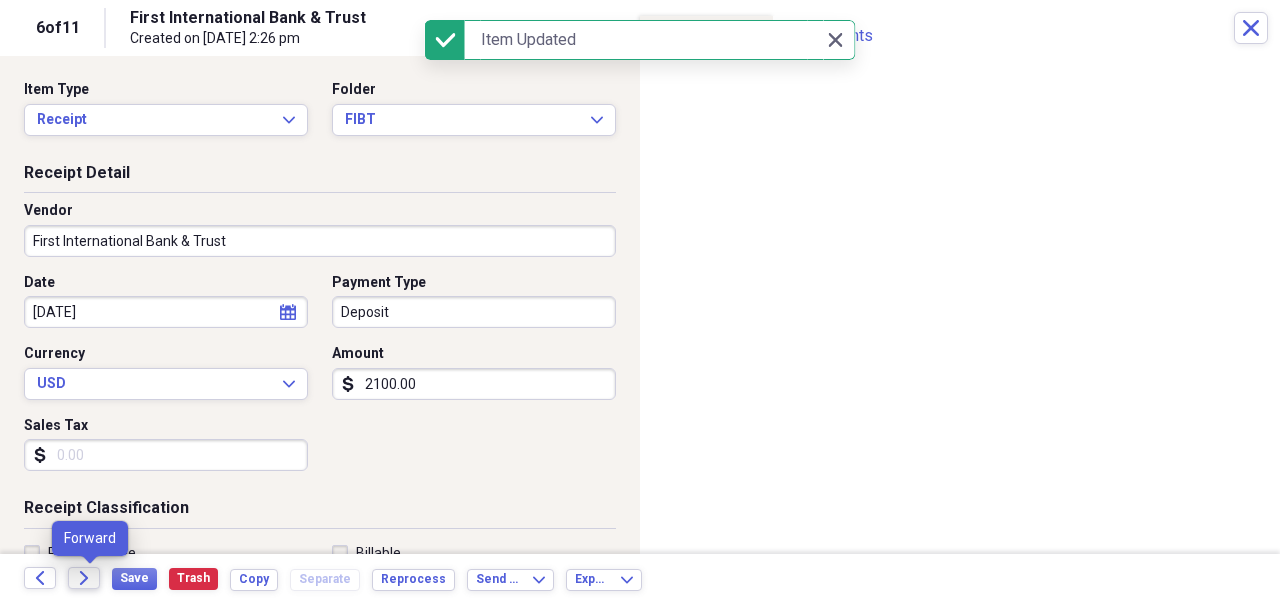 click on "Forward" at bounding box center [84, 578] 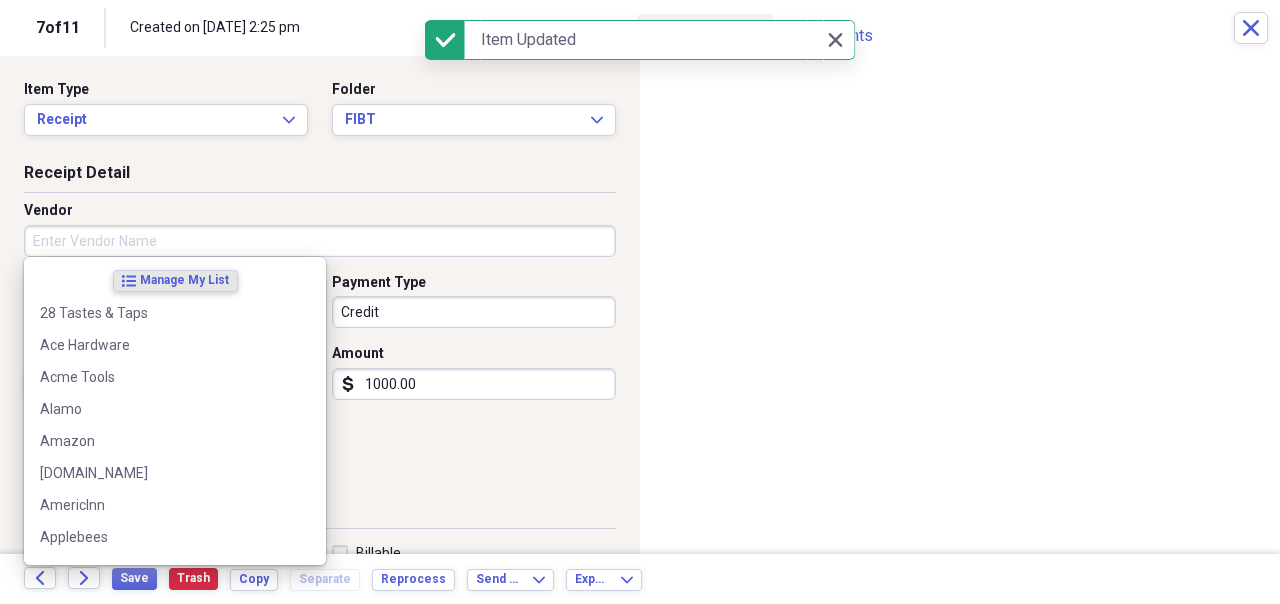 click on "Vendor" at bounding box center (320, 241) 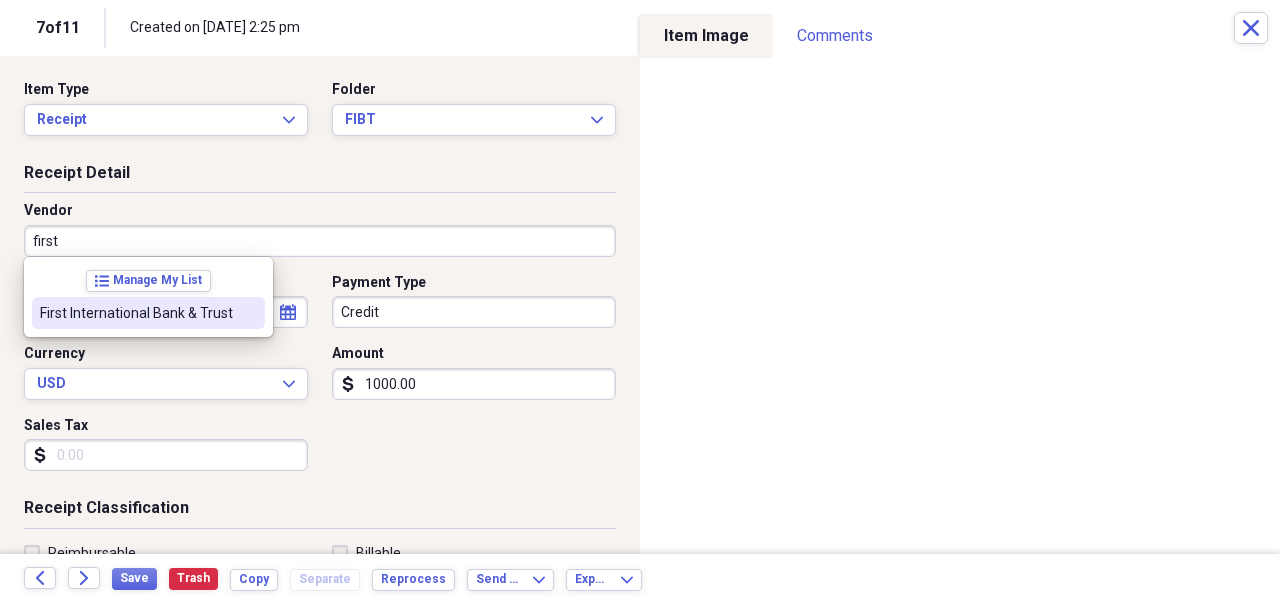 click on "list Manage My List First International Bank & Trust" at bounding box center [148, 297] 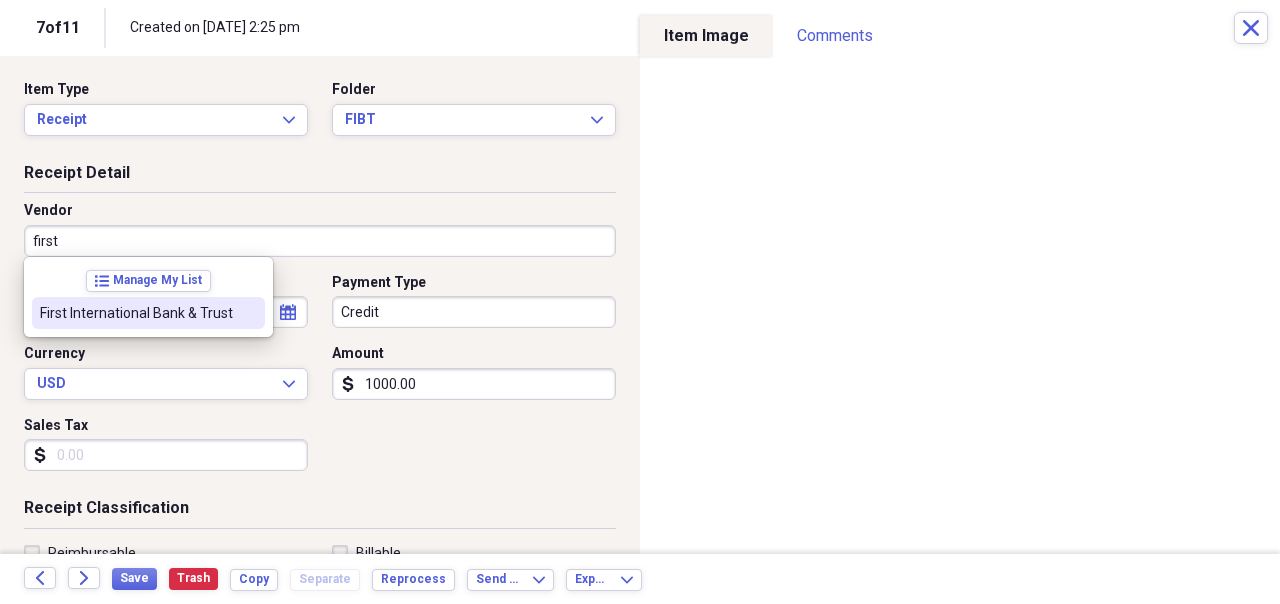 click on "list Manage My List First International Bank & Trust" at bounding box center [148, 297] 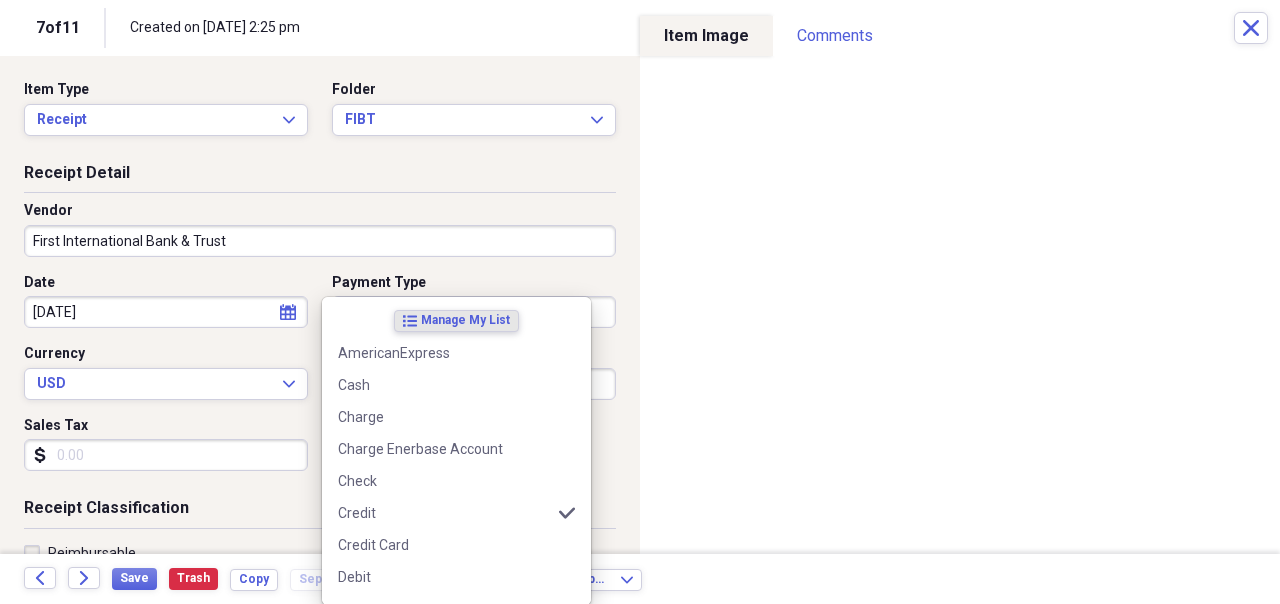 click on "Organize My Files 4 Collapse Unfiled Needs Review 4 Unfiled All Files Unfiled Unfiled Unfiled Saved Reports Collapse My Cabinet LeRoy's Home Improvements Add Folder Expand Folder 2017 Add Folder Expand Folder 2018 Add Folder Expand Folder 2019 Add Folder Expand Folder 2020 Add Folder Expand Folder 2021 Add Folder Expand Folder 2022 Add Folder Expand Folder 2023 Add Folder Expand Folder 2024 Add Folder Collapse Open Folder 2025 Add Folder Folder Business Check Add Folder Folder Business Visa Add Folder Folder Cash Add Folder Folder Chase Add Folder Folder City Minot Landfill Add Folder Folder Enerbase Add Folder Folder FIBT Add Folder Folder Home Depot Add Folder Folder Lowes Add Folder Folder Menards Add Folder Folder [PERSON_NAME] Lumber Add Folder Folder Personal Add Folder Trash Trash Help & Support Submit Import Import Add Create Expand Reports Reports Settings [PERSON_NAME] Expand These items are in need of review Showing 11 items , totaling $14,280.59 Column Expand sort Sort Filters  Expand Create Item Expand Image Date" at bounding box center (640, 302) 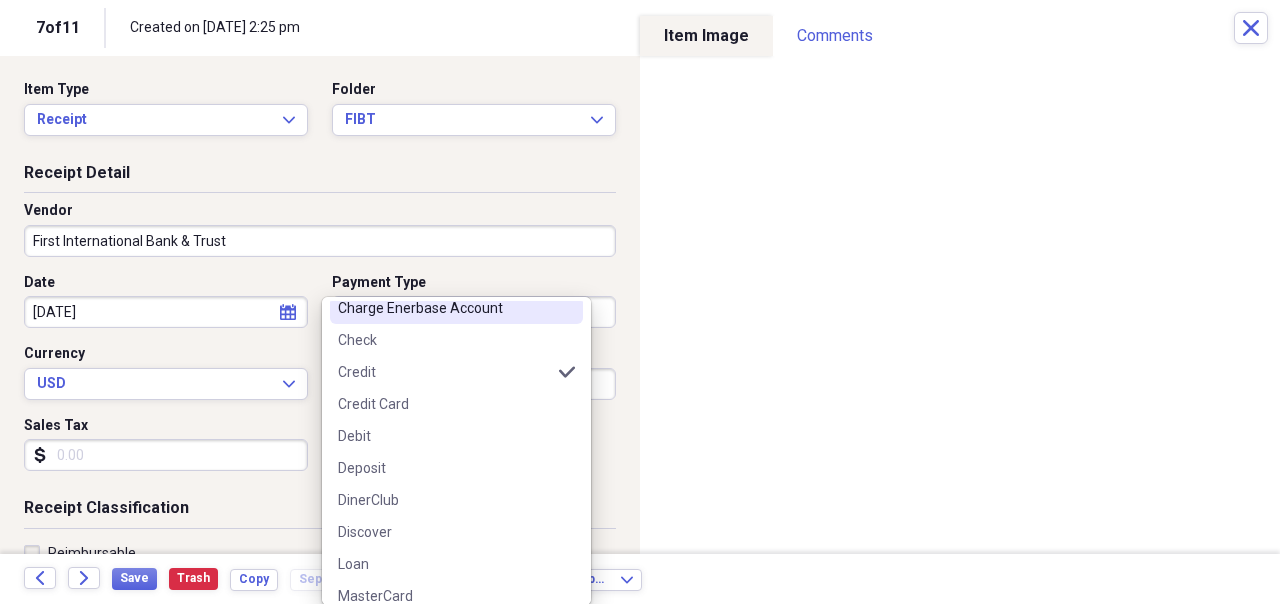 scroll, scrollTop: 266, scrollLeft: 0, axis: vertical 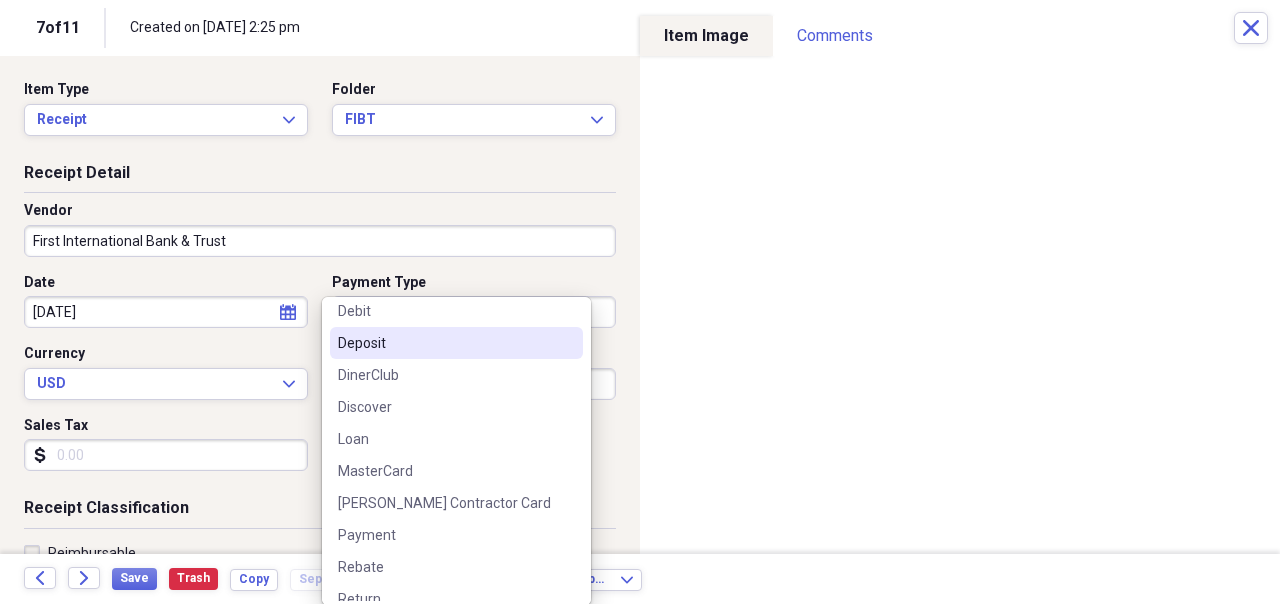 click on "Deposit" at bounding box center (444, 343) 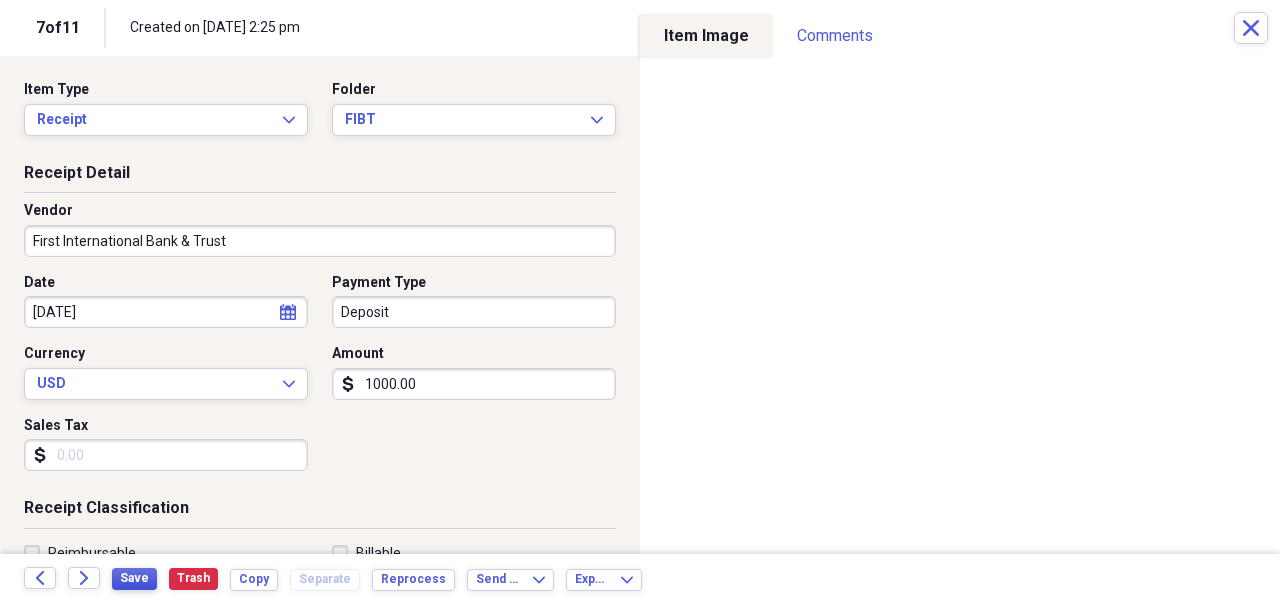 click on "Save" at bounding box center [134, 578] 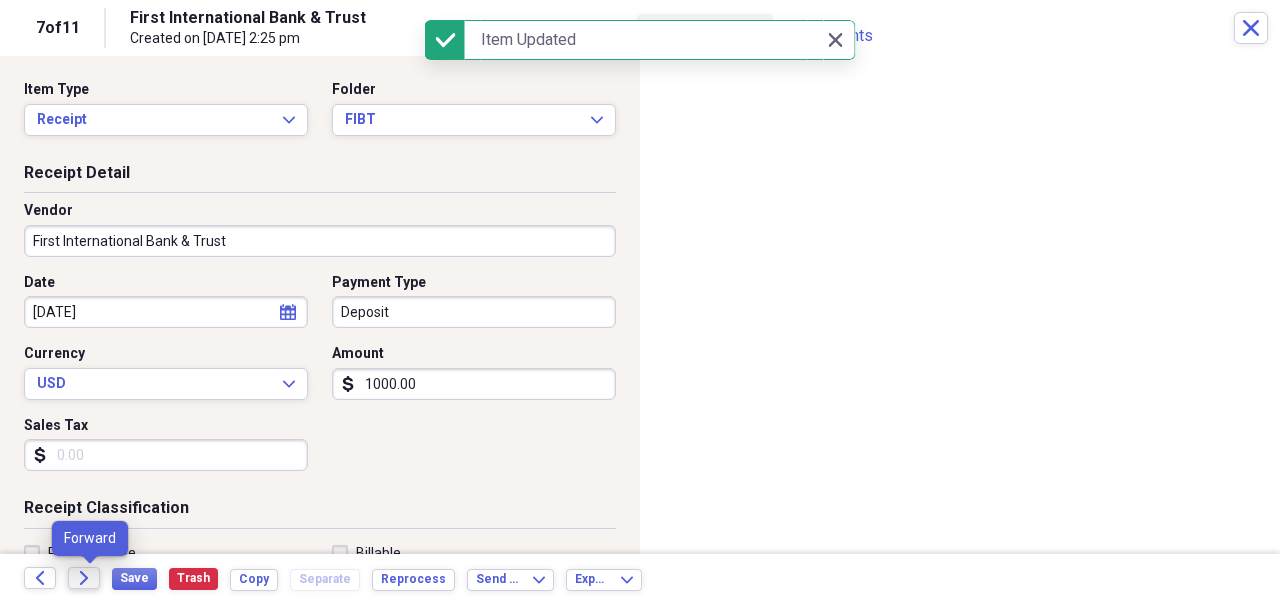 click on "Forward" at bounding box center [84, 578] 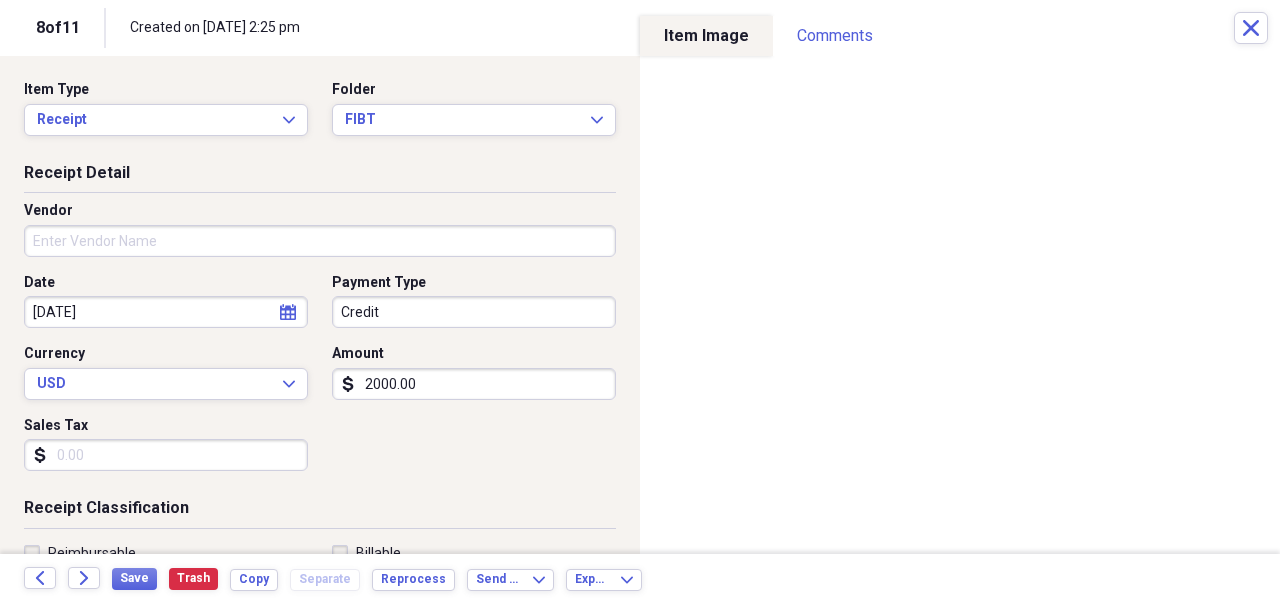 click on "Vendor" at bounding box center (320, 229) 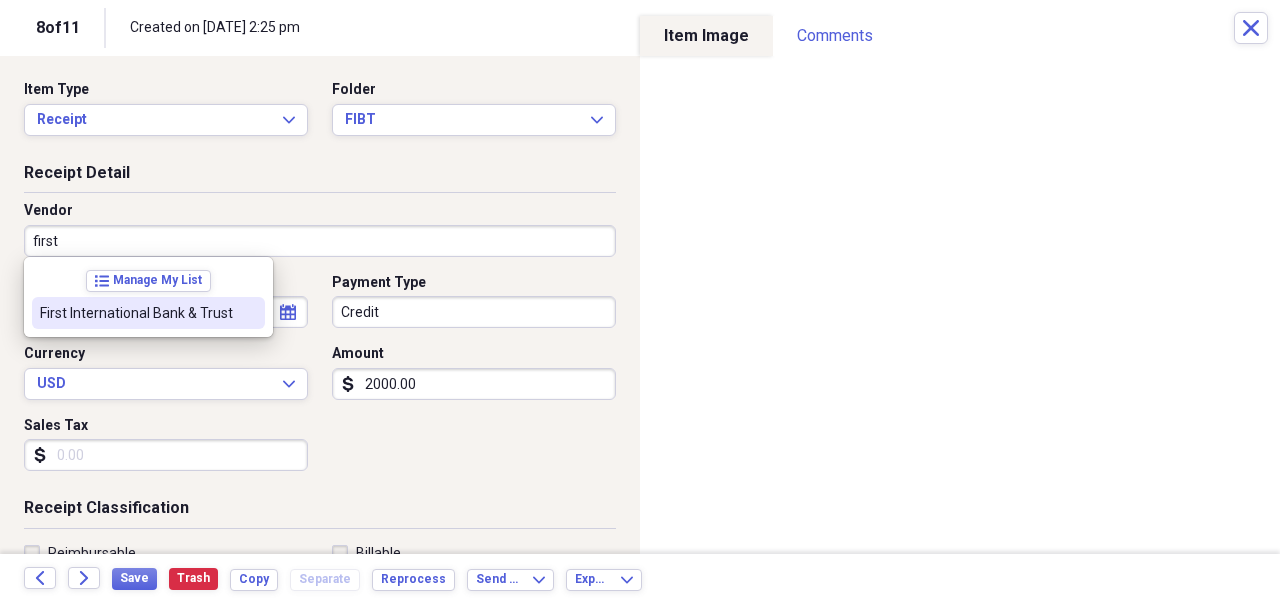 click on "First International Bank & Trust" at bounding box center [148, 313] 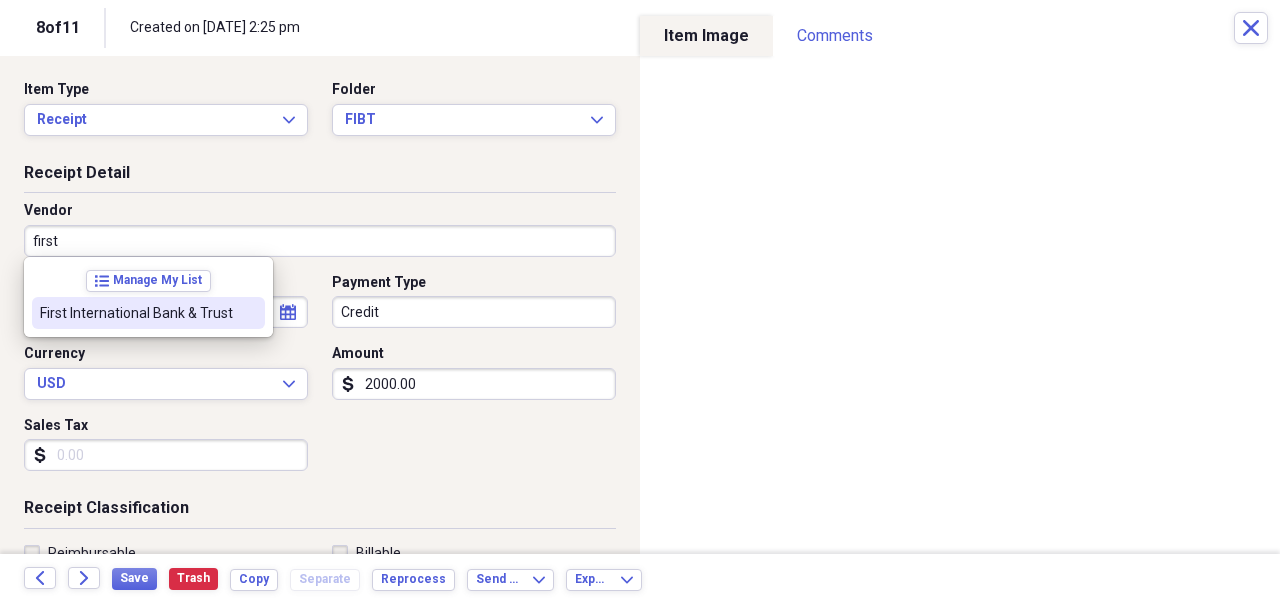 type on "First International Bank & Trust" 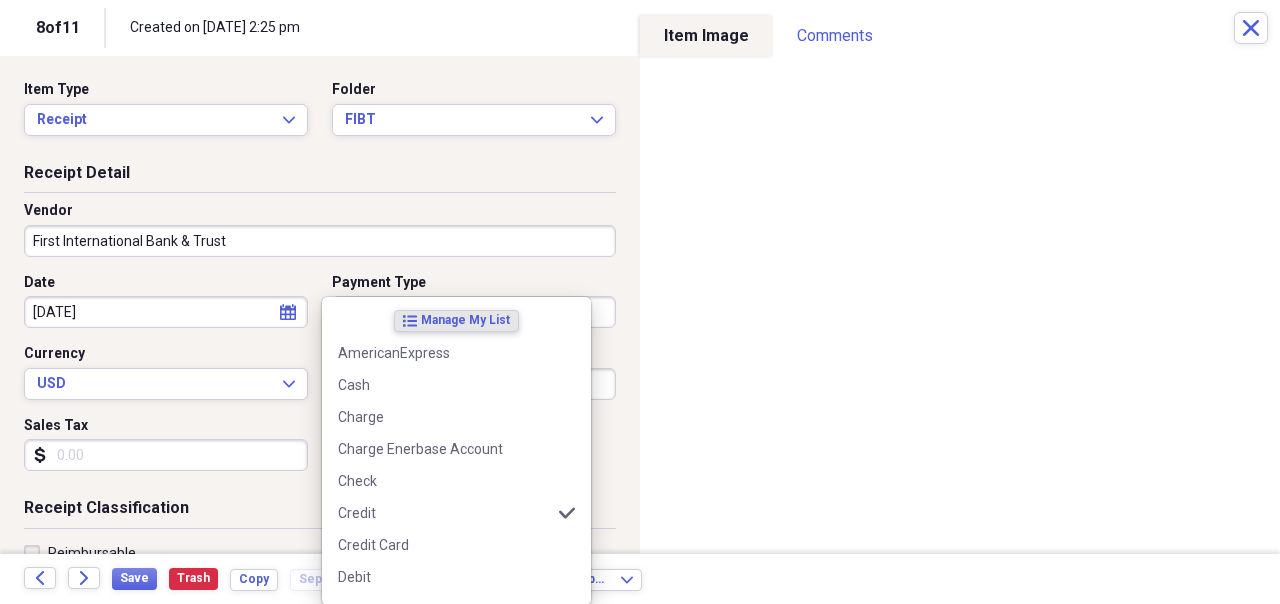 click on "Organize My Files 3 Collapse Unfiled Needs Review 3 Unfiled All Files Unfiled Unfiled Unfiled Saved Reports Collapse My Cabinet LeRoy's Home Improvements Add Folder Expand Folder 2017 Add Folder Expand Folder 2018 Add Folder Expand Folder 2019 Add Folder Expand Folder 2020 Add Folder Expand Folder 2021 Add Folder Expand Folder 2022 Add Folder Expand Folder 2023 Add Folder Expand Folder 2024 Add Folder Collapse Open Folder 2025 Add Folder Folder Business Check Add Folder Folder Business Visa Add Folder Folder Cash Add Folder Folder Chase Add Folder Folder City Minot Landfill Add Folder Folder Enerbase Add Folder Folder FIBT Add Folder Folder Home Depot Add Folder Folder Lowes Add Folder Folder Menards Add Folder Folder [PERSON_NAME] Lumber Add Folder Folder Personal Add Folder Trash Trash Help & Support Submit Import Import Add Create Expand Reports Reports Settings [PERSON_NAME] Expand These items are in need of review Showing 11 items , totaling $14,280.59 Column Expand sort Sort Filters  Expand Create Item Expand Image Date" at bounding box center [640, 302] 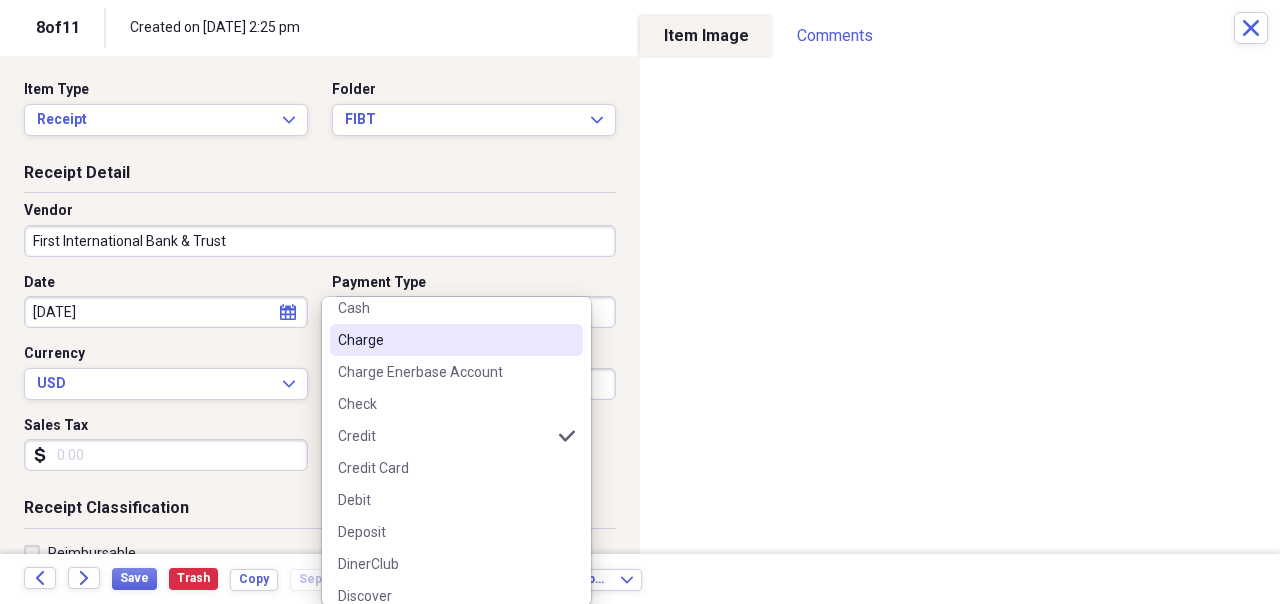 scroll, scrollTop: 133, scrollLeft: 0, axis: vertical 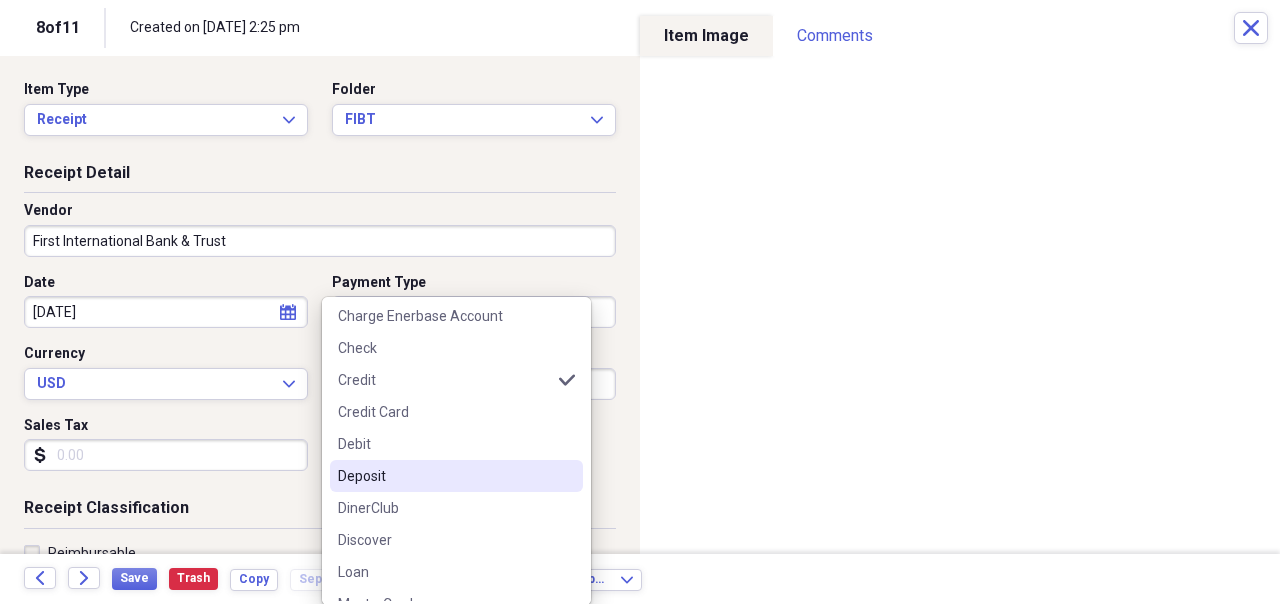 click on "Deposit" at bounding box center [444, 476] 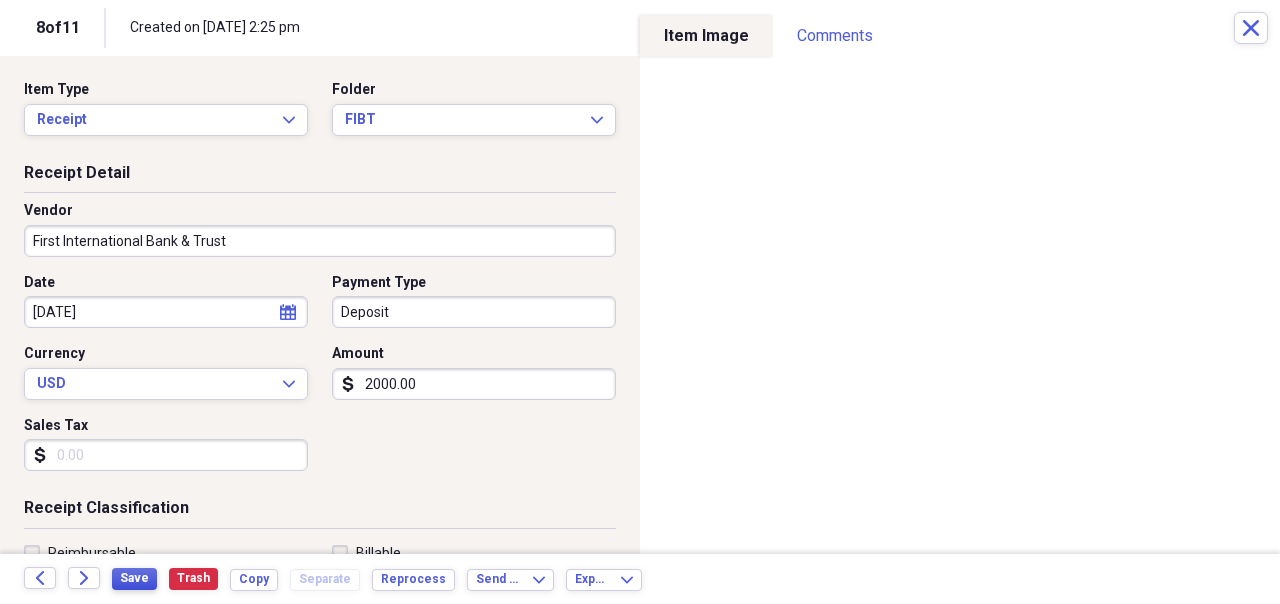 click on "Save" at bounding box center [134, 578] 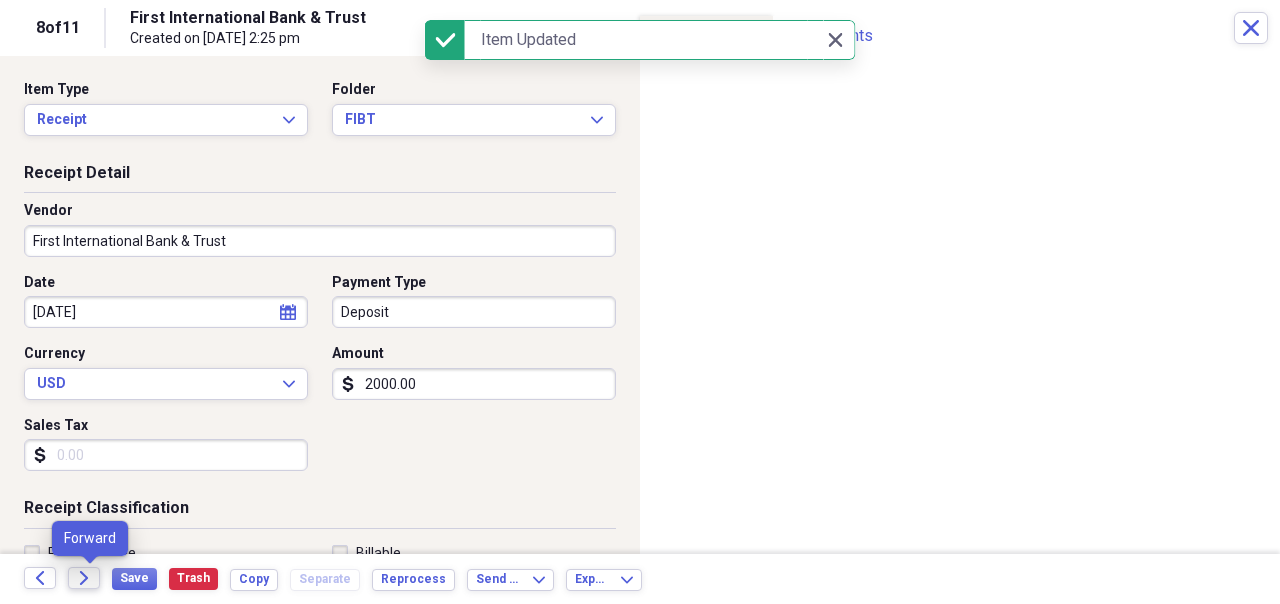 click on "Forward" at bounding box center (84, 578) 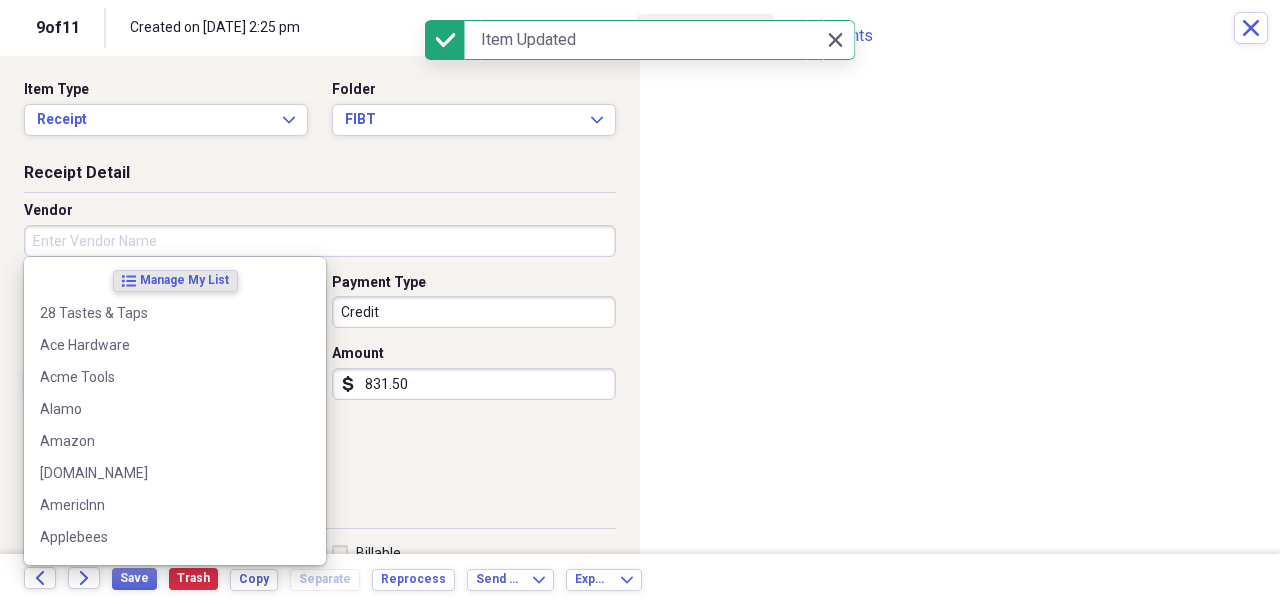 click on "Vendor" at bounding box center (320, 241) 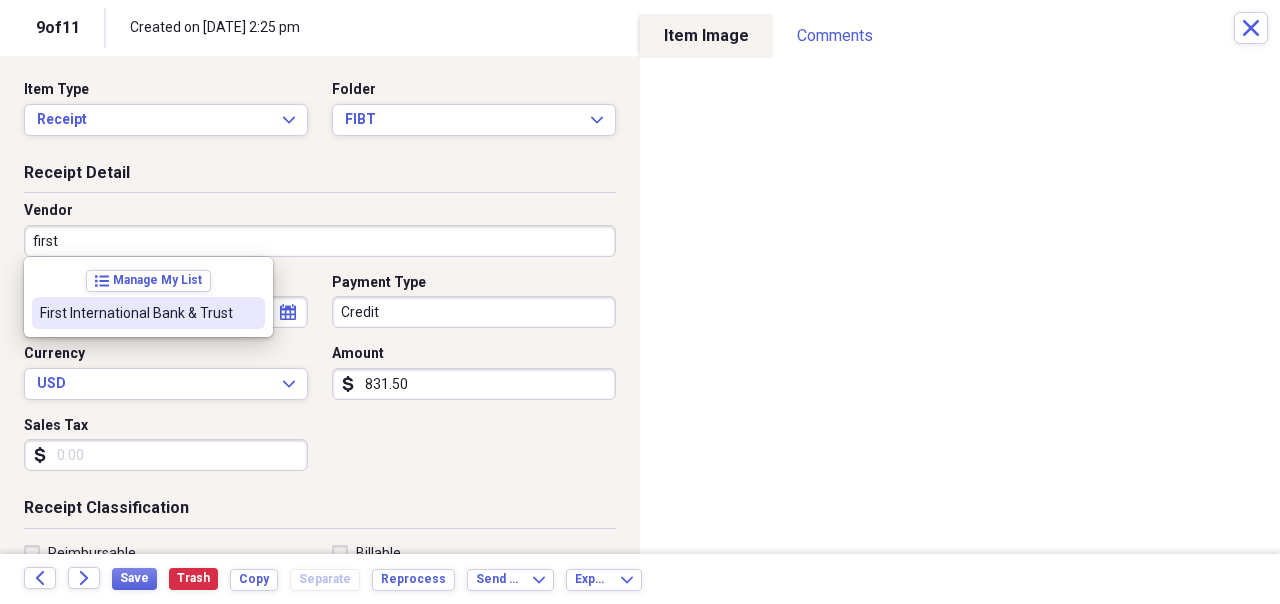 click on "First International Bank & Trust" at bounding box center (148, 313) 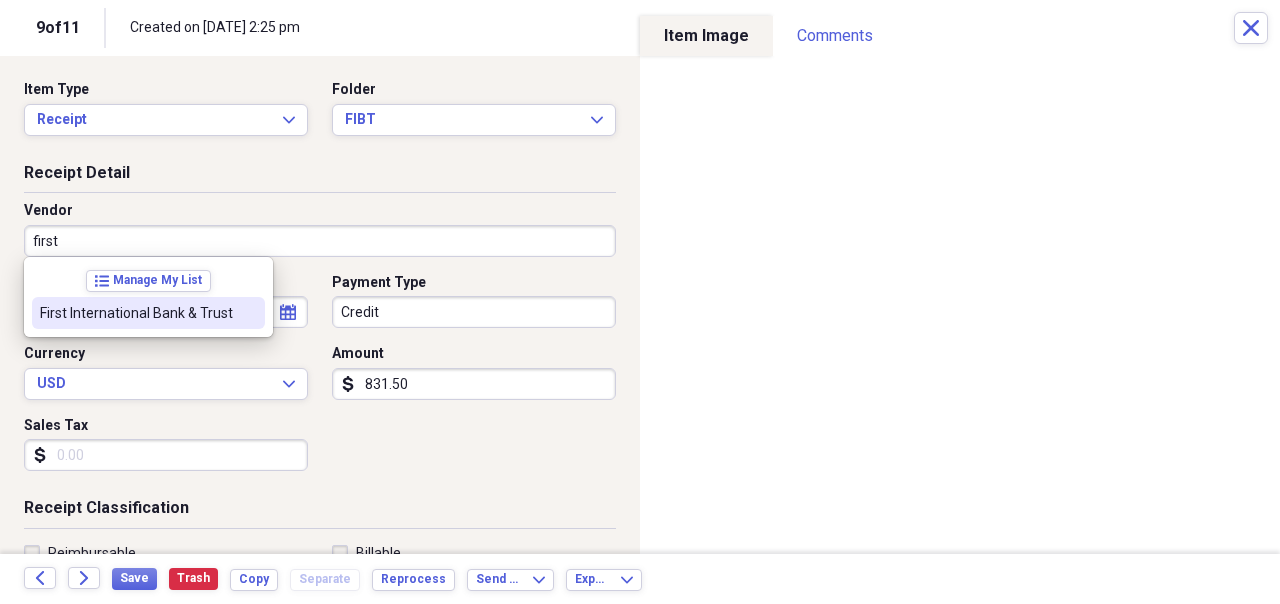 type on "First International Bank & Trust" 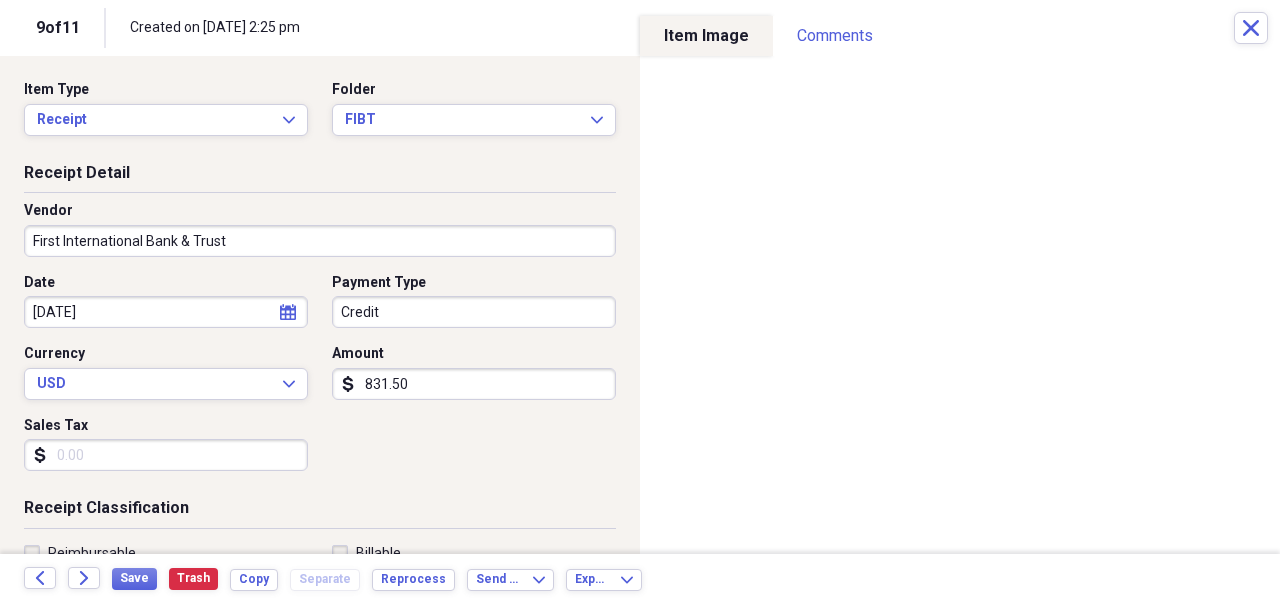 click on "Organize My Files 2 Collapse Unfiled Needs Review 2 Unfiled All Files Unfiled Unfiled Unfiled Saved Reports Collapse My Cabinet LeRoy's Home Improvements Add Folder Expand Folder 2017 Add Folder Expand Folder 2018 Add Folder Expand Folder 2019 Add Folder Expand Folder 2020 Add Folder Expand Folder 2021 Add Folder Expand Folder 2022 Add Folder Expand Folder 2023 Add Folder Expand Folder 2024 Add Folder Collapse Open Folder 2025 Add Folder Folder Business Check Add Folder Folder Business Visa Add Folder Folder Cash Add Folder Folder Chase Add Folder Folder City Minot Landfill Add Folder Folder Enerbase Add Folder Folder FIBT Add Folder Folder Home Depot Add Folder Folder Lowes Add Folder Folder Menards Add Folder Folder [PERSON_NAME] Lumber Add Folder Folder Personal Add Folder Trash Trash Help & Support Submit Import Import Add Create Expand Reports Reports Settings [PERSON_NAME] Expand These items are in need of review Showing 11 items , totaling $14,280.59 Column Expand sort Sort Filters  Expand Create Item Expand Image Date" at bounding box center (640, 302) 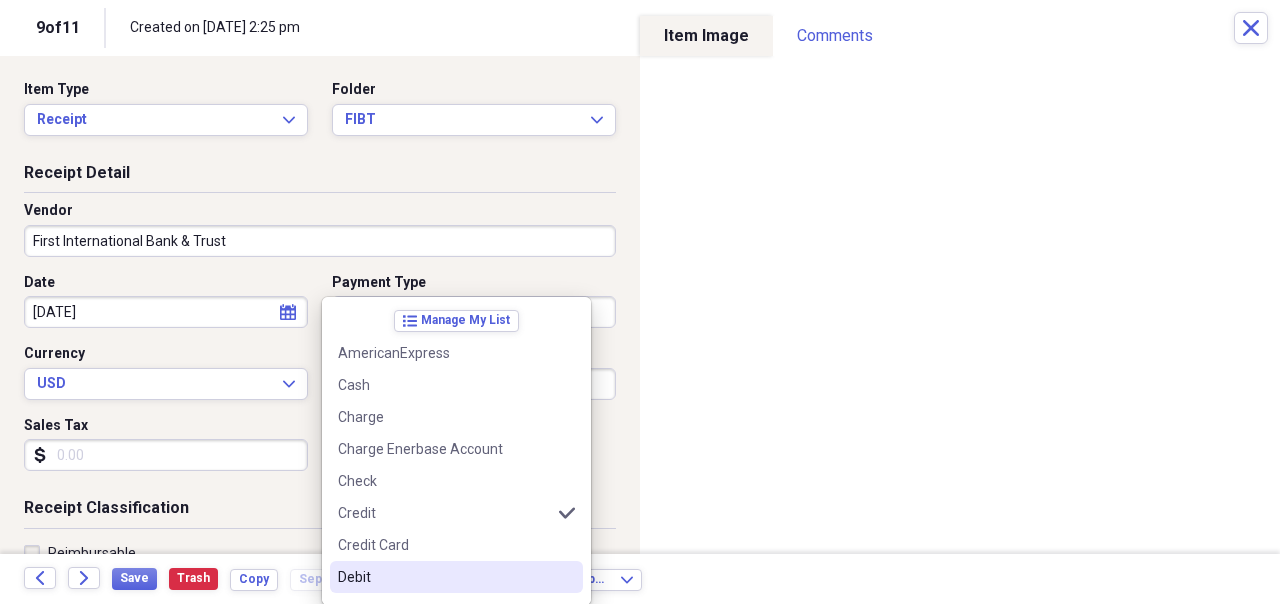 scroll, scrollTop: 133, scrollLeft: 0, axis: vertical 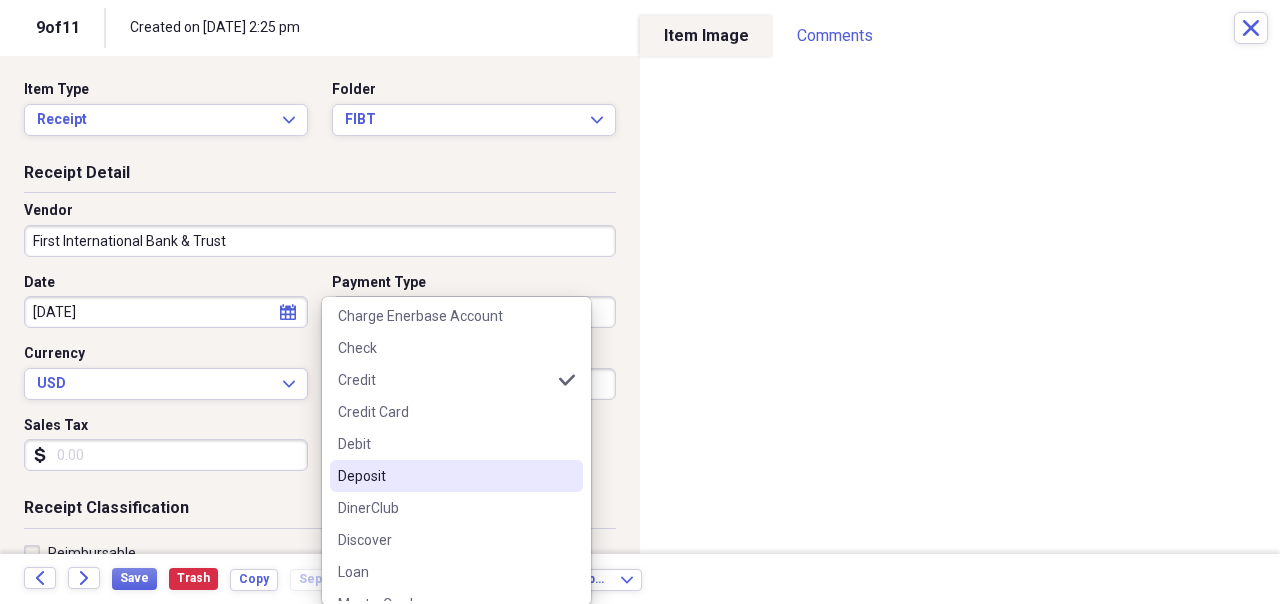 click on "Deposit" at bounding box center (444, 476) 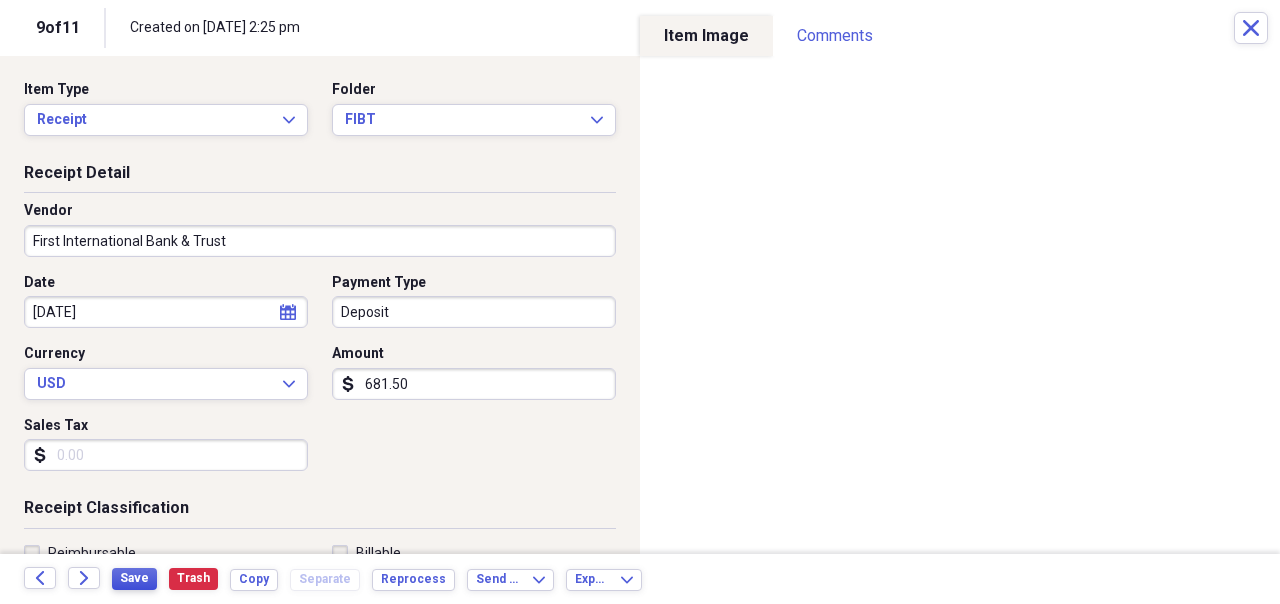 type on "681.50" 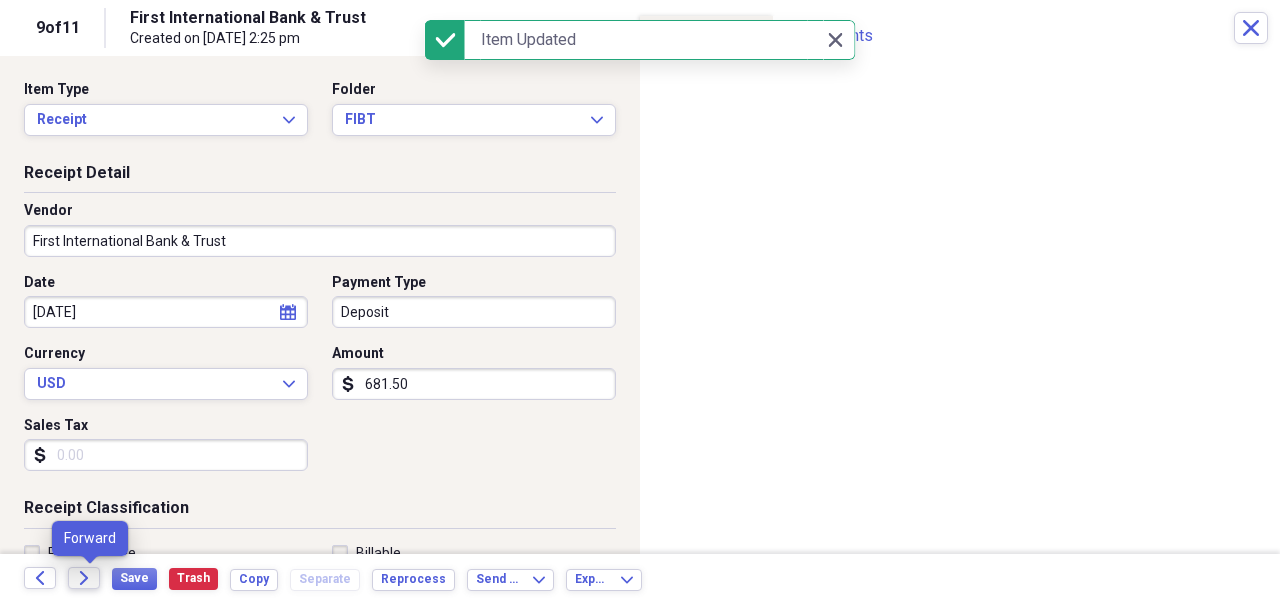click on "Forward" at bounding box center [84, 578] 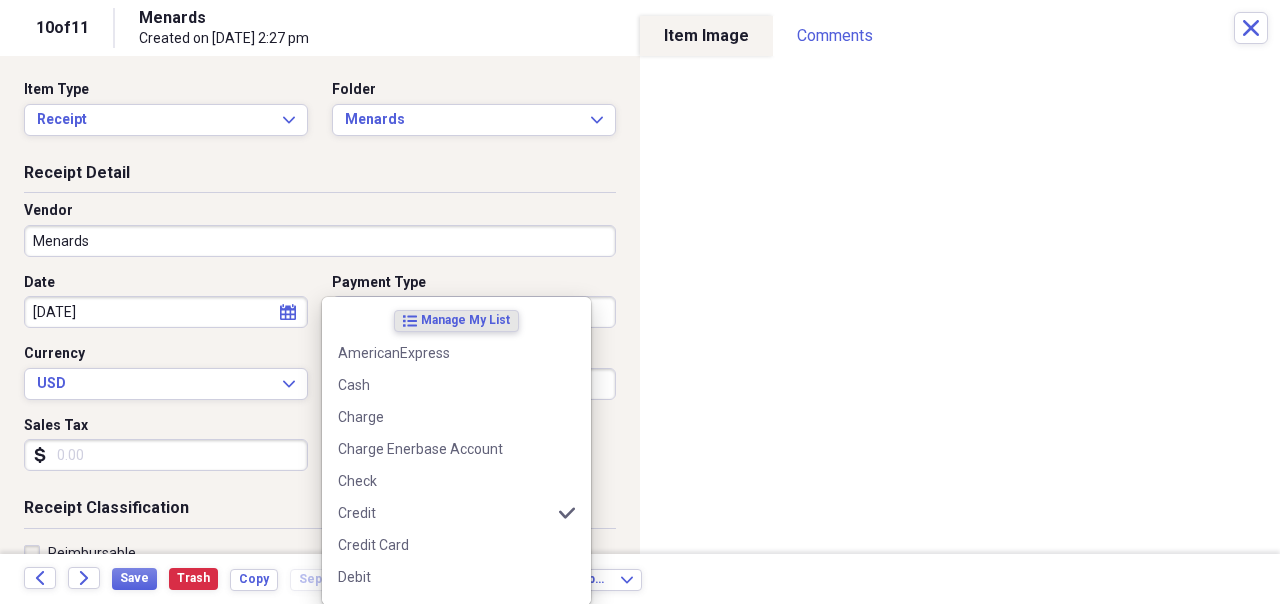 click on "Organize My Files 1 Collapse Unfiled Needs Review 1 Unfiled All Files Unfiled Unfiled Unfiled Saved Reports Collapse My Cabinet LeRoy's Home Improvements Add Folder Expand Folder 2017 Add Folder Expand Folder 2018 Add Folder Expand Folder 2019 Add Folder Expand Folder 2020 Add Folder Expand Folder 2021 Add Folder Expand Folder 2022 Add Folder Expand Folder 2023 Add Folder Expand Folder 2024 Add Folder Collapse Open Folder 2025 Add Folder Folder Business Check Add Folder Folder Business Visa Add Folder Folder Cash Add Folder Folder Chase Add Folder Folder City Minot Landfill Add Folder Folder Enerbase Add Folder Folder FIBT Add Folder Folder Home Depot Add Folder Folder Lowes Add Folder Folder Menards Add Folder Folder [PERSON_NAME] Lumber Add Folder Folder Personal Add Folder Trash Trash Help & Support Submit Import Import Add Create Expand Reports Reports Settings [PERSON_NAME] Expand These items are in need of review Showing 11 items , totaling $14,280.59 Column Expand sort Sort Filters  Expand Create Item Expand Image Date" at bounding box center [640, 302] 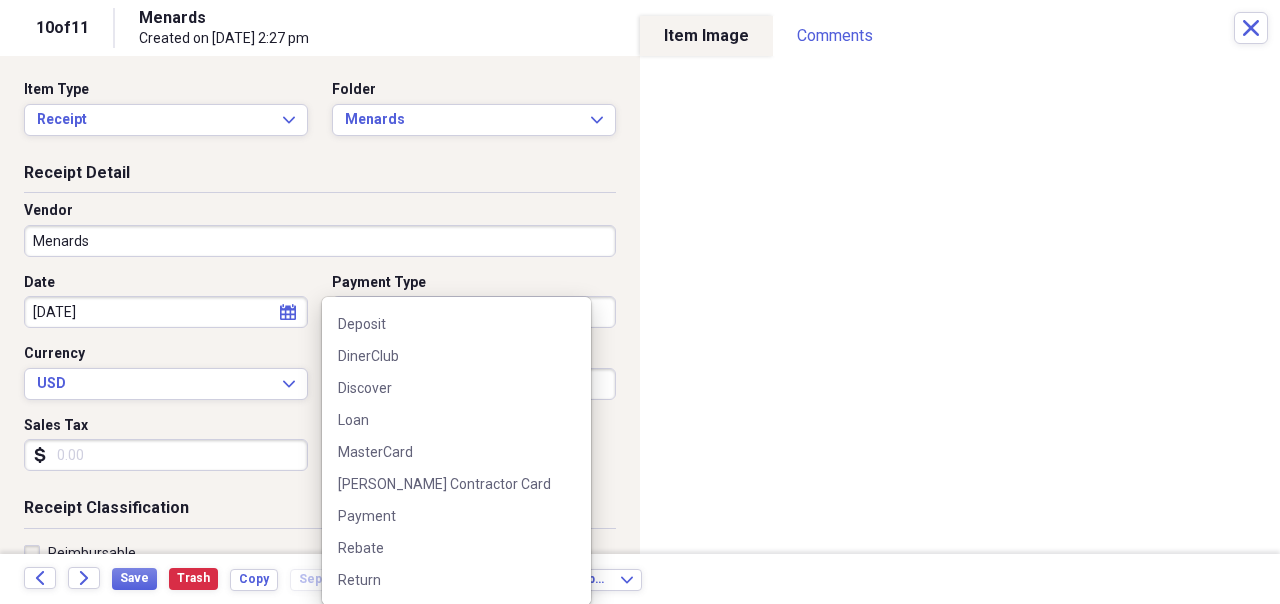scroll, scrollTop: 400, scrollLeft: 0, axis: vertical 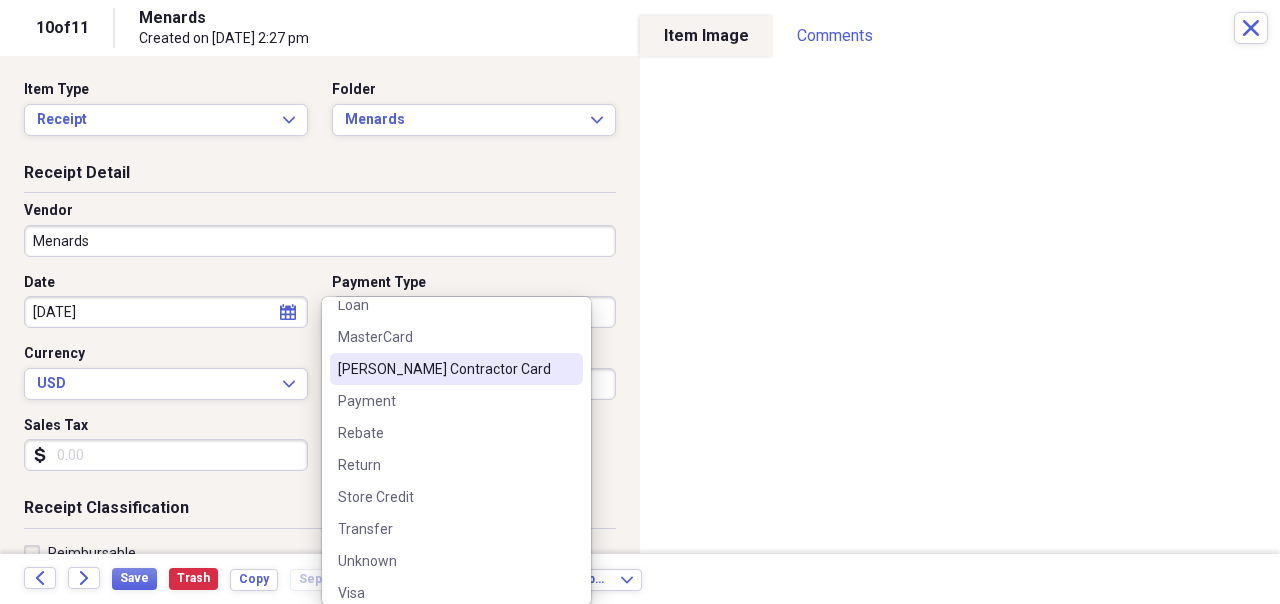 click on "[PERSON_NAME] Contractor Card" at bounding box center [444, 369] 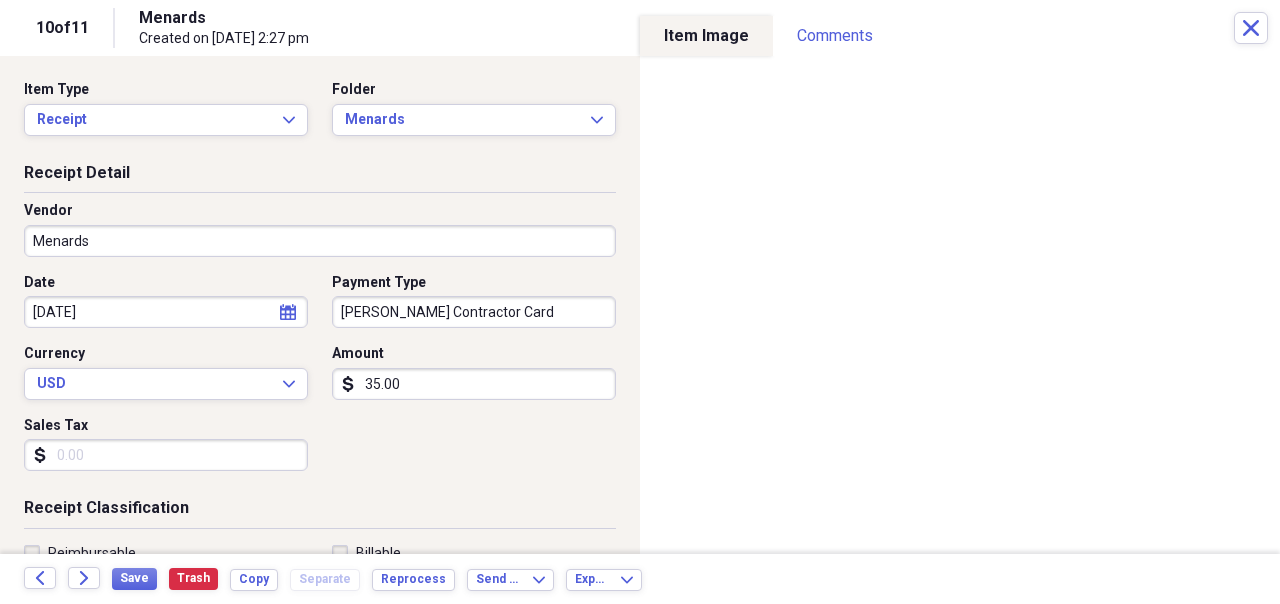click on "Sales Tax" at bounding box center [166, 455] 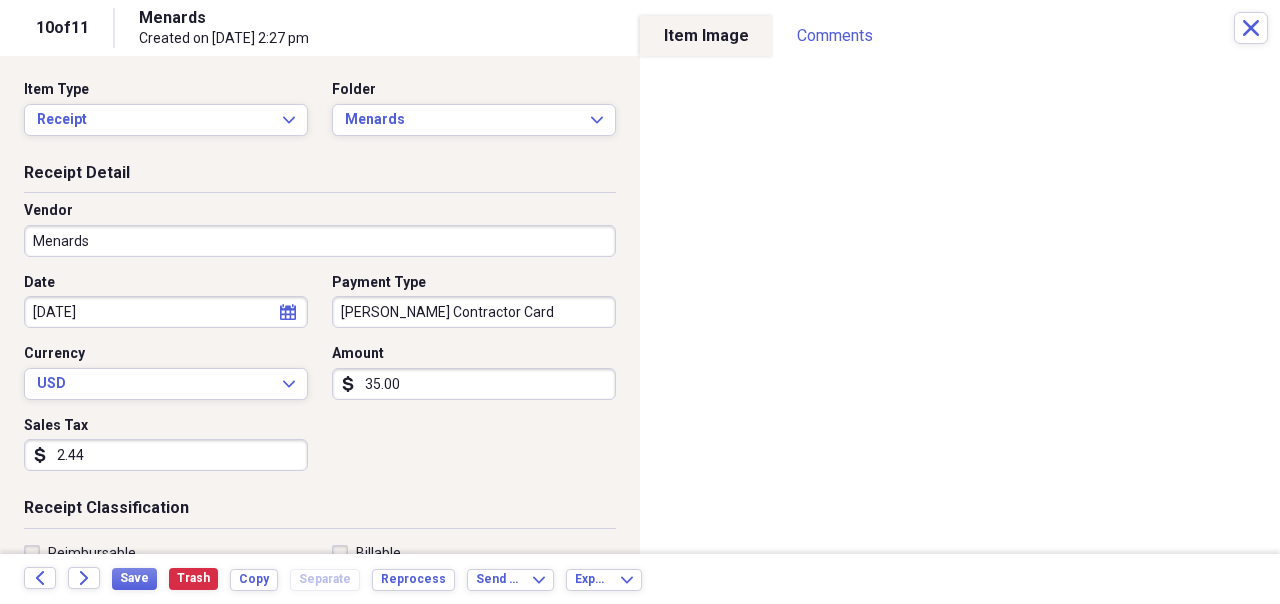 type on "2.44" 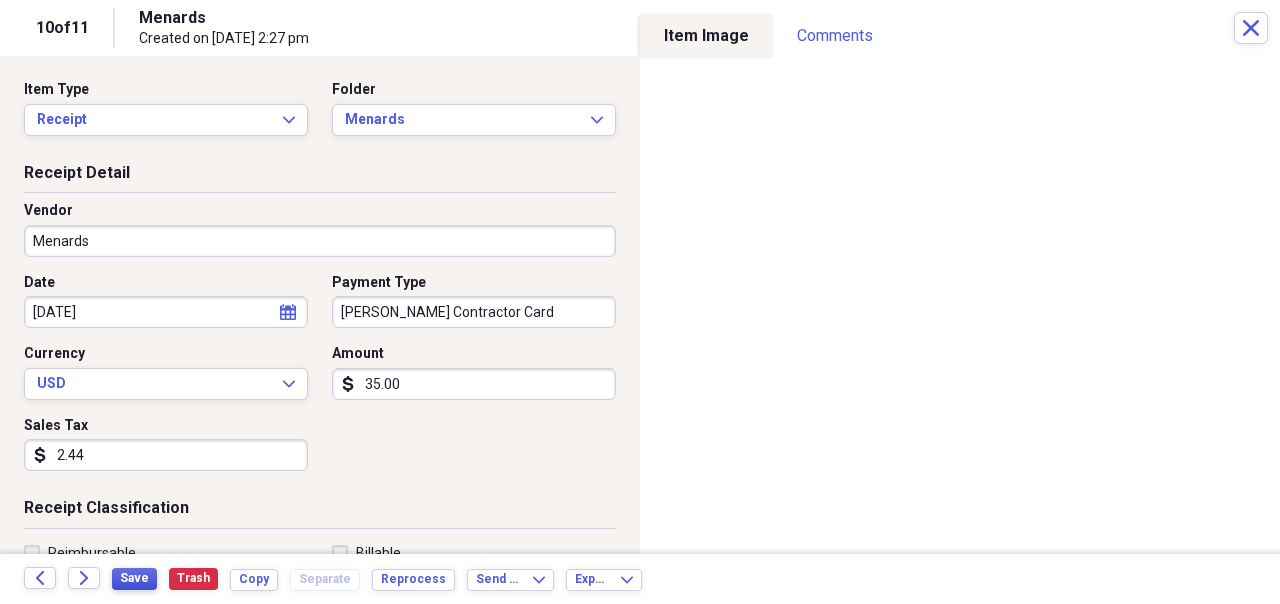 click on "Save" at bounding box center (134, 578) 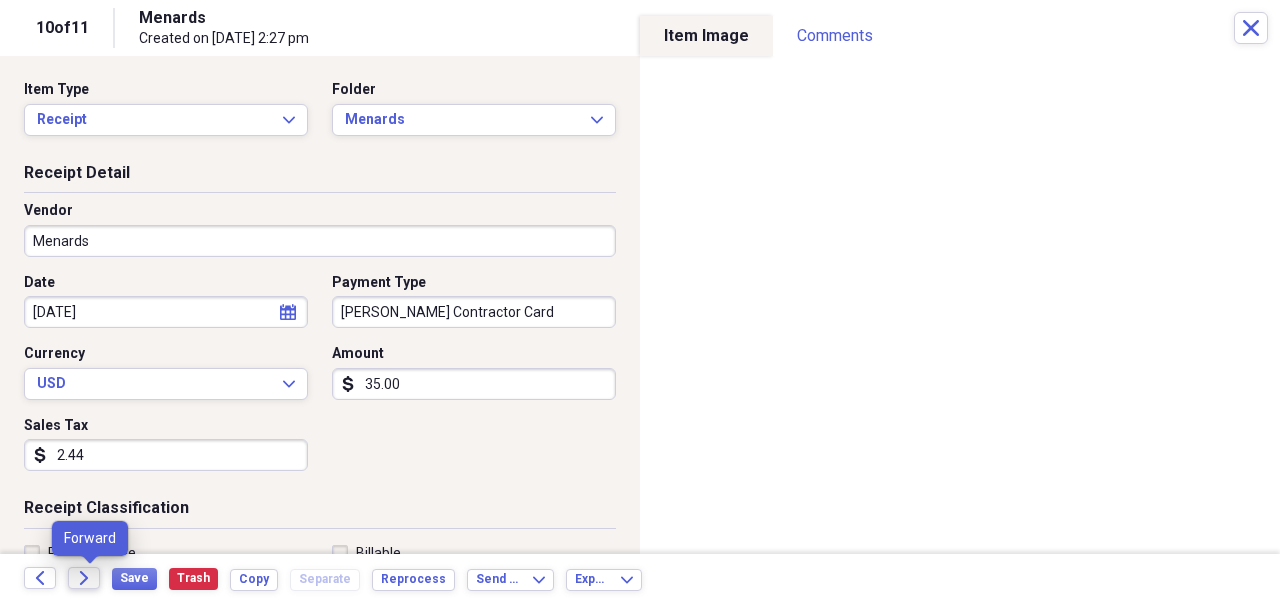 click on "Forward" 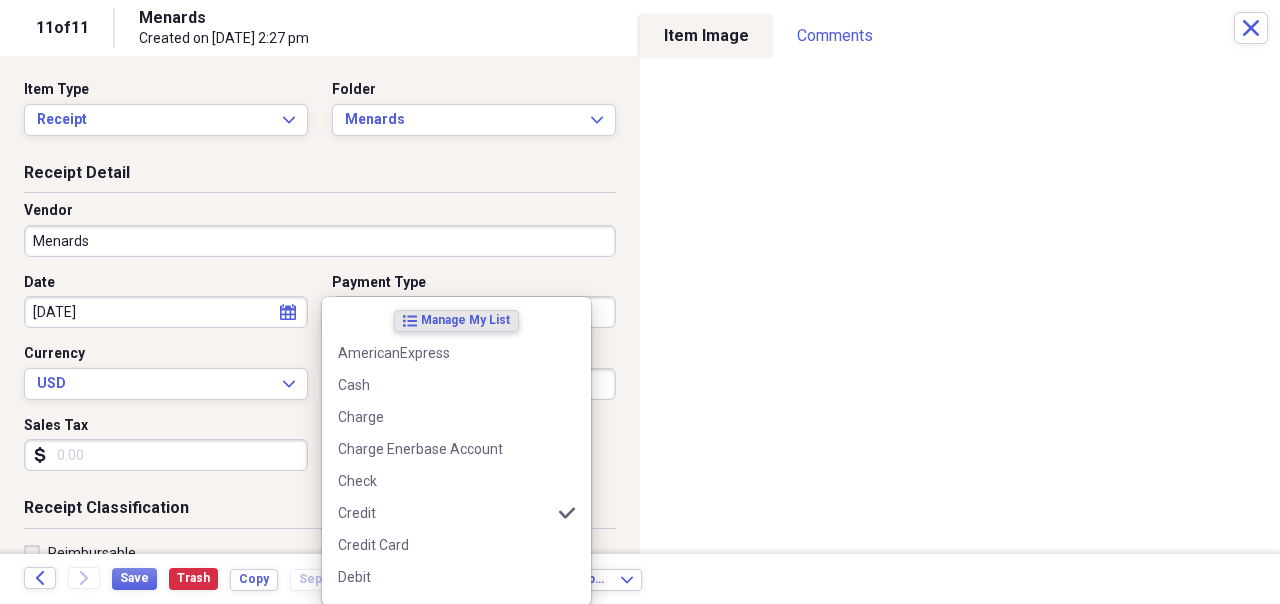 click on "Organize My Files Collapse Unfiled Needs Review Unfiled All Files Unfiled Unfiled Unfiled Saved Reports Collapse My Cabinet LeRoy's Home Improvements Add Folder Expand Folder 2017 Add Folder Expand Folder 2018 Add Folder Expand Folder 2019 Add Folder Expand Folder 2020 Add Folder Expand Folder 2021 Add Folder Expand Folder 2022 Add Folder Expand Folder 2023 Add Folder Expand Folder 2024 Add Folder Collapse Open Folder 2025 Add Folder Folder Business Check Add Folder Folder Business Visa Add Folder Folder Cash Add Folder Folder Chase Add Folder Folder City Minot Landfill Add Folder Folder Enerbase Add Folder Folder FIBT Add Folder Folder Home Depot Add Folder Folder Lowes Add Folder Folder Menards Add Folder Folder [PERSON_NAME] Lumber Add Folder Folder Personal Add Folder Trash Trash Help & Support Submit Import Import Add Create Expand Reports Reports Settings [PERSON_NAME] Expand These items are in need of review Showing 11 items , totaling $14,280.59 Column Expand sort Sort Filters  Expand Create Item Expand Image Date 75" at bounding box center (640, 302) 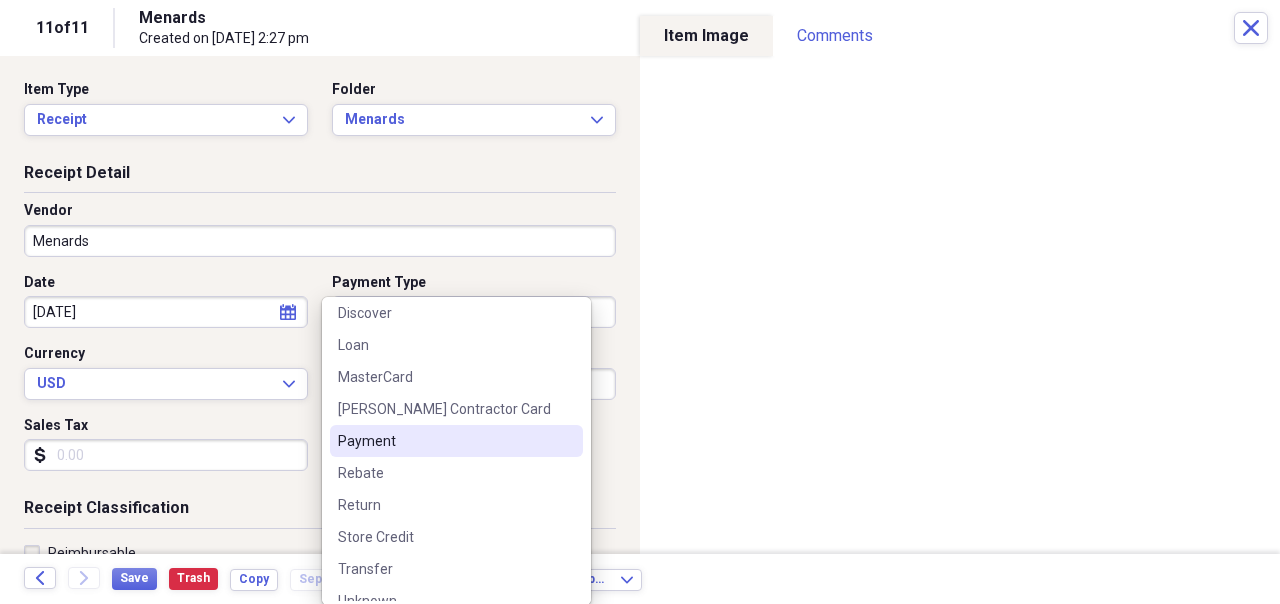scroll, scrollTop: 400, scrollLeft: 0, axis: vertical 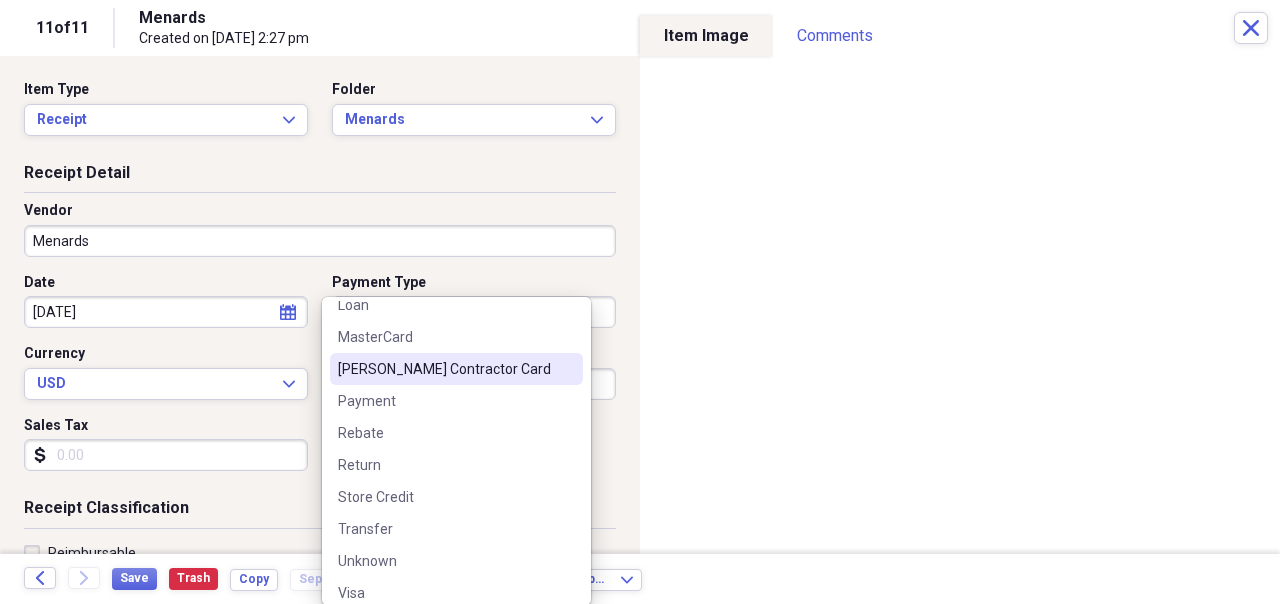 click on "[PERSON_NAME] Contractor Card" at bounding box center [444, 369] 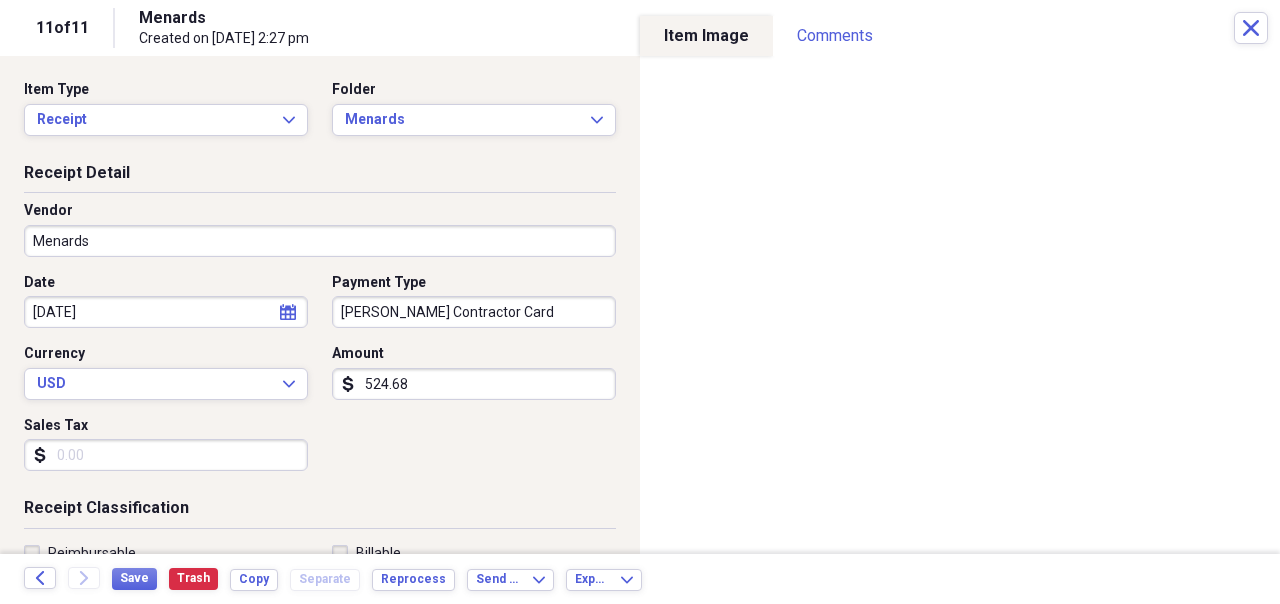 click on "Amount dollar-sign 524.68" at bounding box center (468, 372) 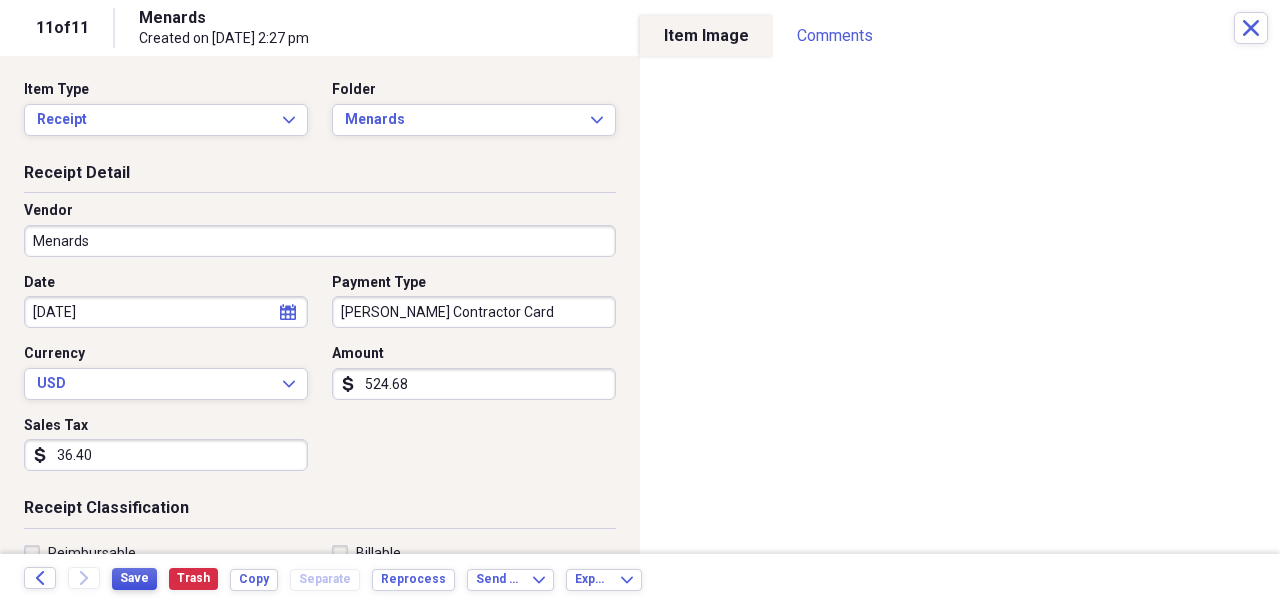type on "36.40" 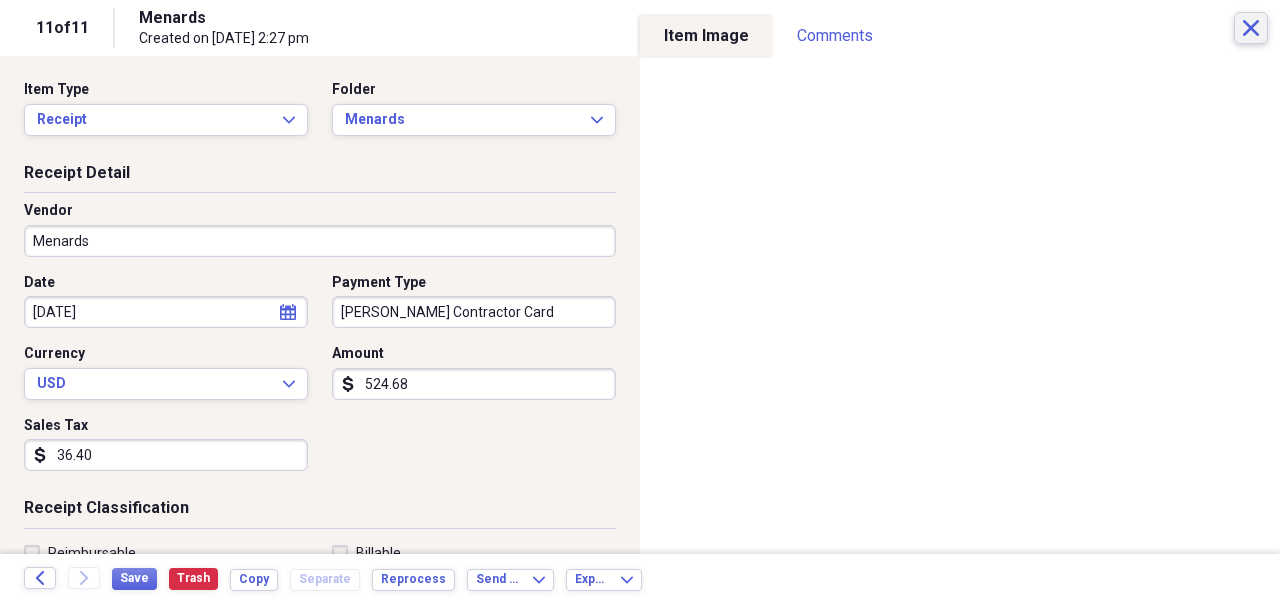 click 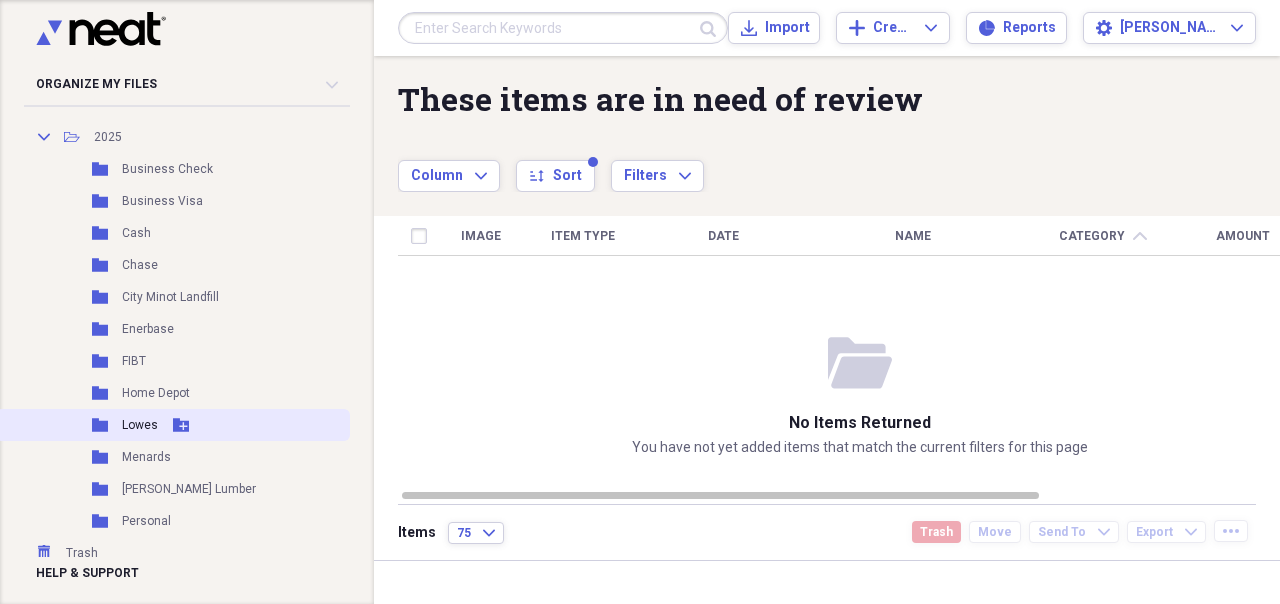 scroll, scrollTop: 421, scrollLeft: 0, axis: vertical 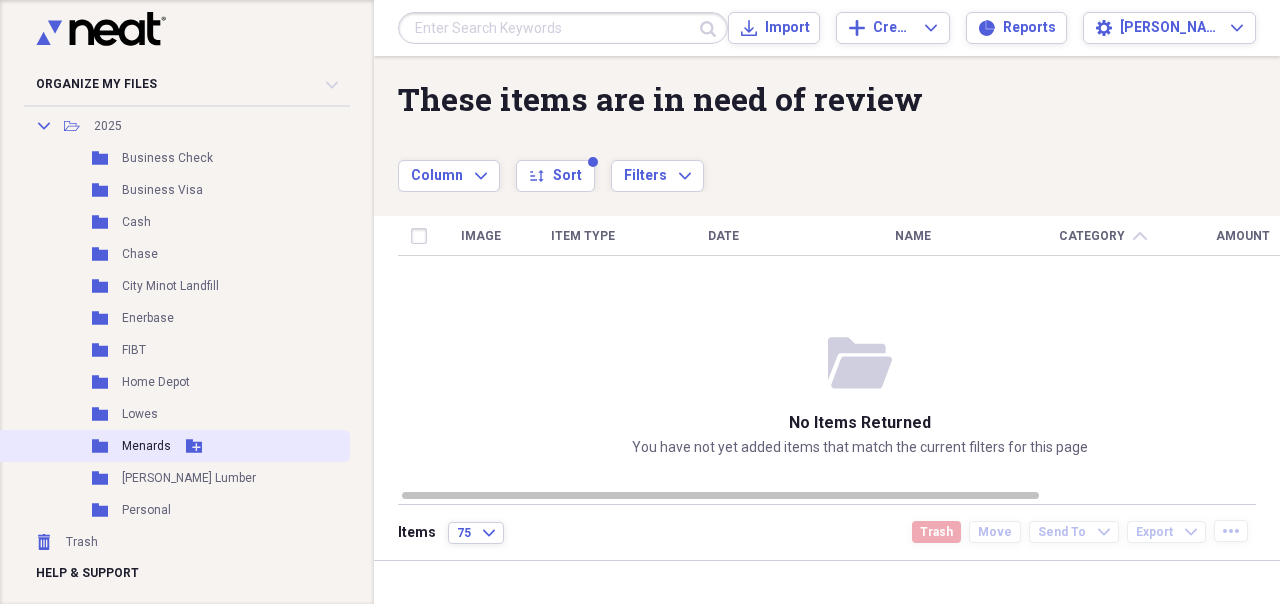 click on "Menards" at bounding box center (146, 446) 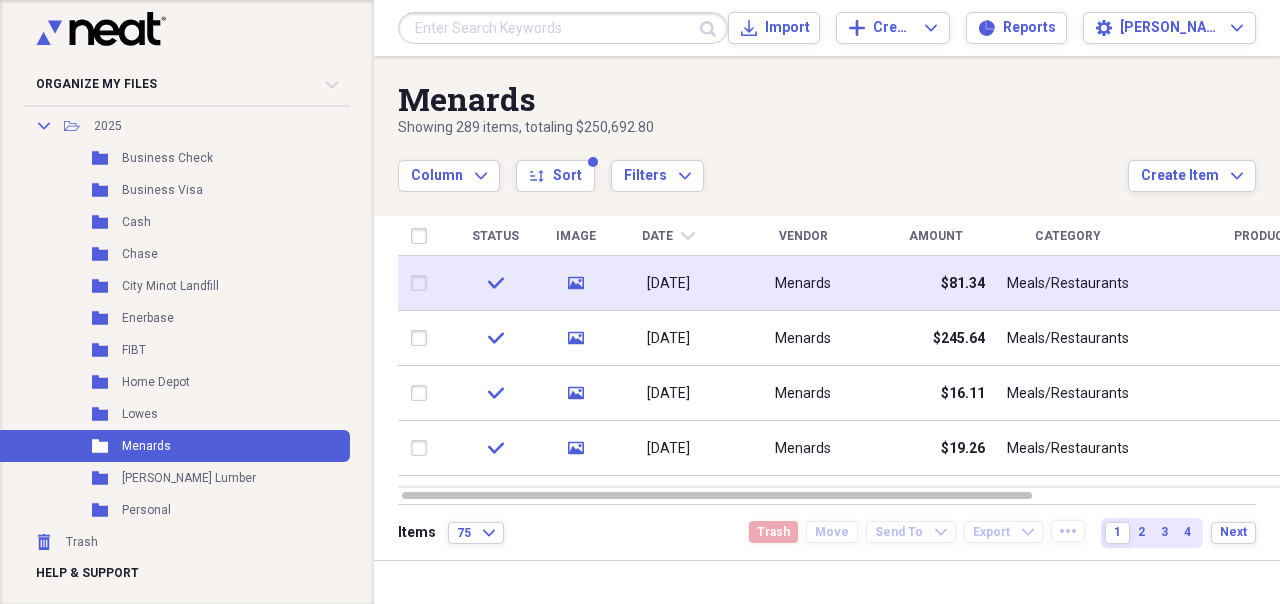 click on "Menards" at bounding box center [803, 283] 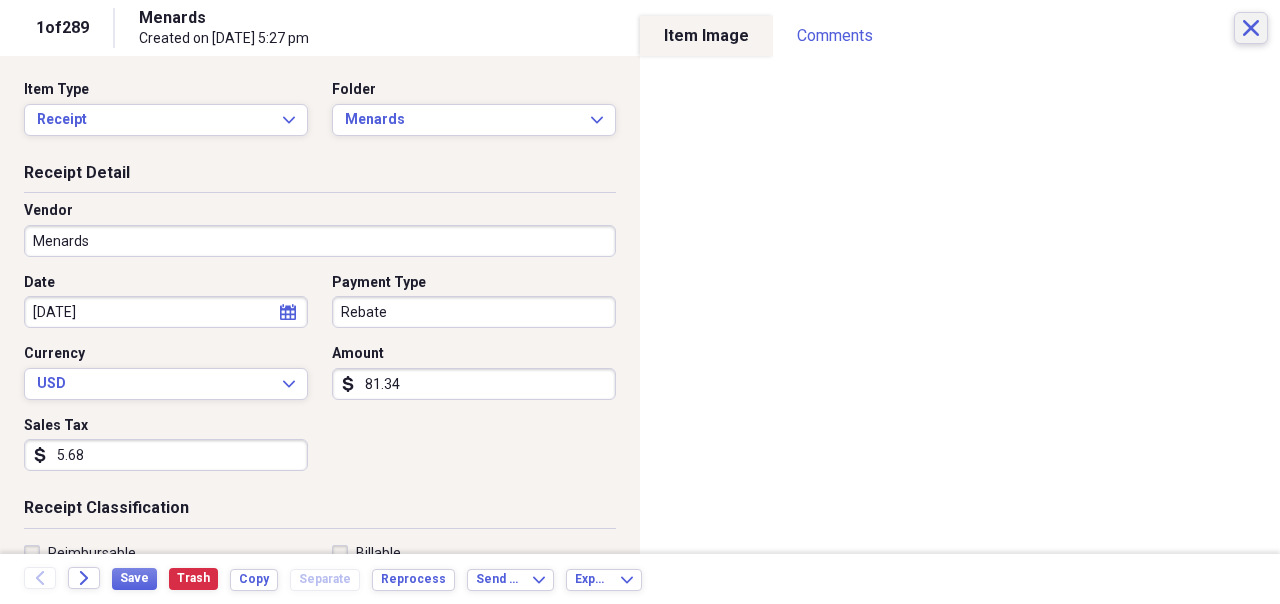 click on "Close" 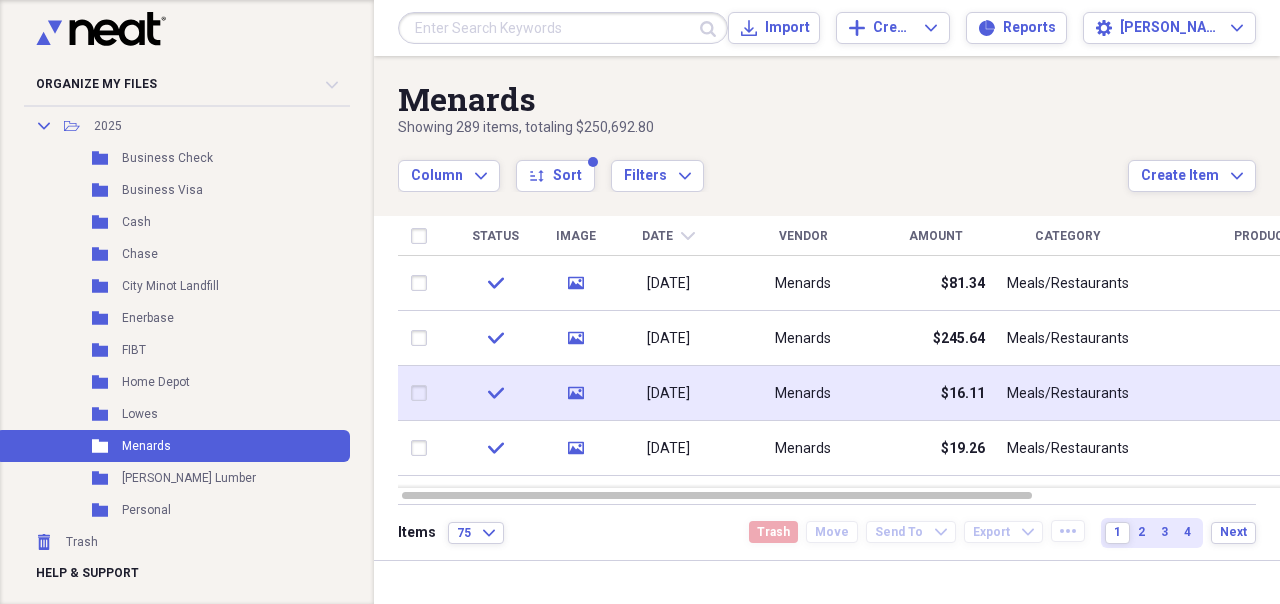 click on "Meals/Restaurants" at bounding box center (1068, 393) 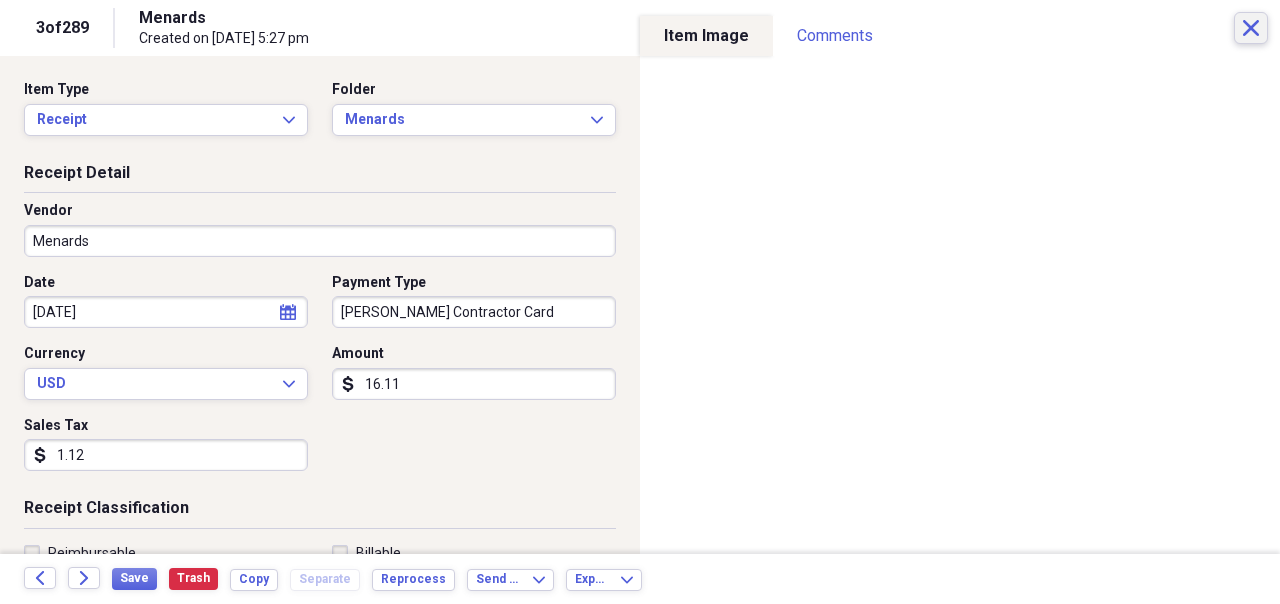 click on "Close" 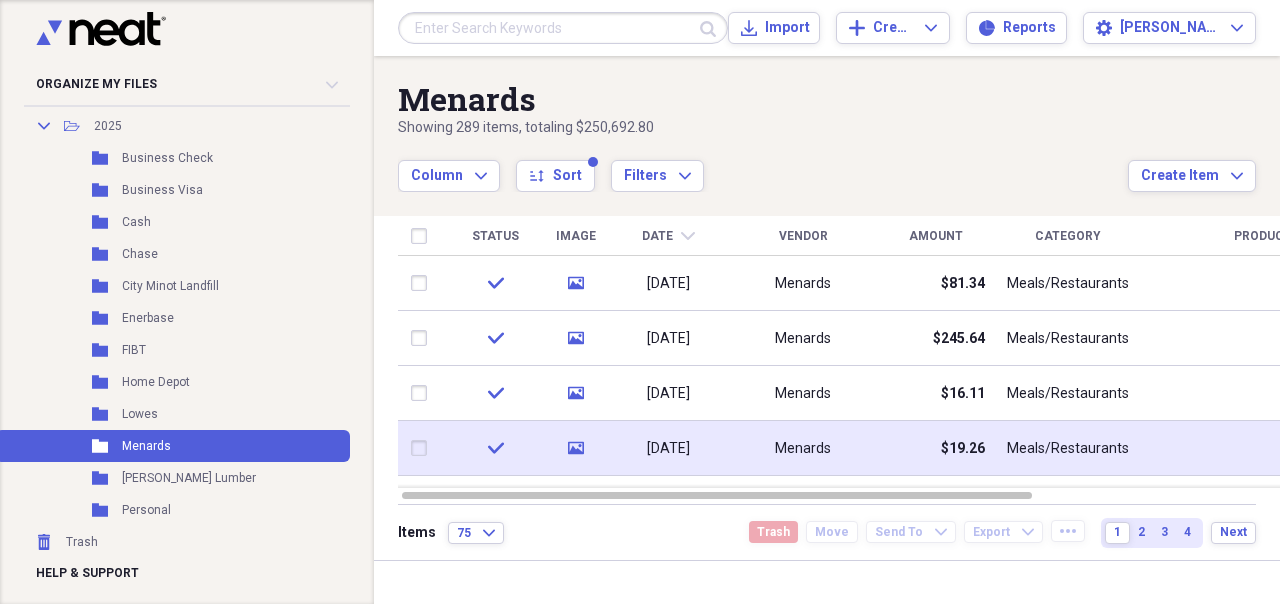 click on "Meals/Restaurants" at bounding box center [1068, 448] 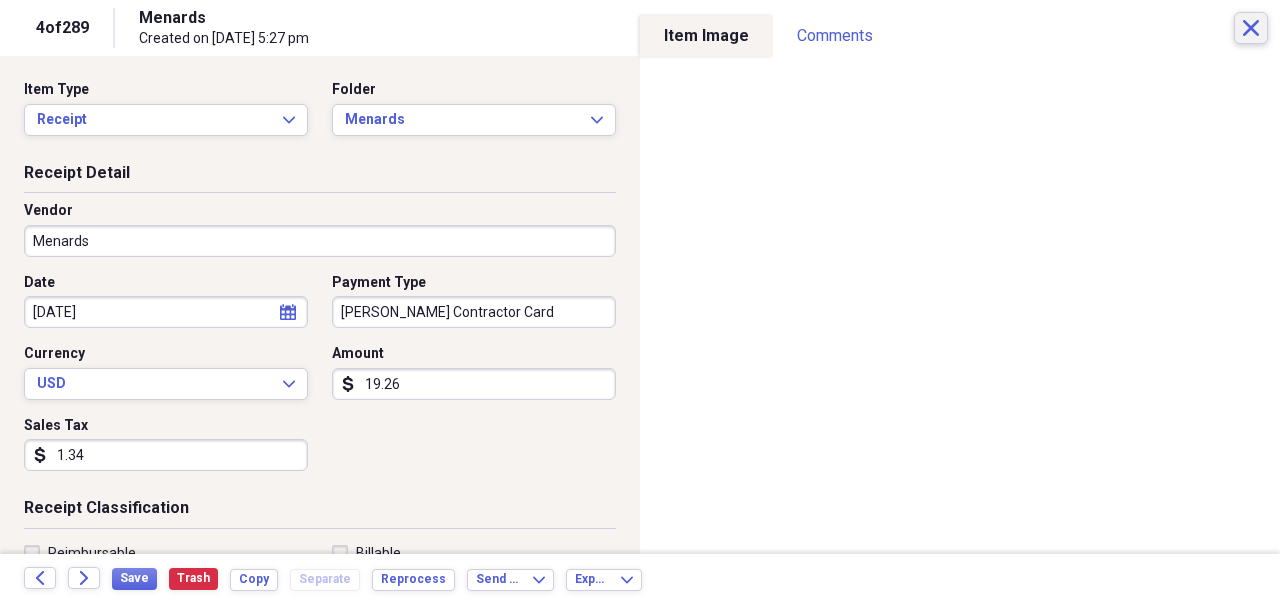 click on "Close" at bounding box center (1251, 28) 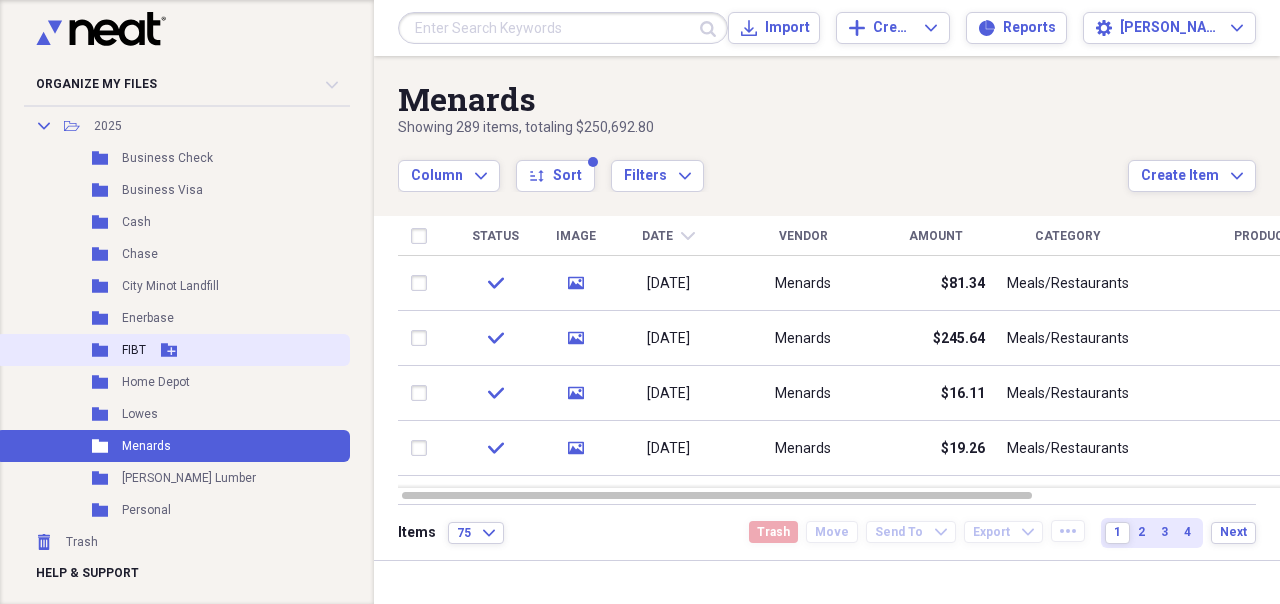 click on "FIBT" at bounding box center (134, 350) 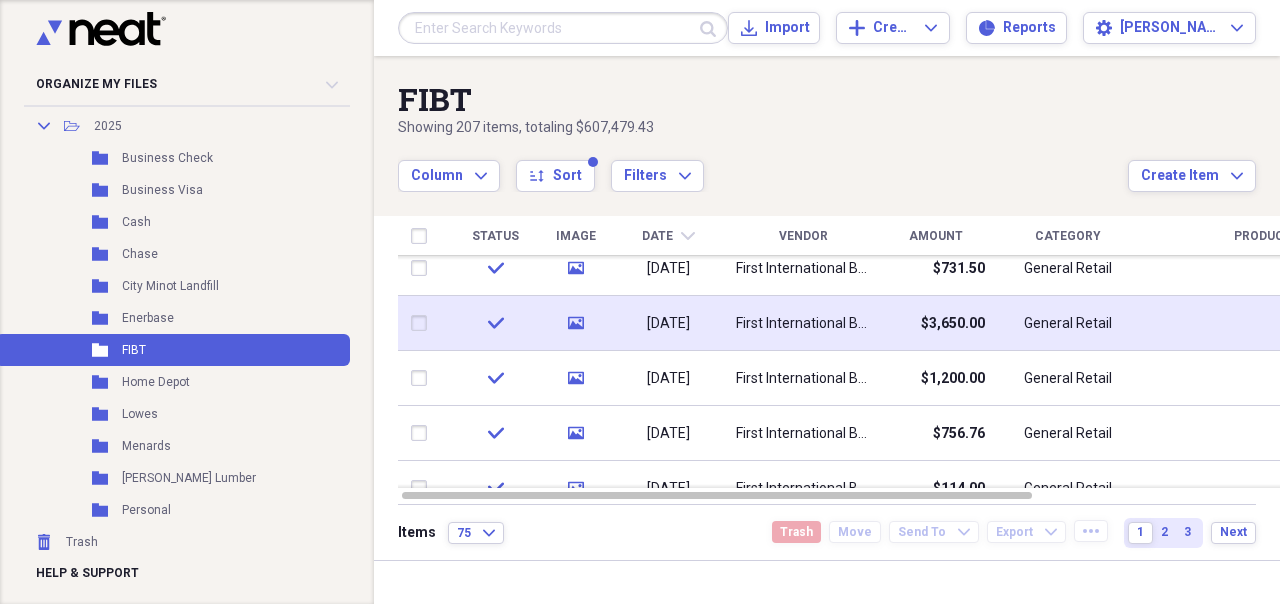 click on "$3,650.00" at bounding box center (935, 323) 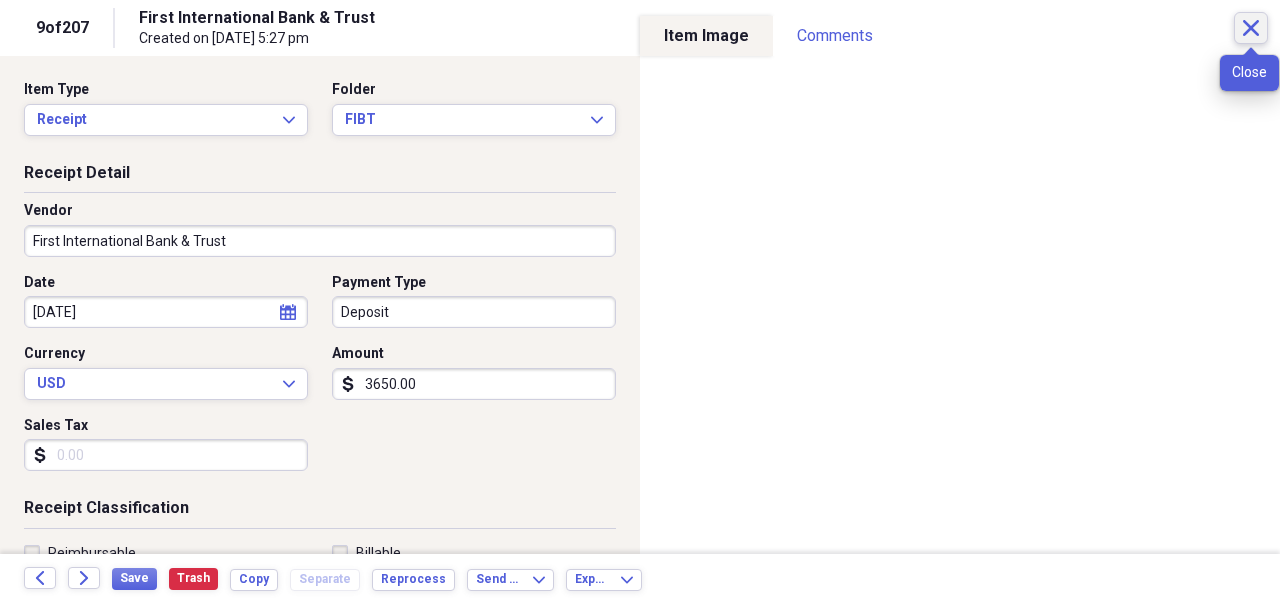click on "Close" at bounding box center [1251, 28] 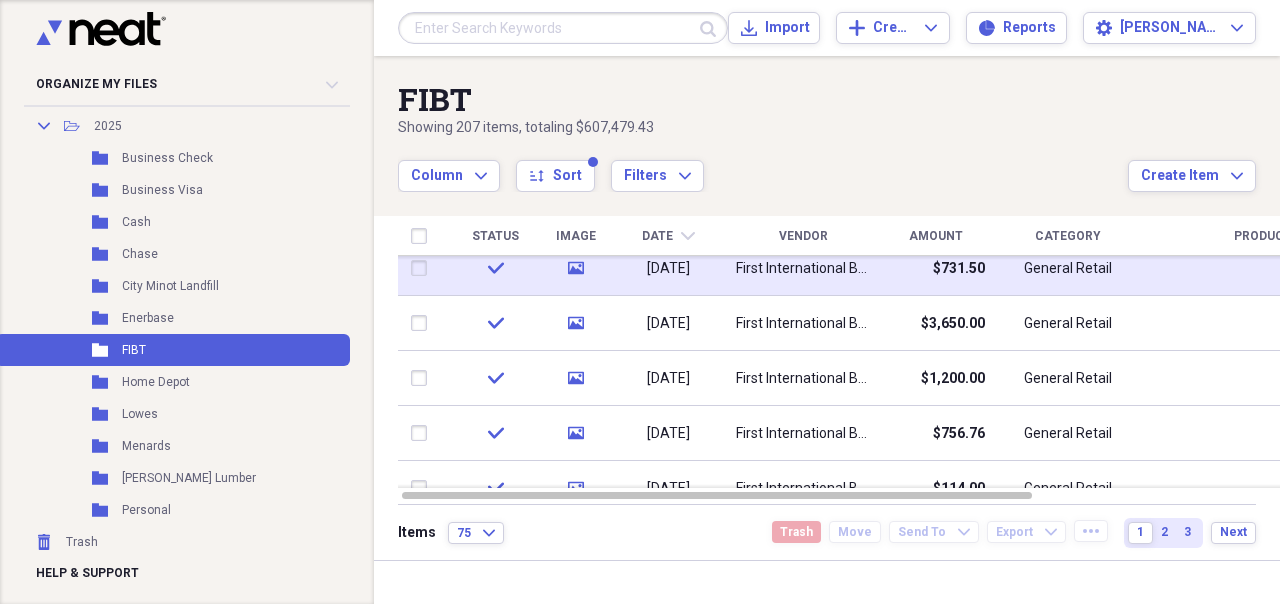 click on "$731.50" at bounding box center [935, 268] 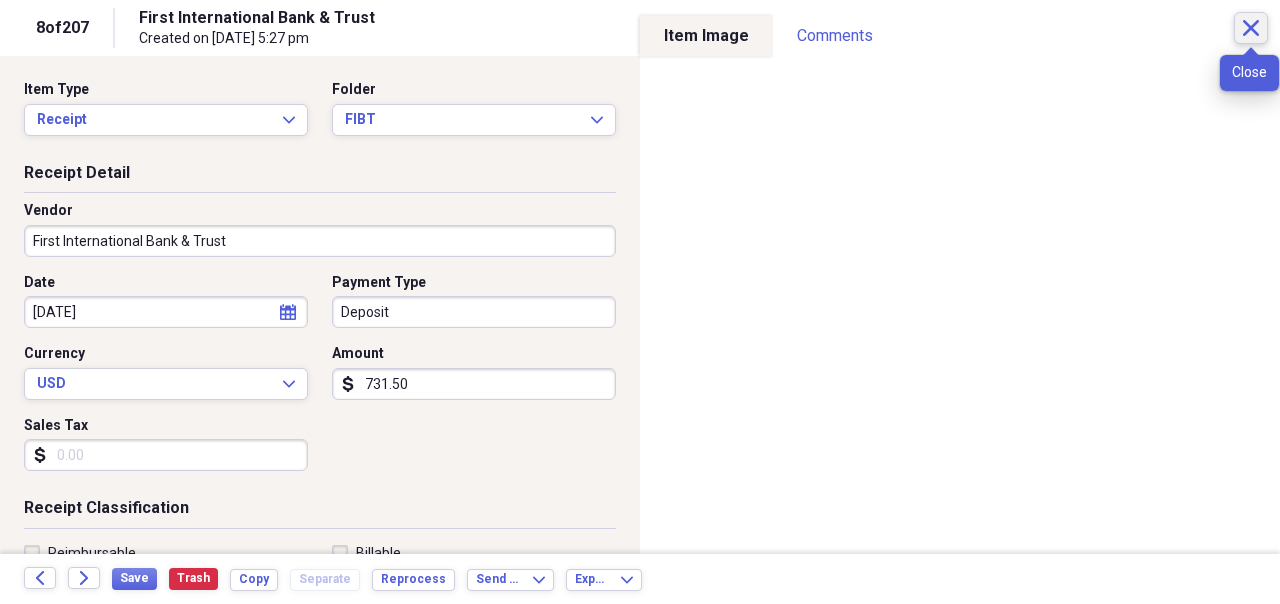 click on "Close" at bounding box center [1251, 28] 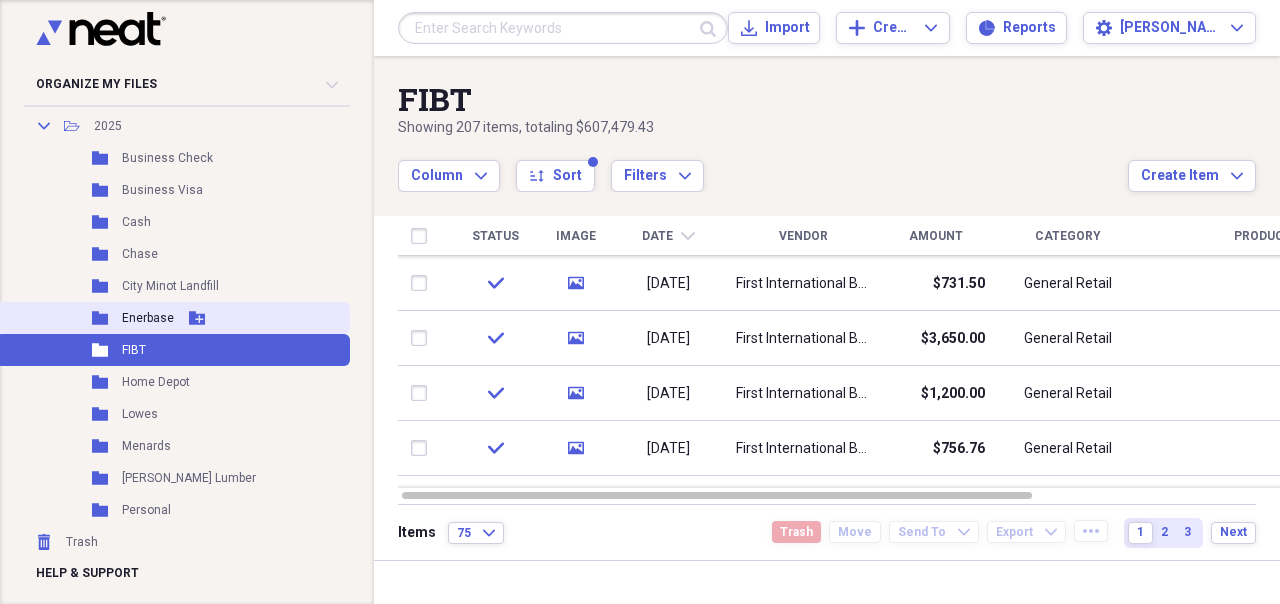 click on "Enerbase" at bounding box center [148, 318] 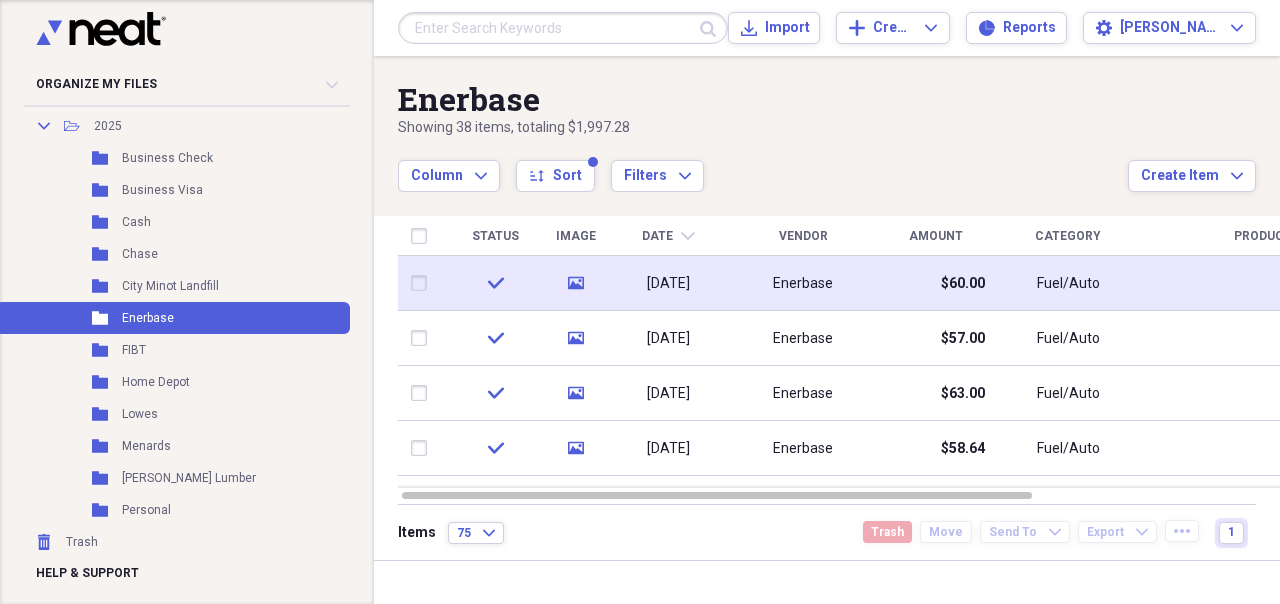 click on "Fuel/Auto" at bounding box center [1068, 283] 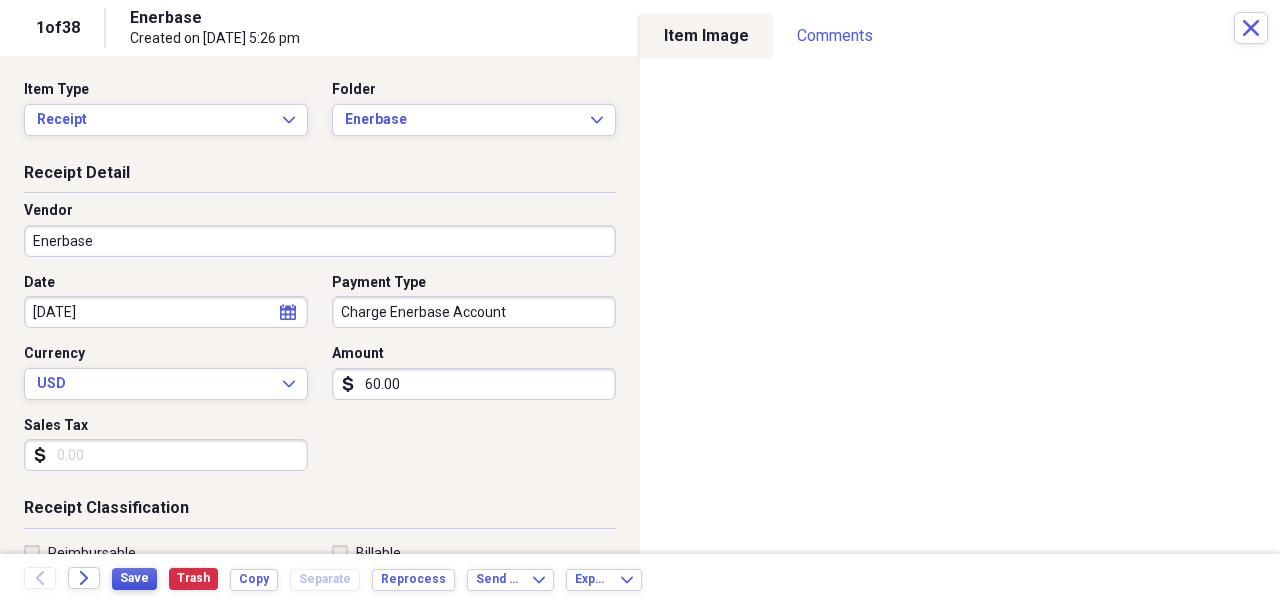 click on "Save" at bounding box center [134, 578] 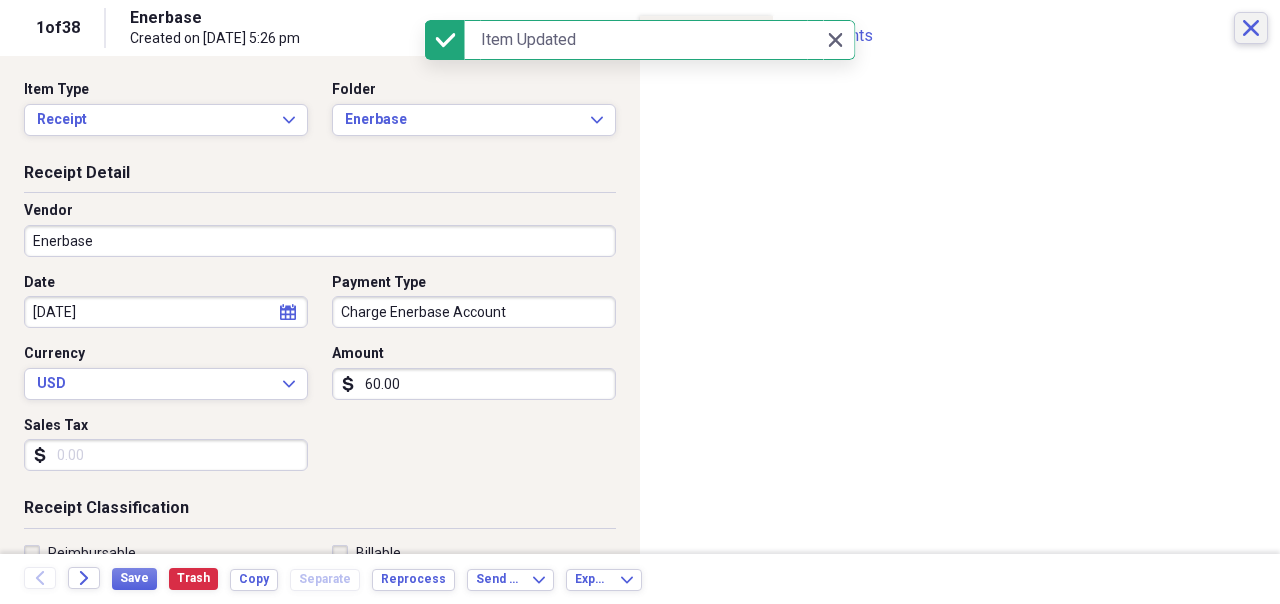 click on "Close" 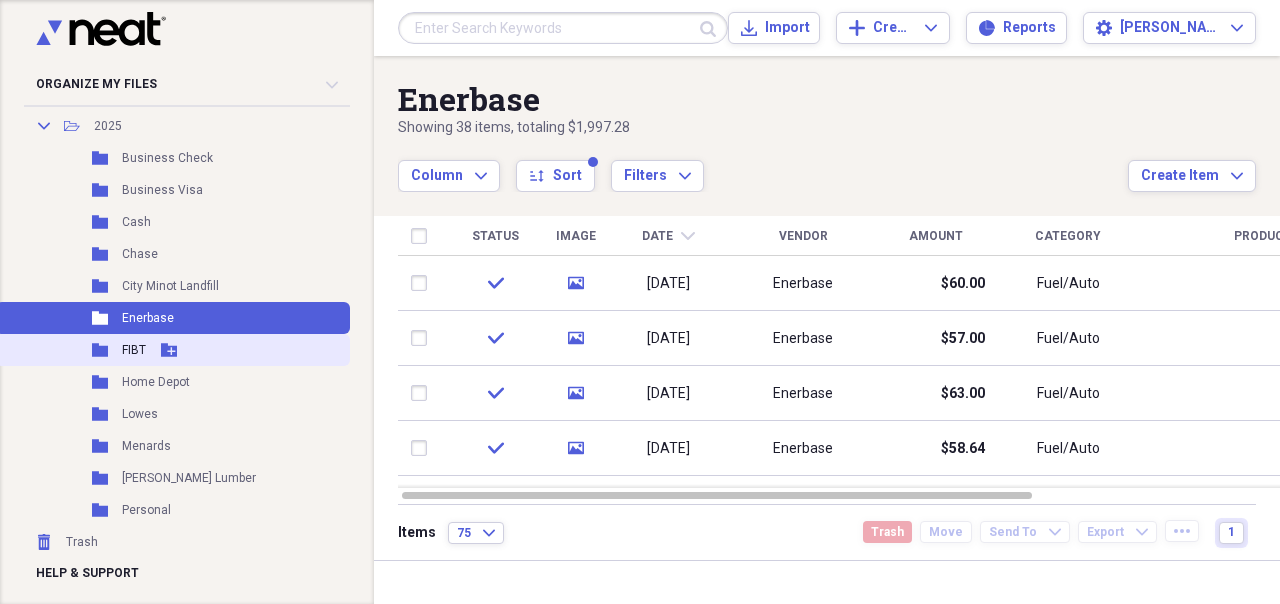 click on "Folder FIBT Add Folder" at bounding box center [173, 350] 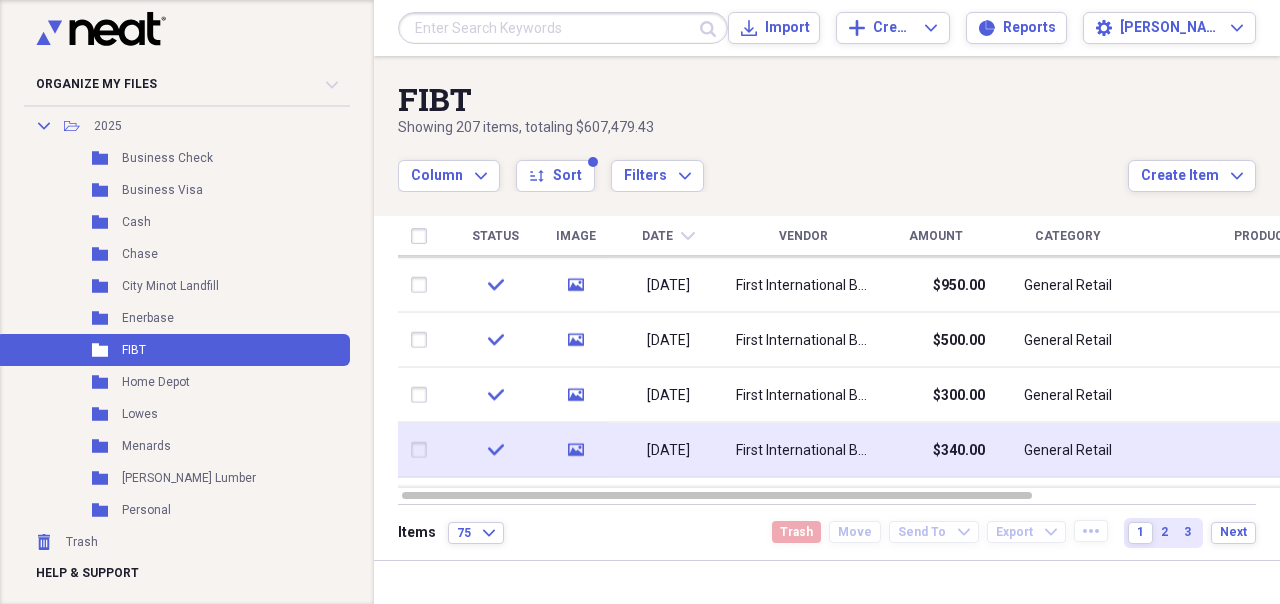 click on "First International Bank & Trust" at bounding box center (803, 450) 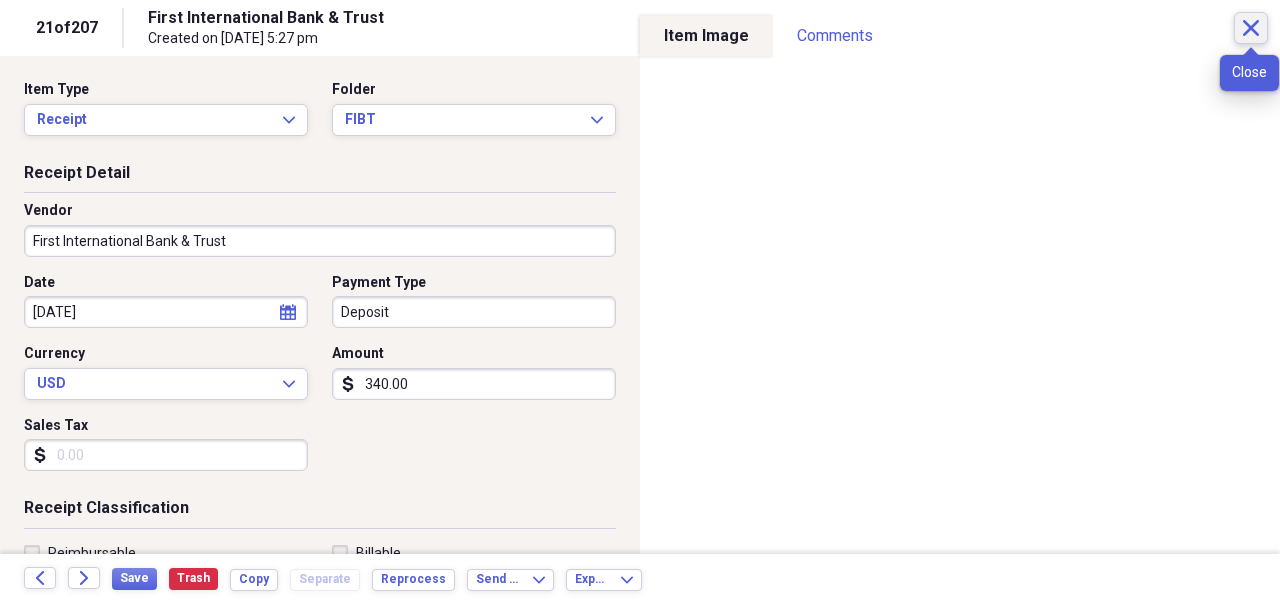 click on "Close" at bounding box center [1251, 28] 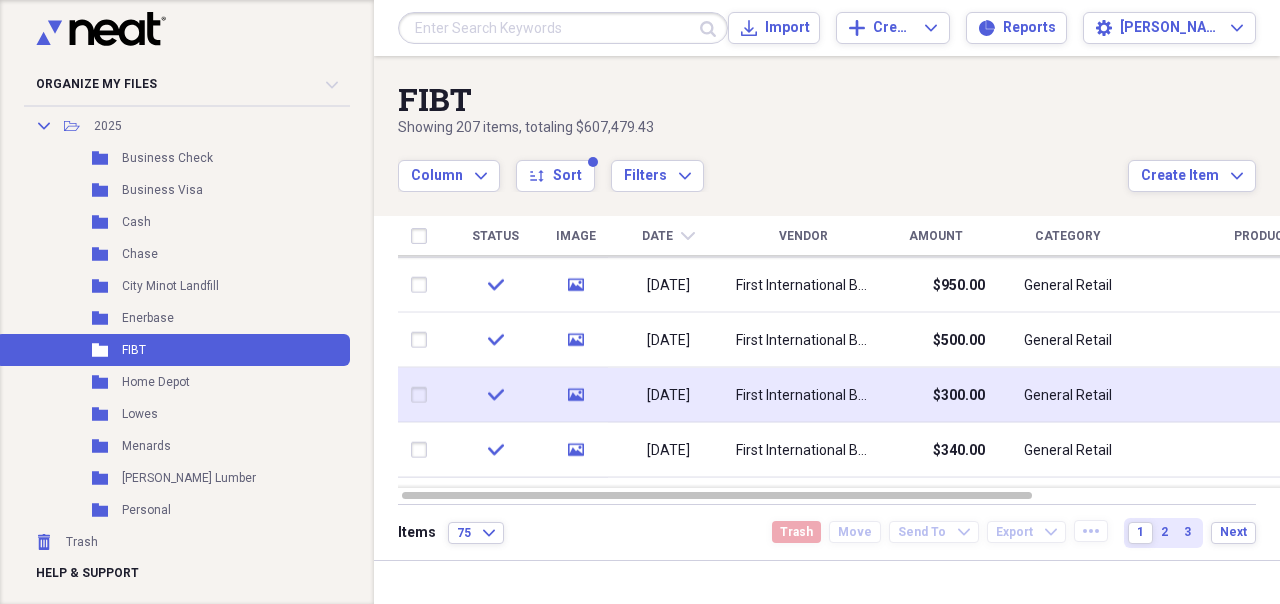 click on "General Retail" at bounding box center [1068, 395] 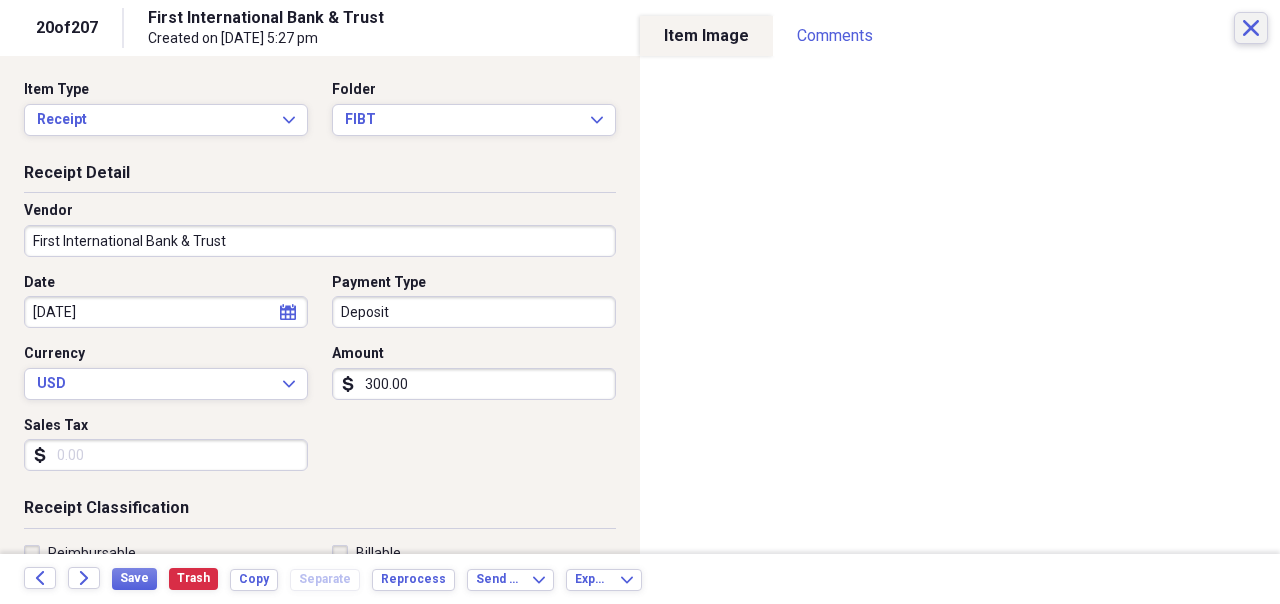 click on "Close" 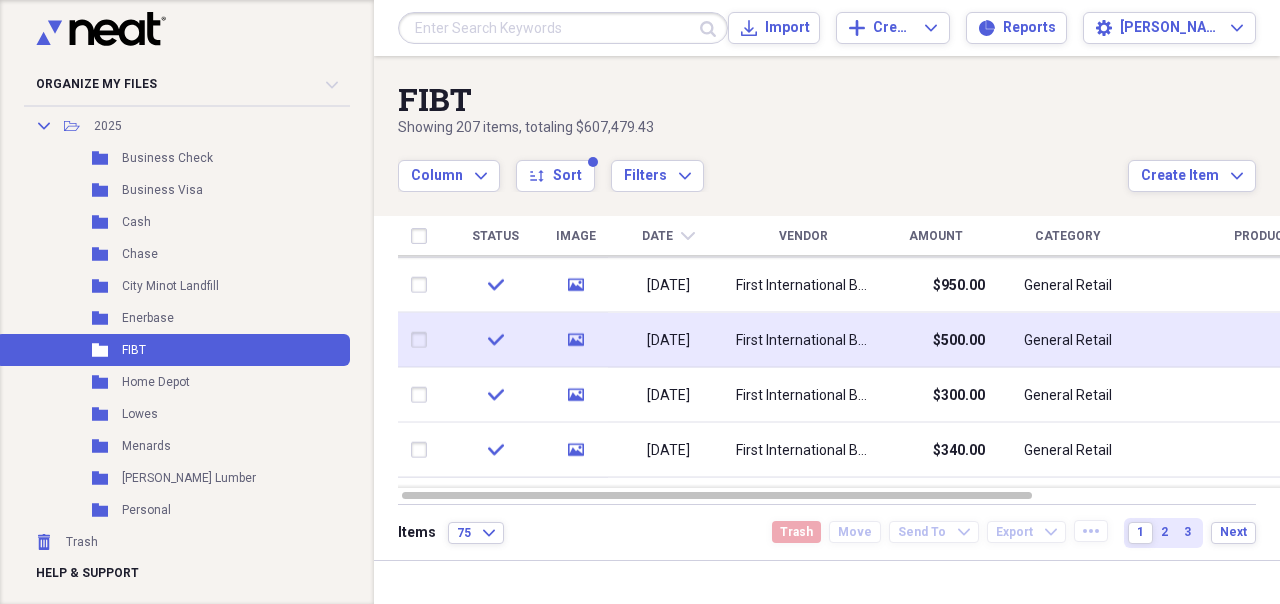 click on "First International Bank & Trust" at bounding box center [803, 340] 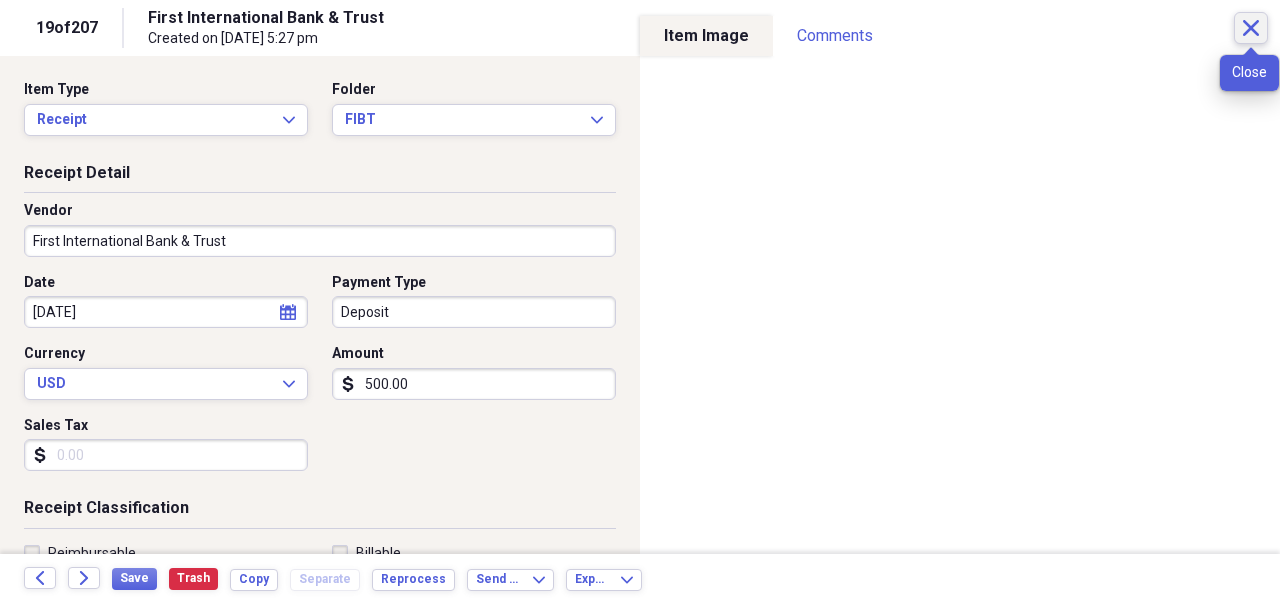 click on "Close" at bounding box center (1251, 28) 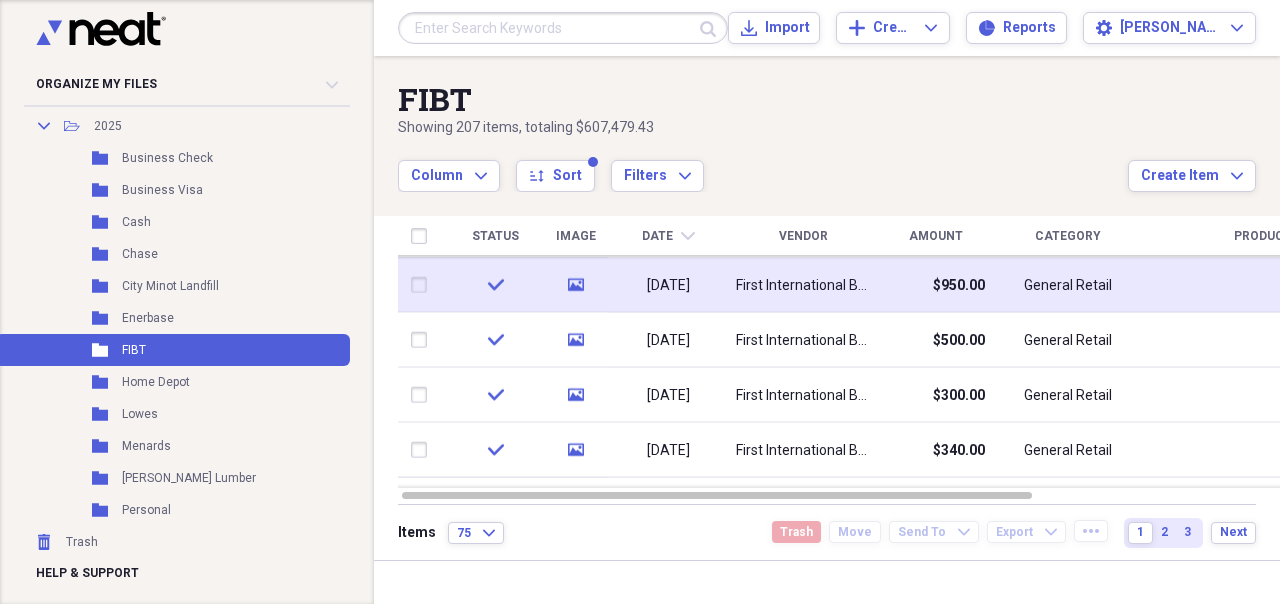 click on "General Retail" at bounding box center (1068, 285) 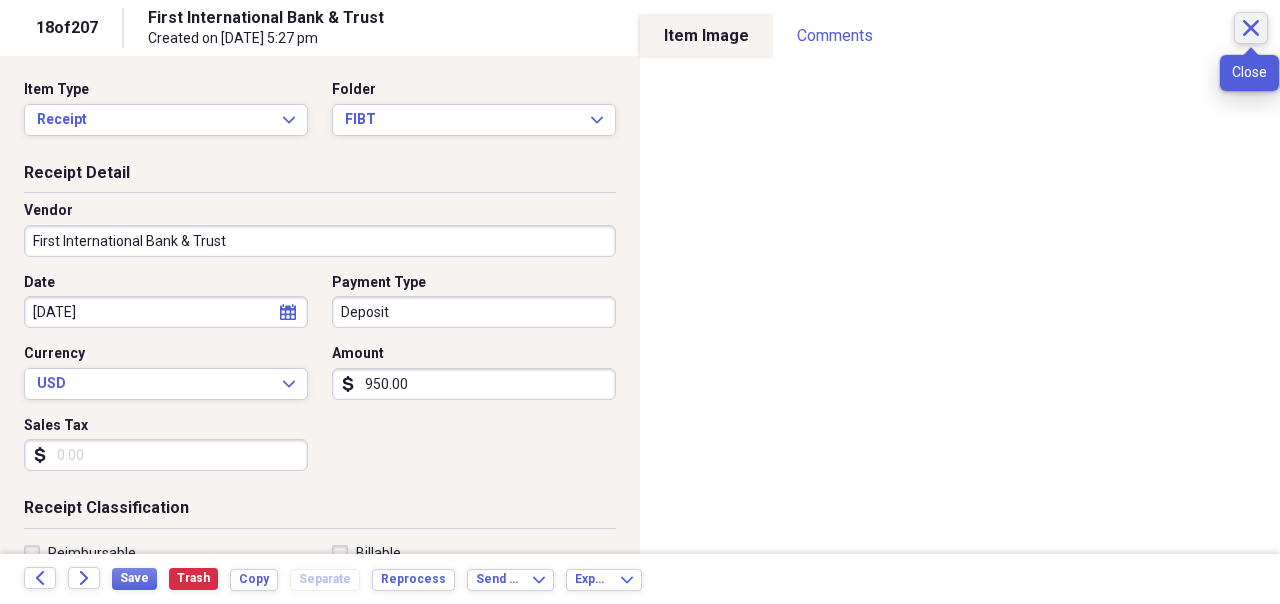 click on "Close" at bounding box center (1251, 28) 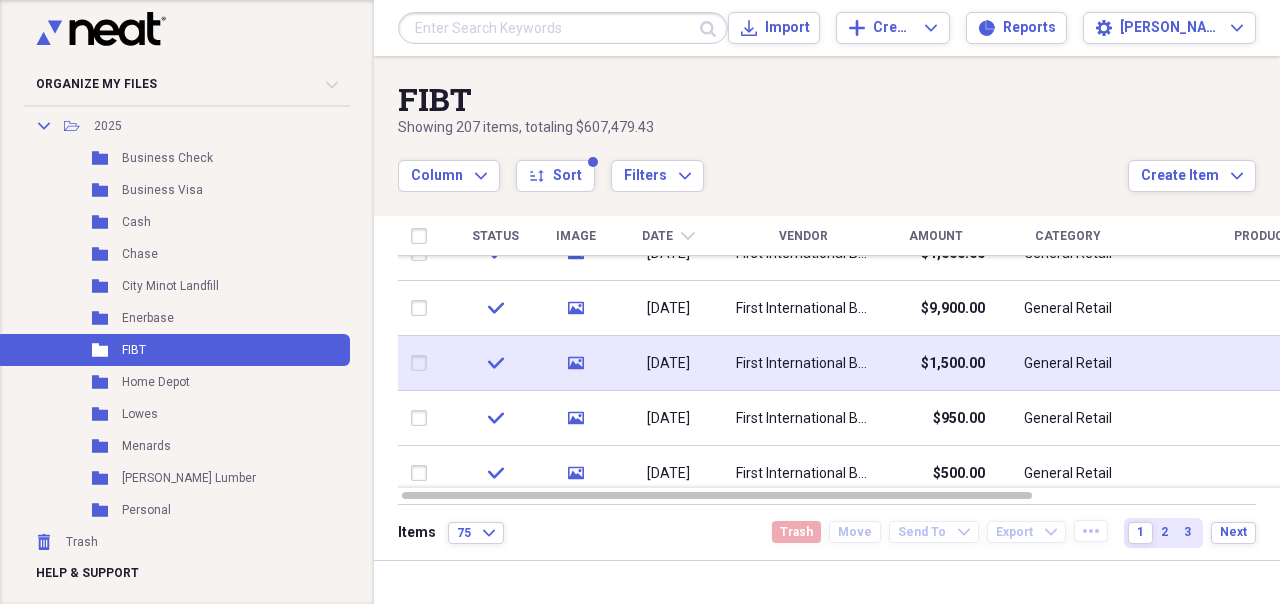 click on "$1,500.00" at bounding box center (935, 363) 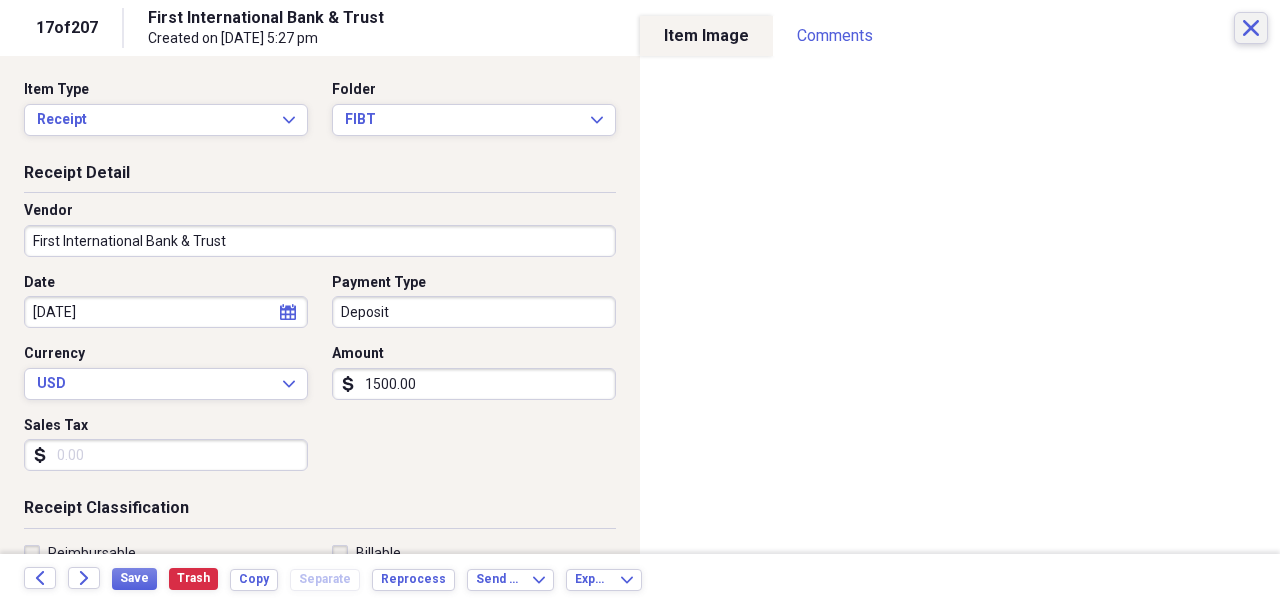 click 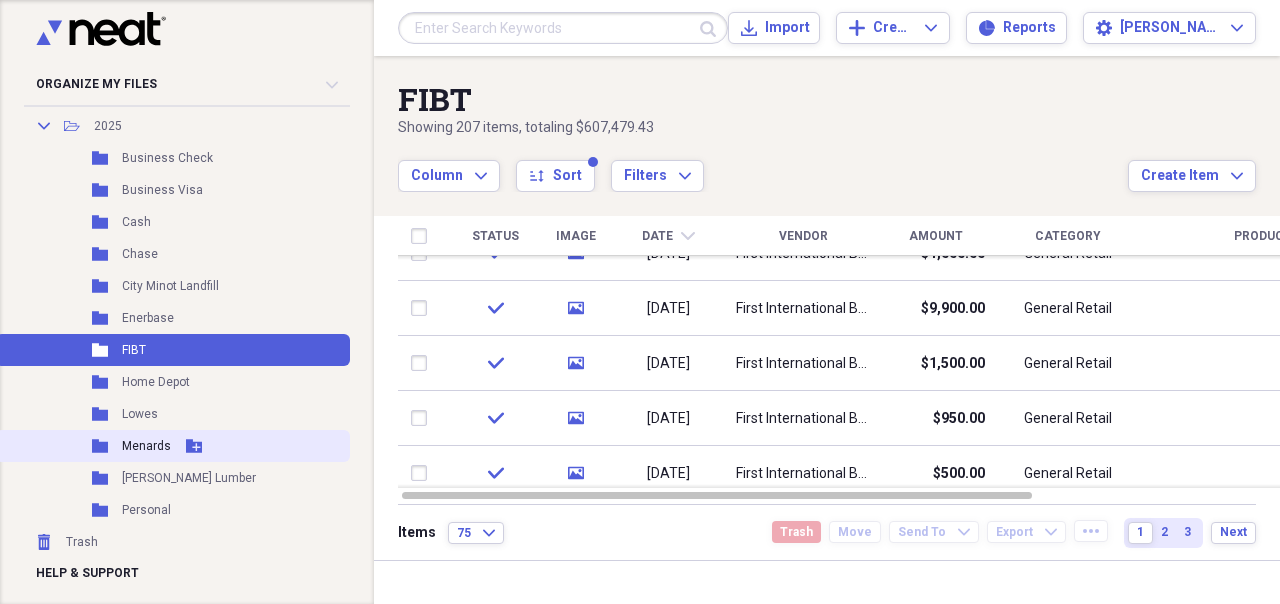 click on "Menards" at bounding box center (146, 446) 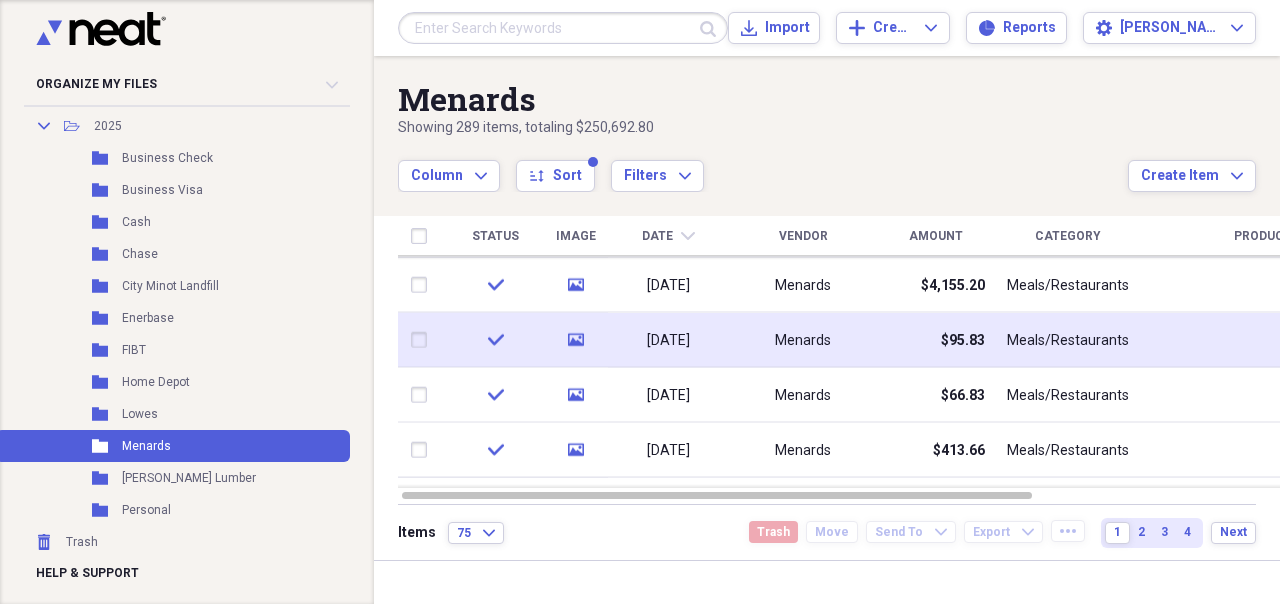 click on "Menards" at bounding box center (803, 340) 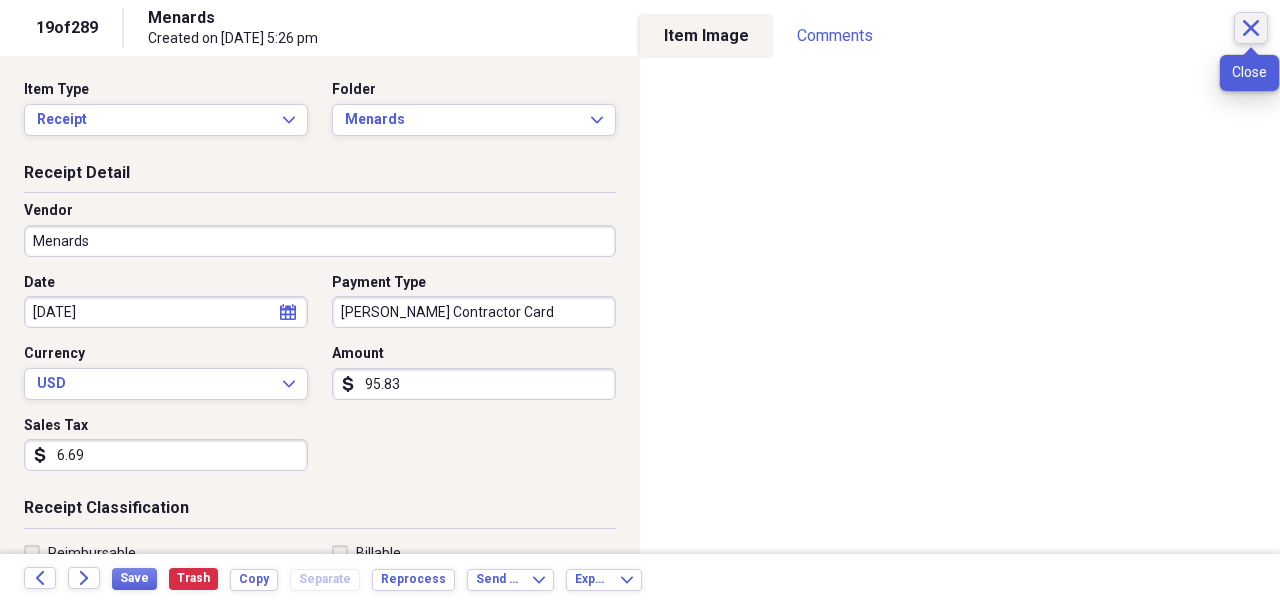 click 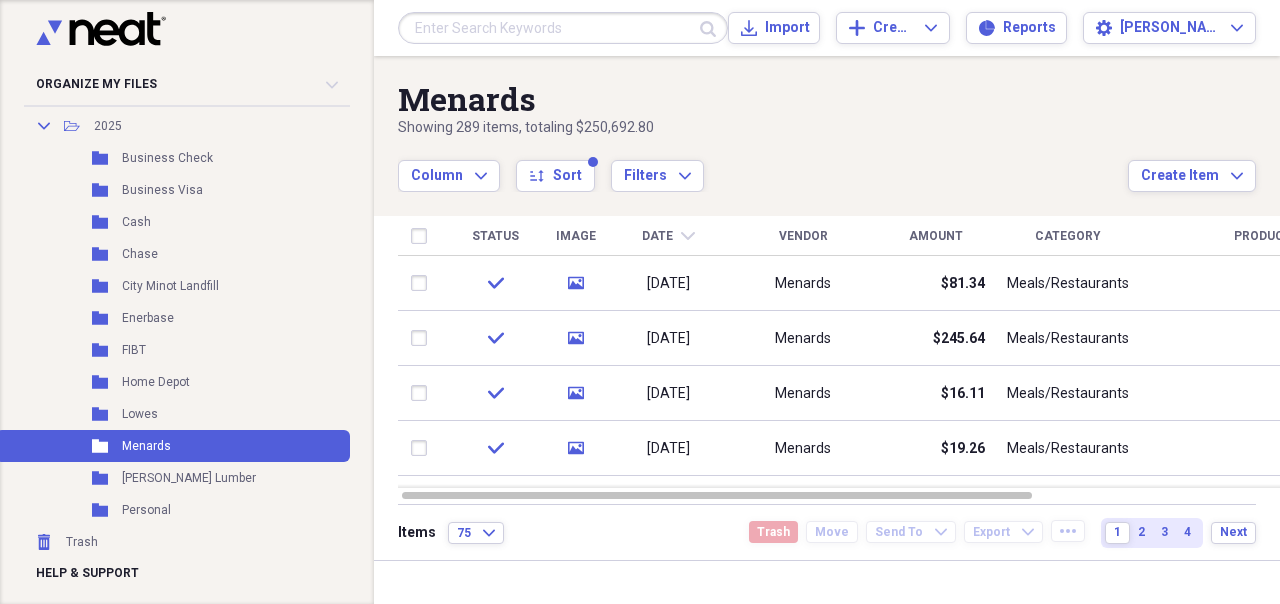 click on "Meals/Restaurants" at bounding box center [1068, 338] 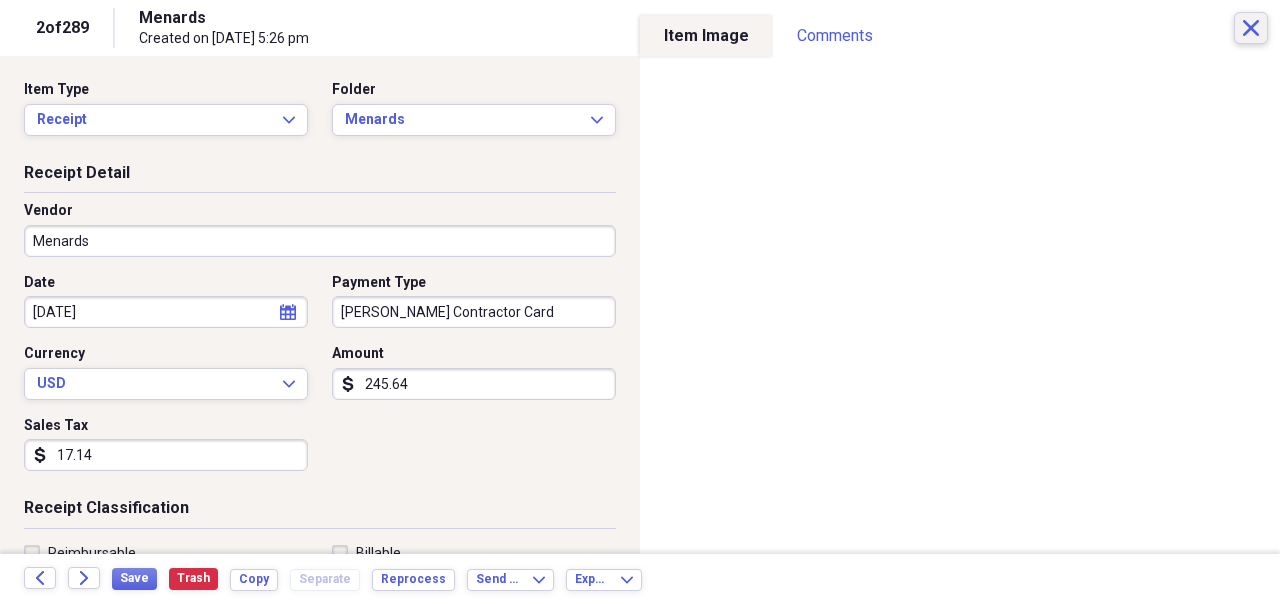 click 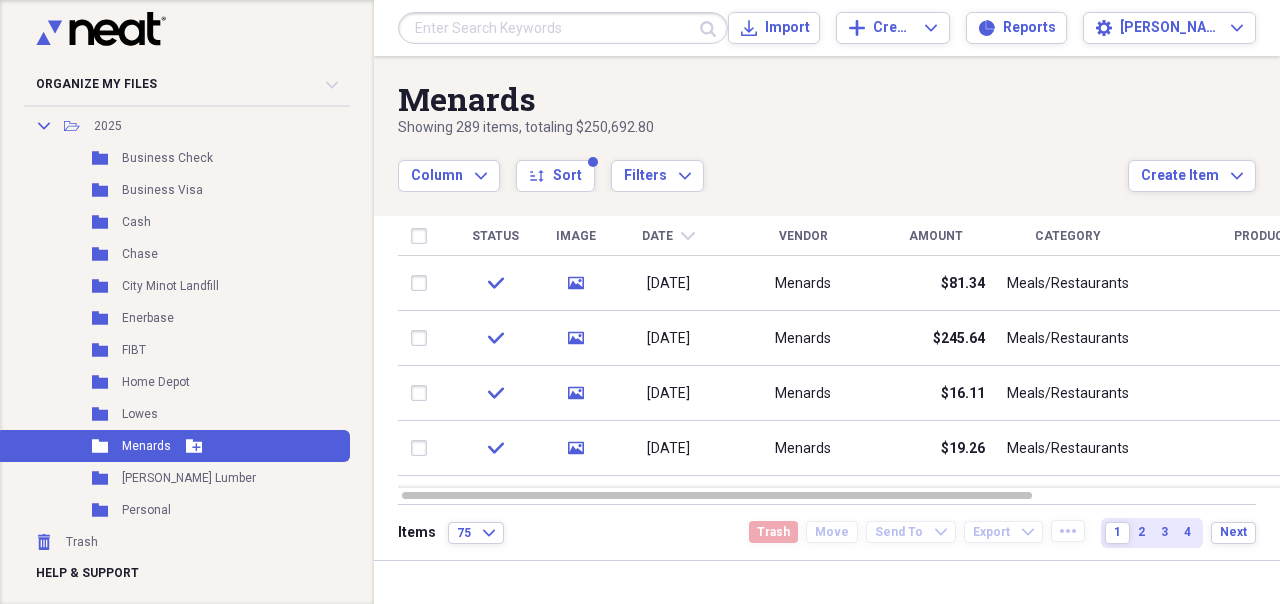 click on "Menards" at bounding box center (146, 446) 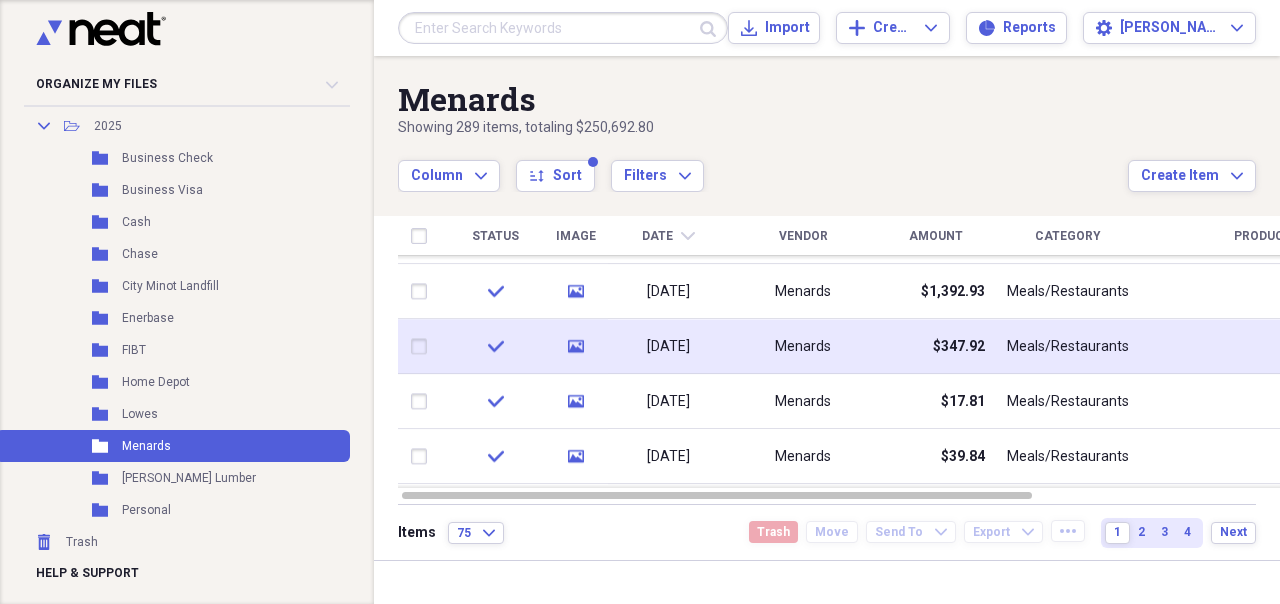 click on "Menards" at bounding box center [803, 346] 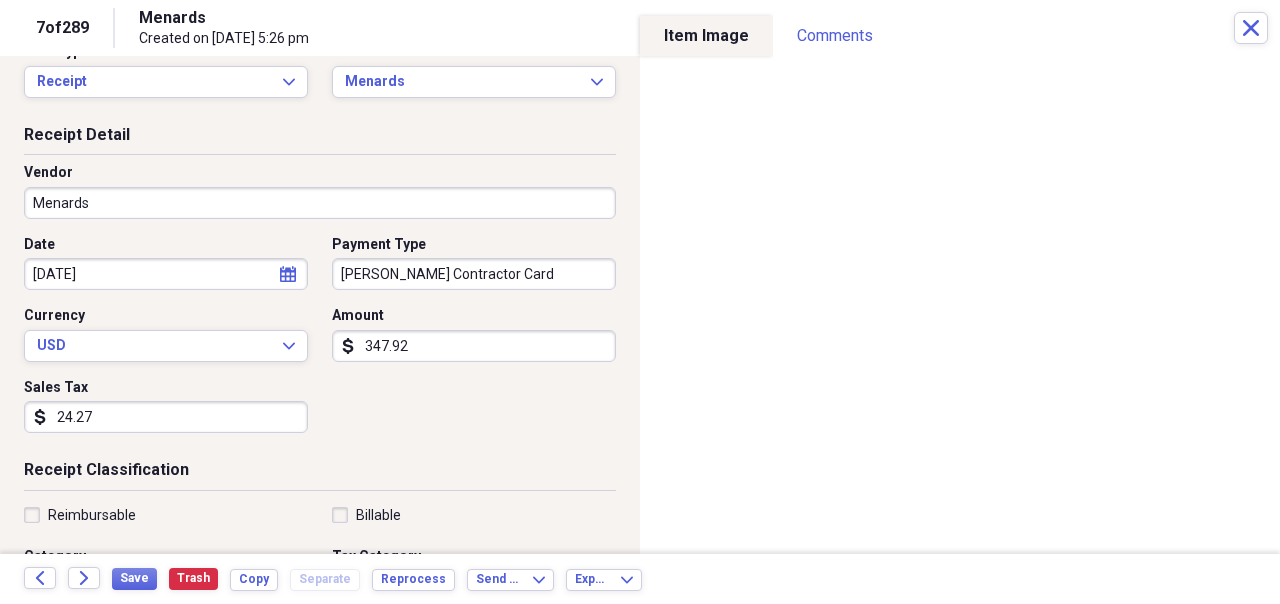scroll, scrollTop: 0, scrollLeft: 0, axis: both 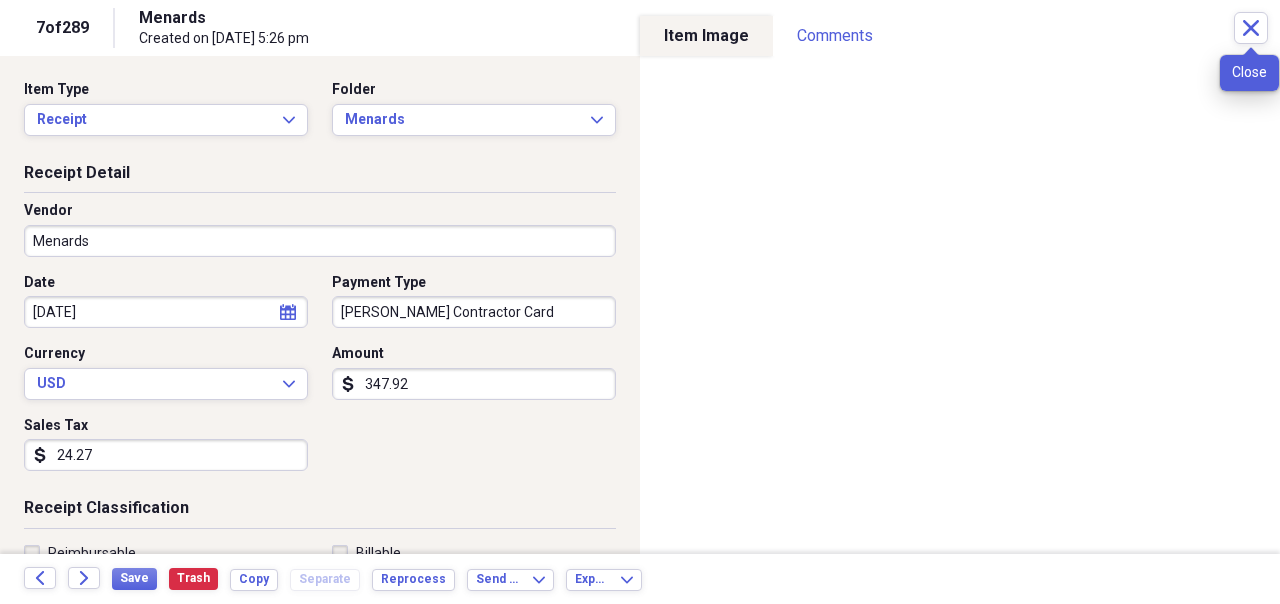click on "7  of  289 Menards Created on [DATE] 5:26 pm Close" at bounding box center [640, 28] 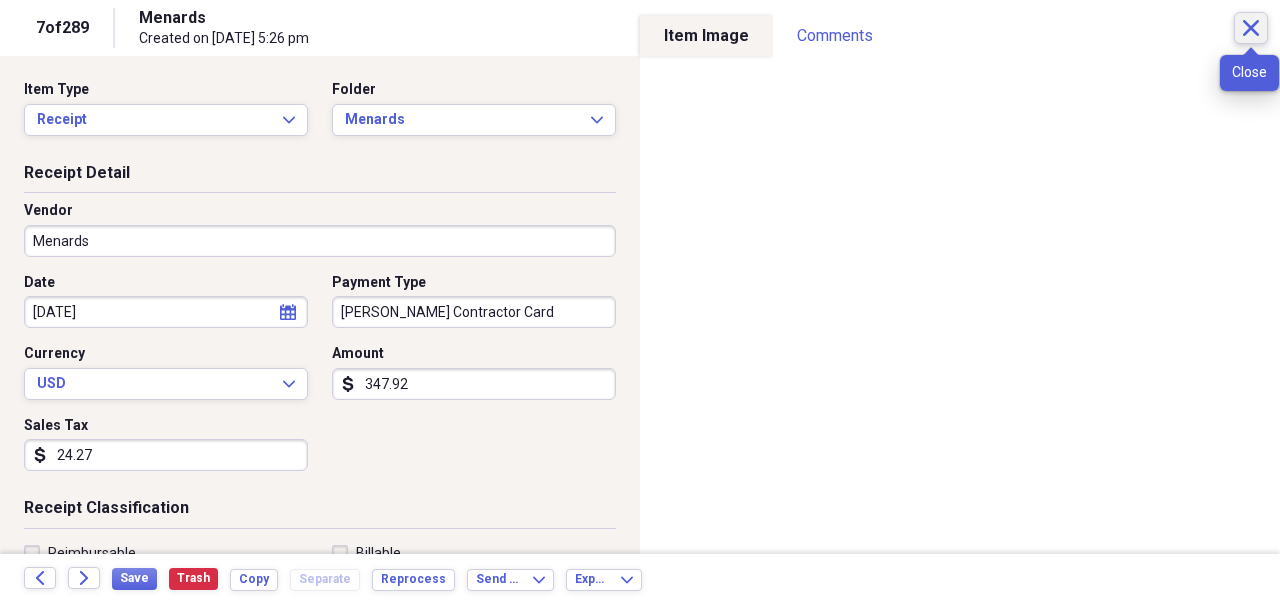 click on "Close" 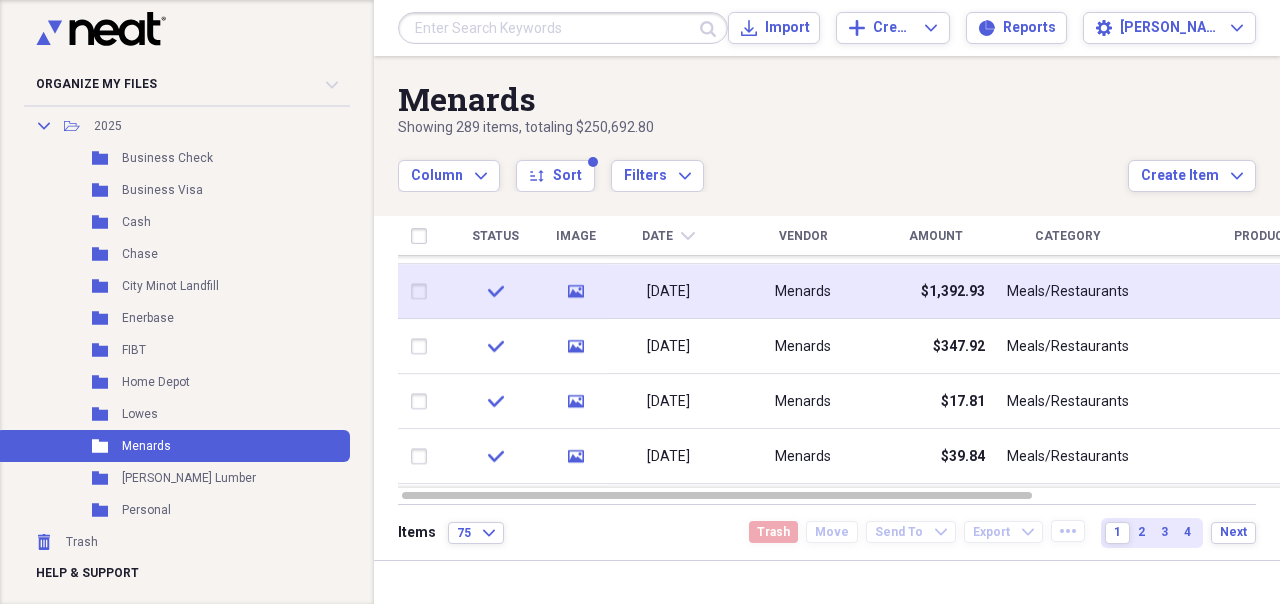click on "[DATE]" at bounding box center (668, 292) 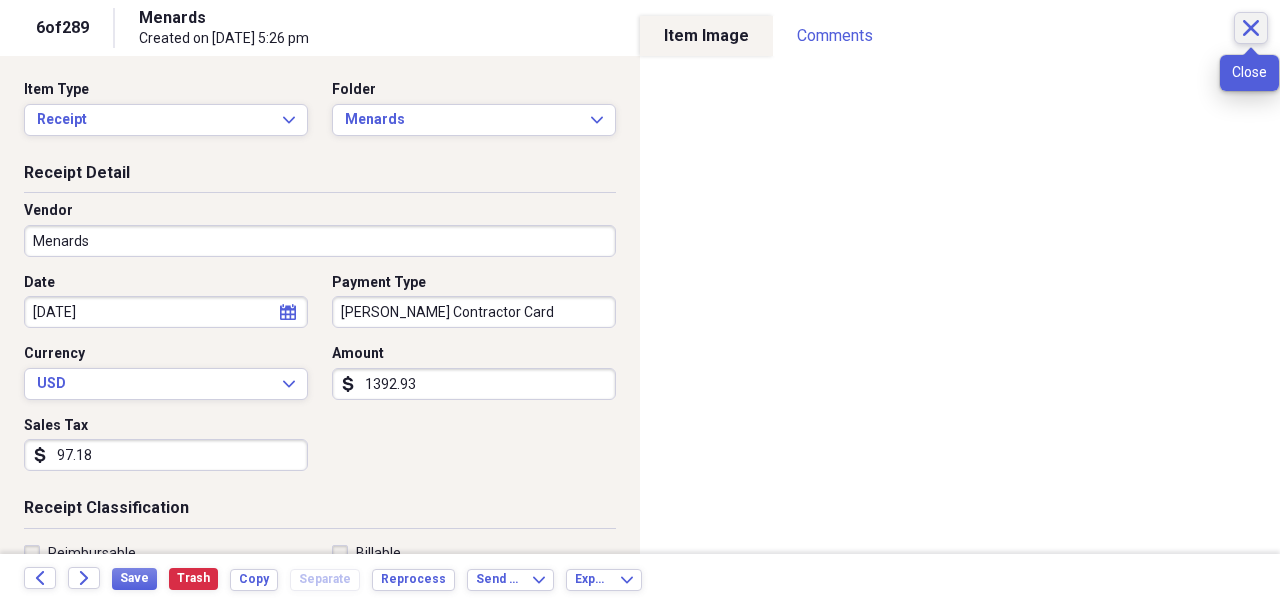 click on "Close" at bounding box center [1251, 28] 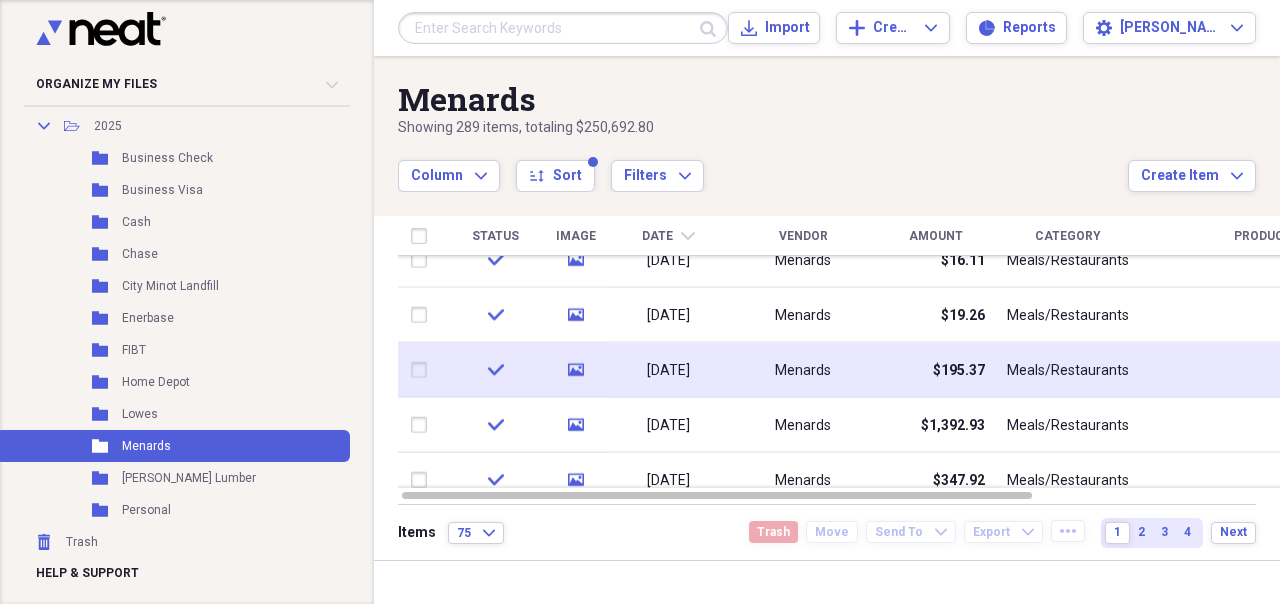 click on "Meals/Restaurants" at bounding box center (1068, 370) 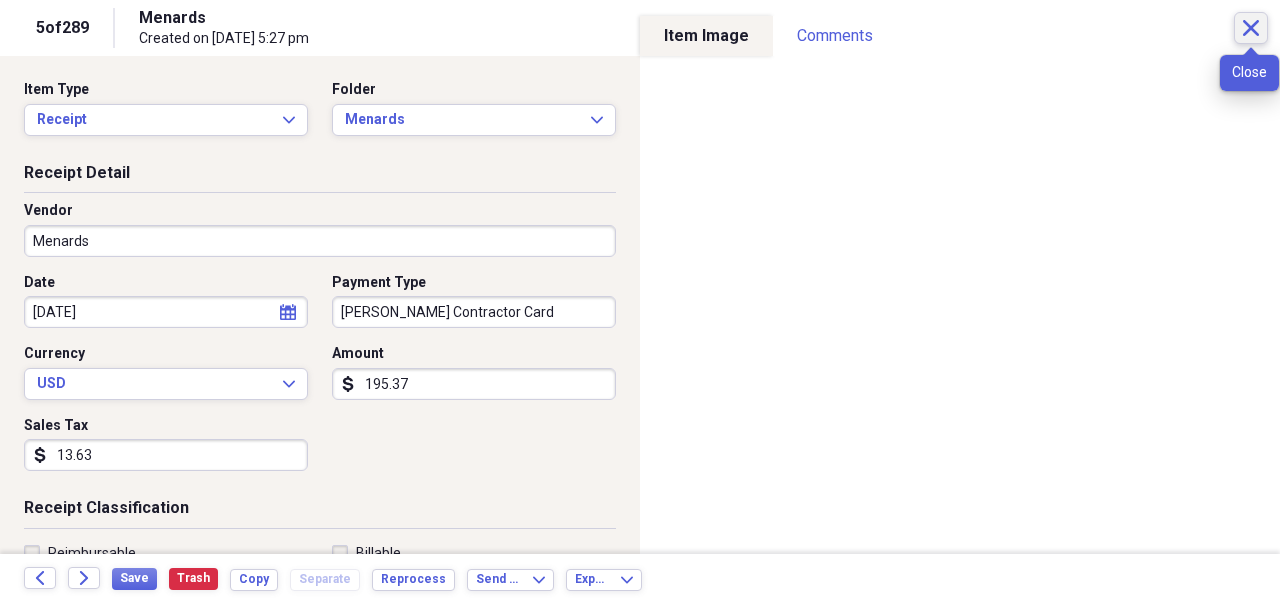 click 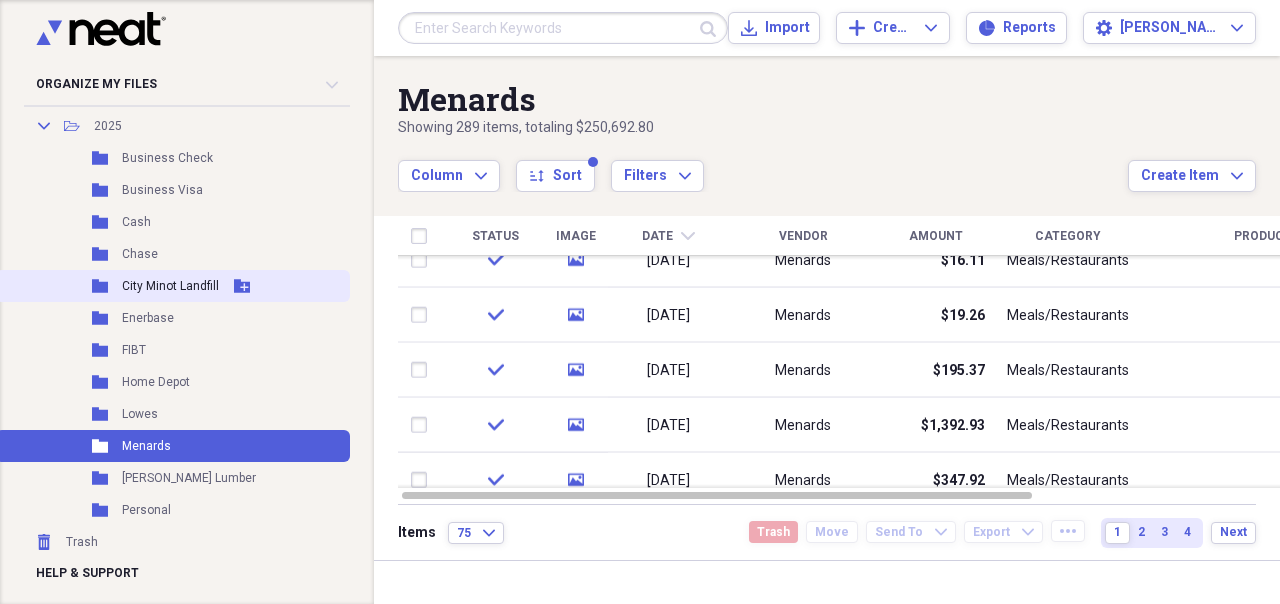 click on "Folder City Minot Landfill Add Folder" at bounding box center (173, 286) 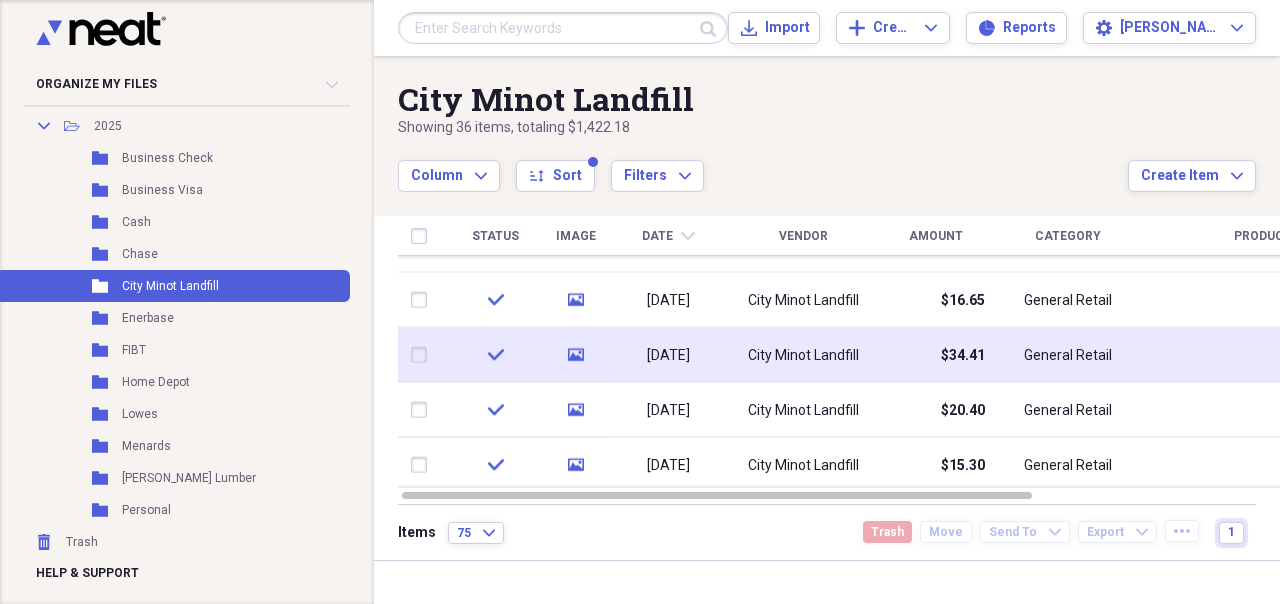 click on "[DATE]" at bounding box center [668, 355] 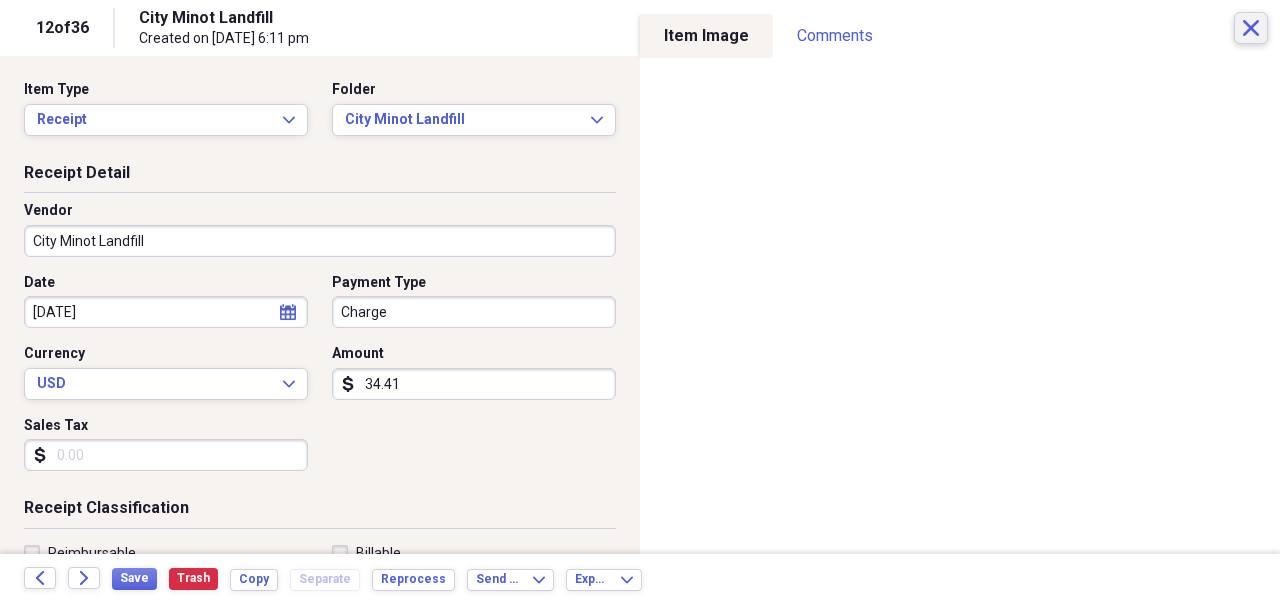 click on "Close" 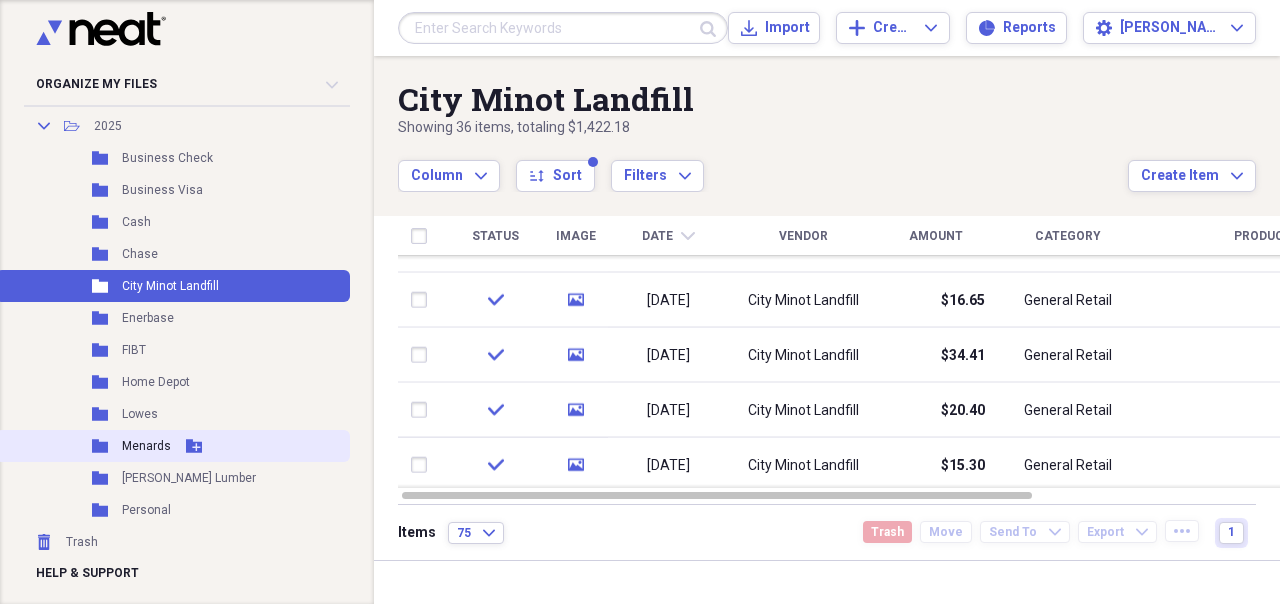 click on "Menards" at bounding box center [146, 446] 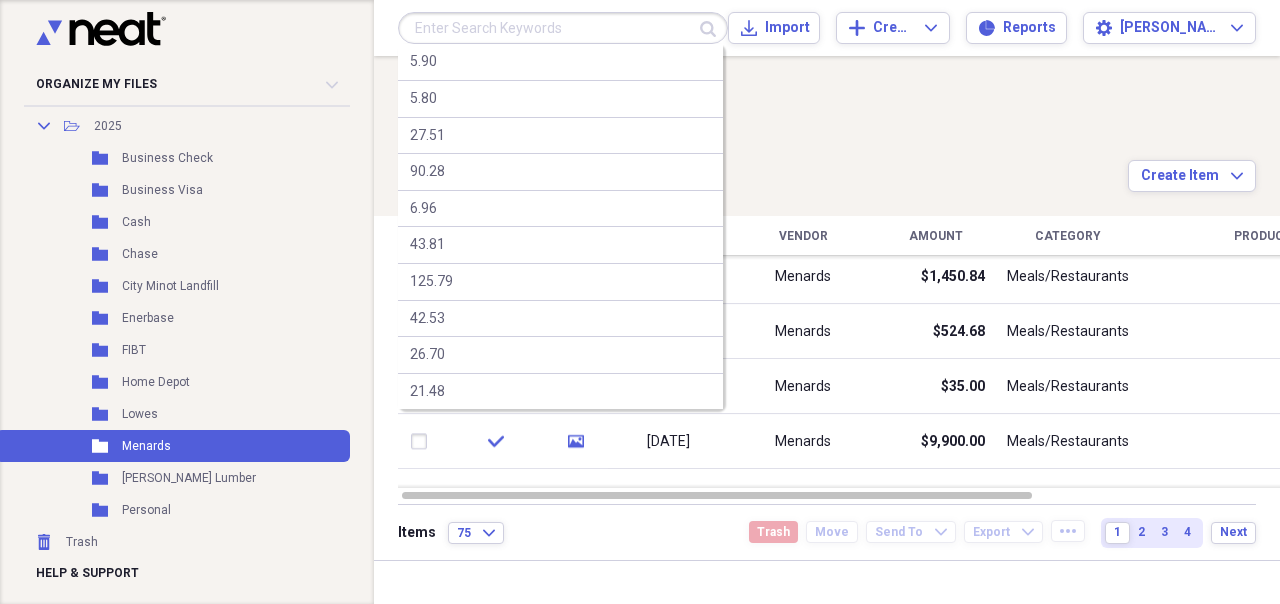click at bounding box center [563, 28] 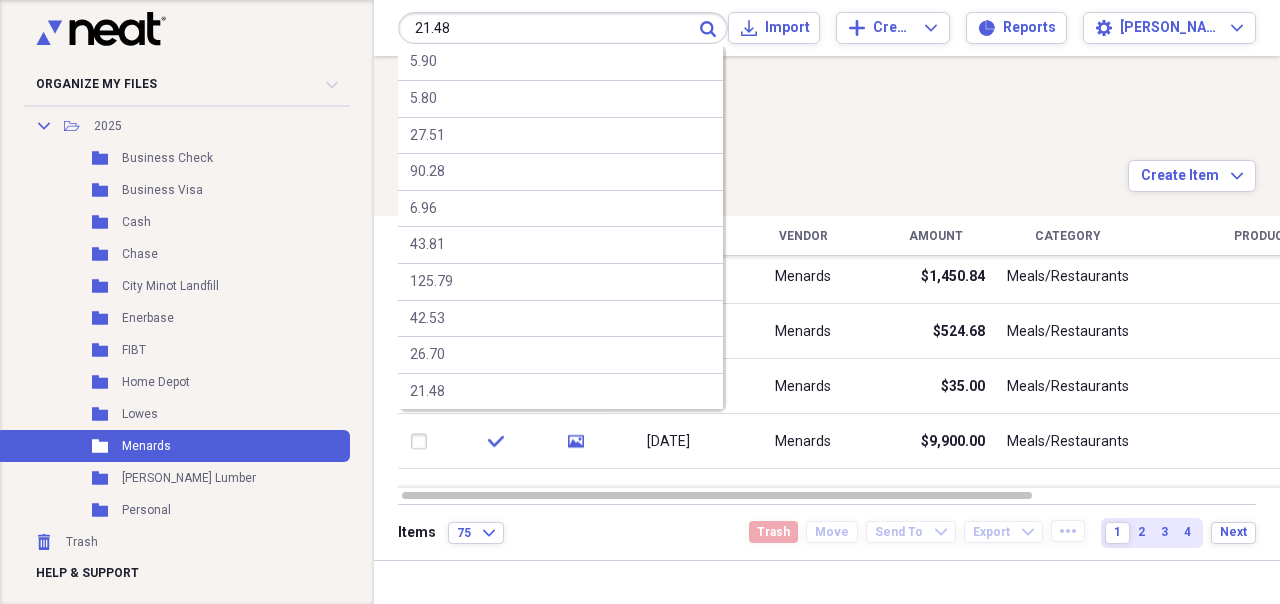type on "21.48" 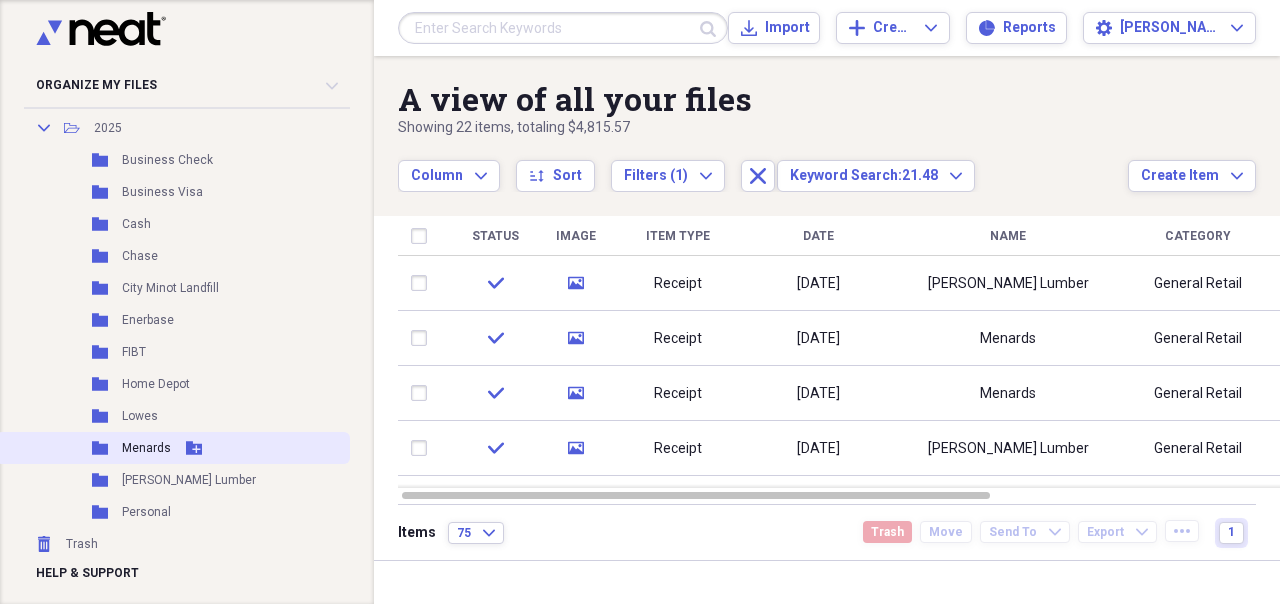 click on "Menards" at bounding box center [146, 448] 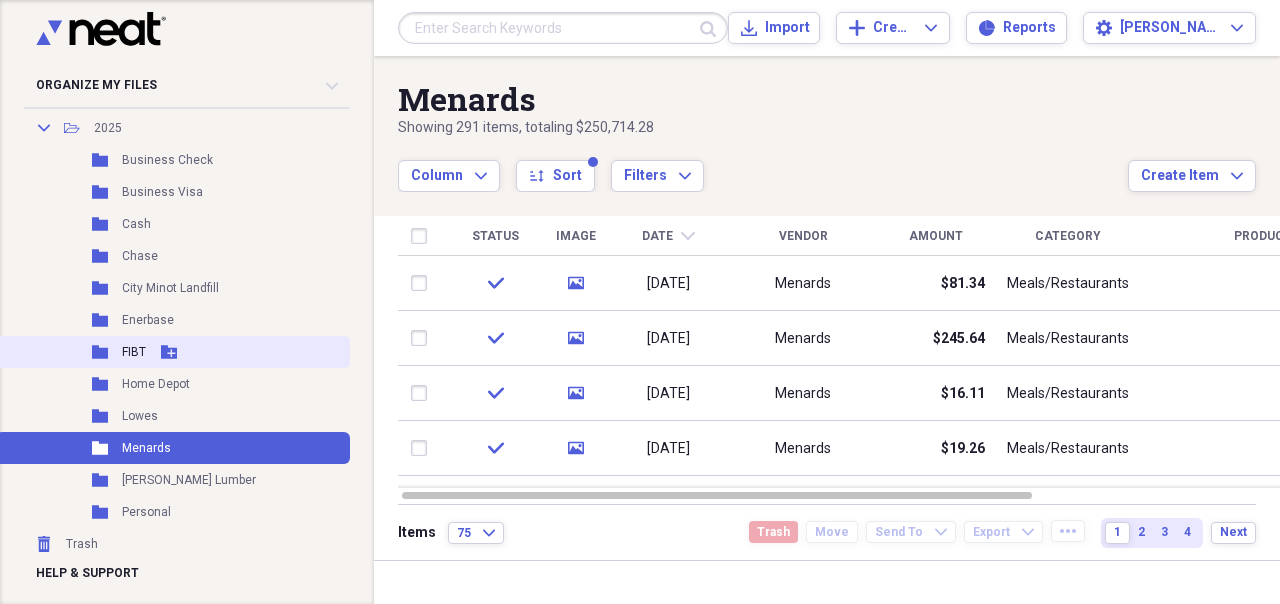 click on "FIBT" at bounding box center [134, 352] 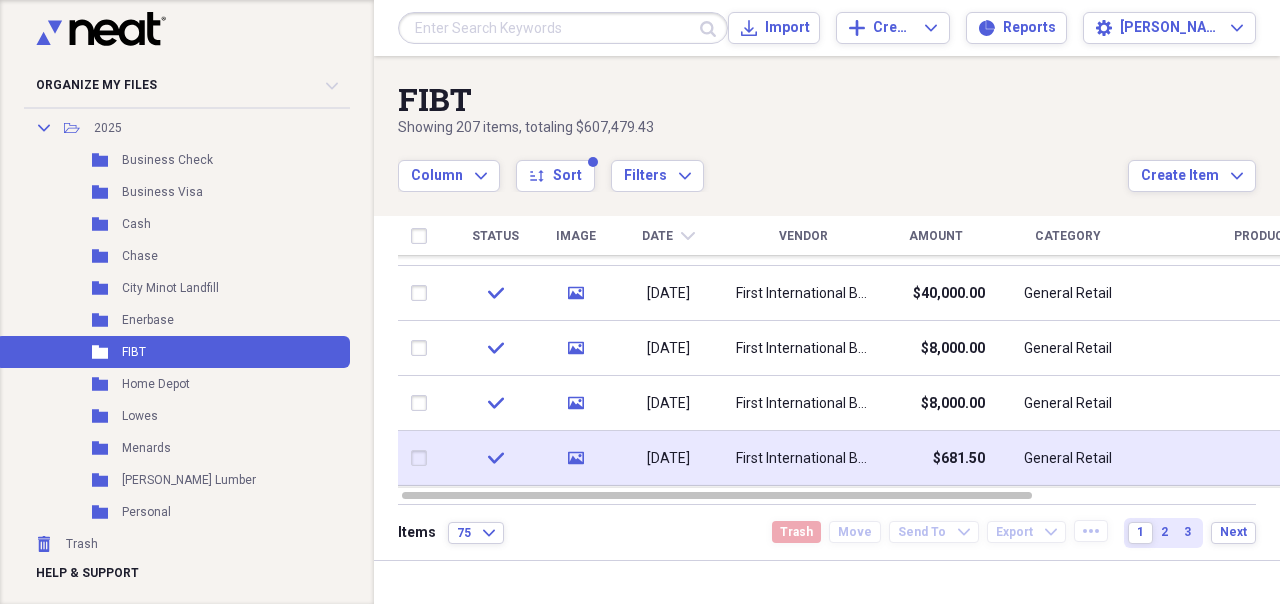 click on "General Retail" at bounding box center (1068, 459) 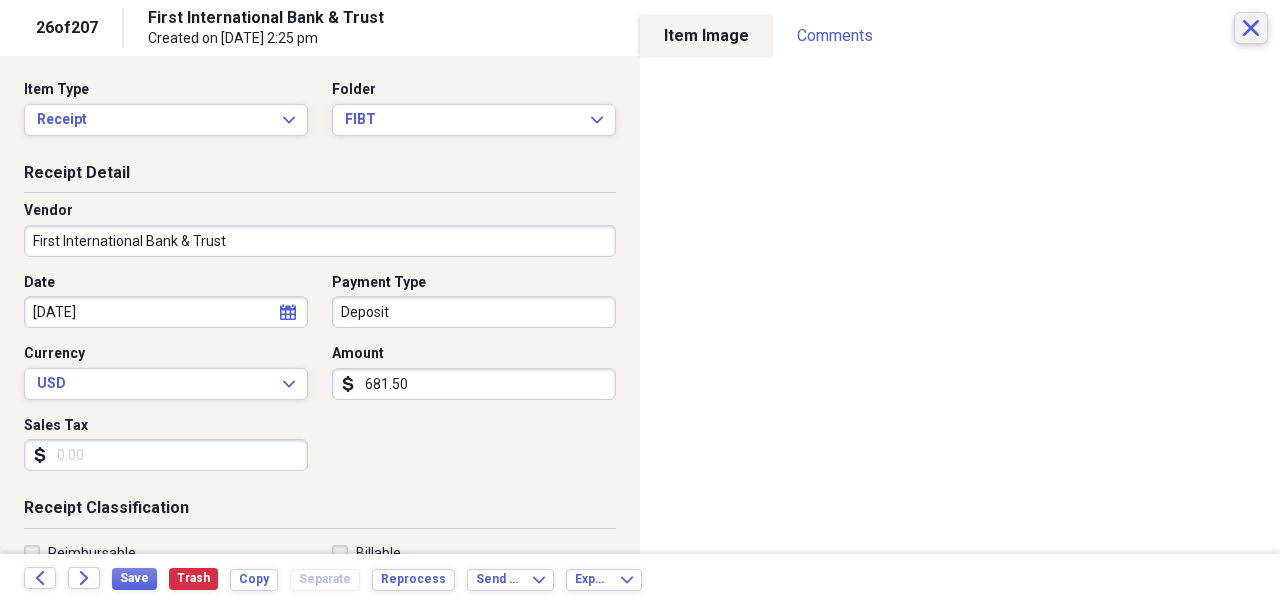 click on "Close" at bounding box center (1251, 28) 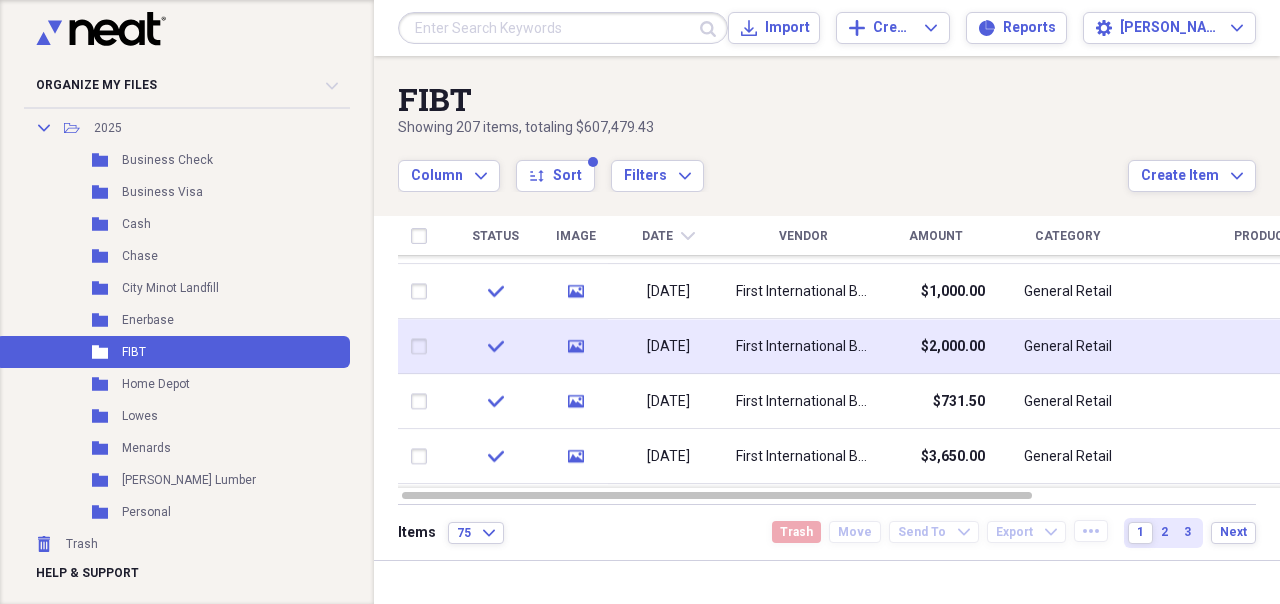 click on "$2,000.00" at bounding box center (953, 347) 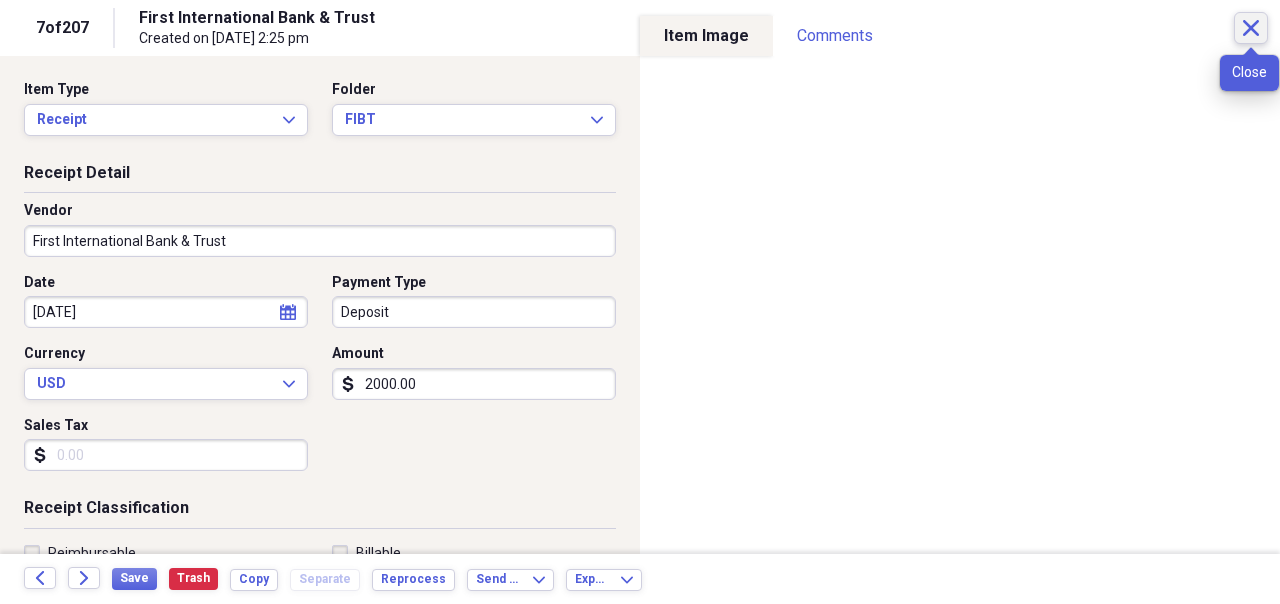 click on "Close" at bounding box center [1251, 28] 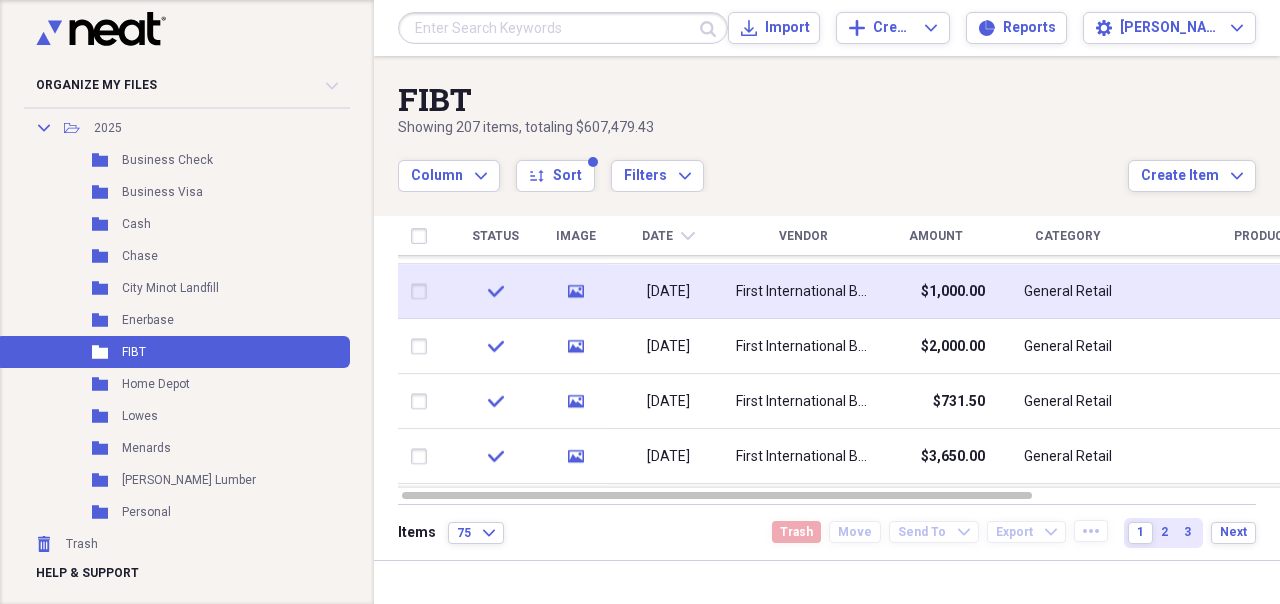 click on "First International Bank & Trust" at bounding box center (803, 291) 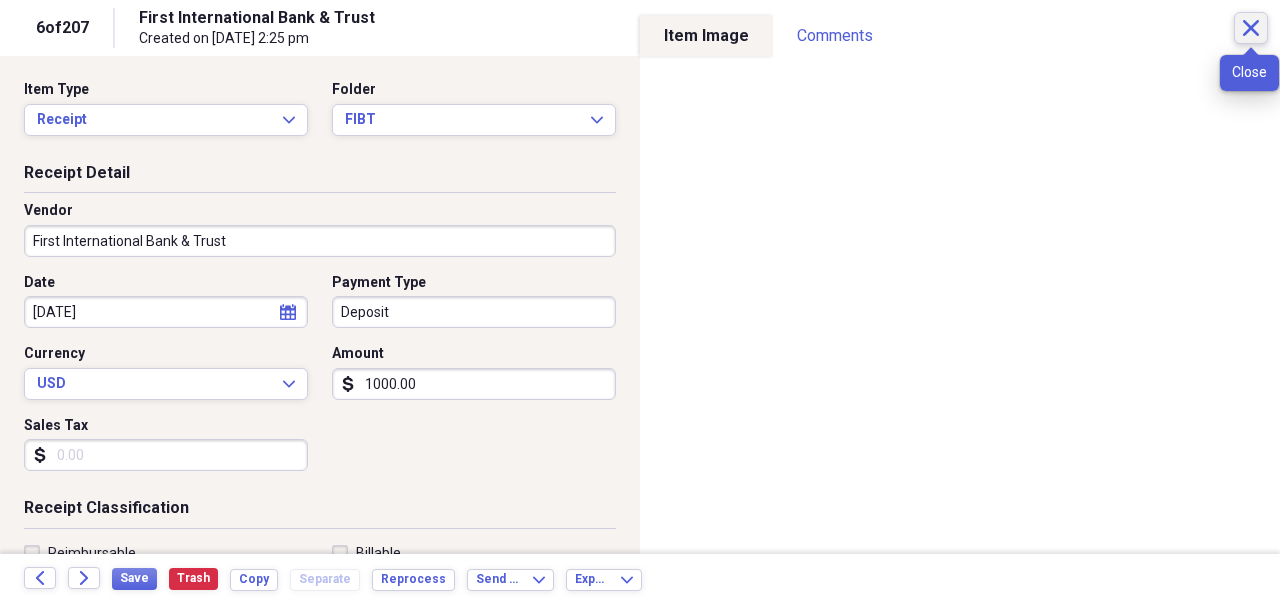 click on "Close" at bounding box center (1251, 28) 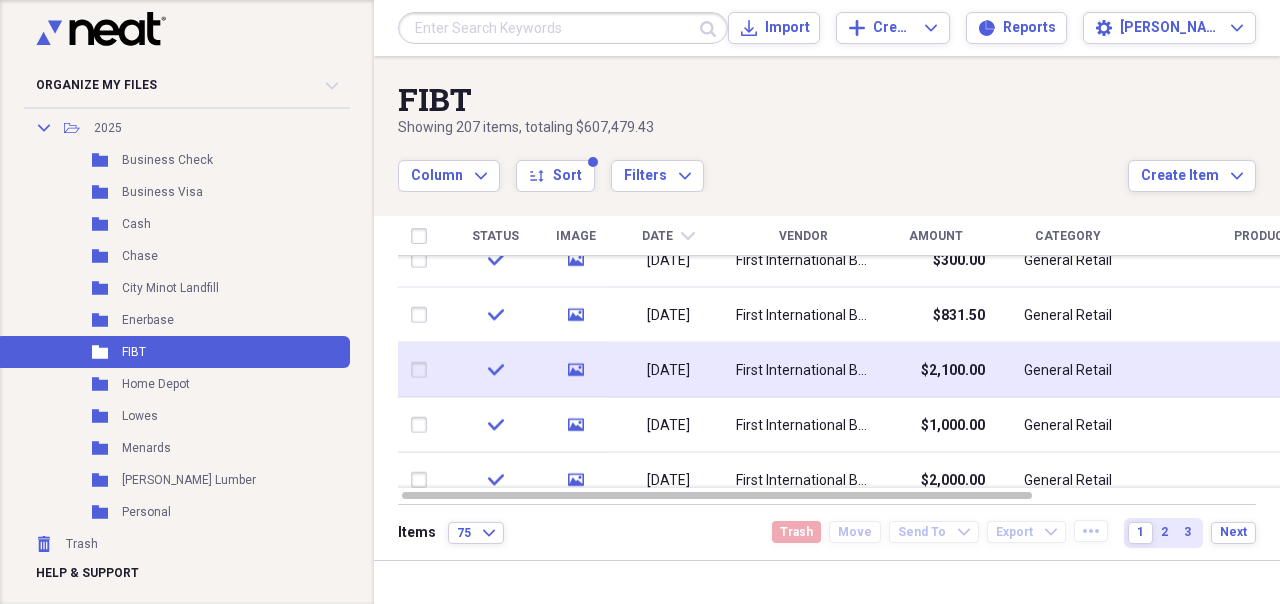click on "$2,100.00" at bounding box center (935, 370) 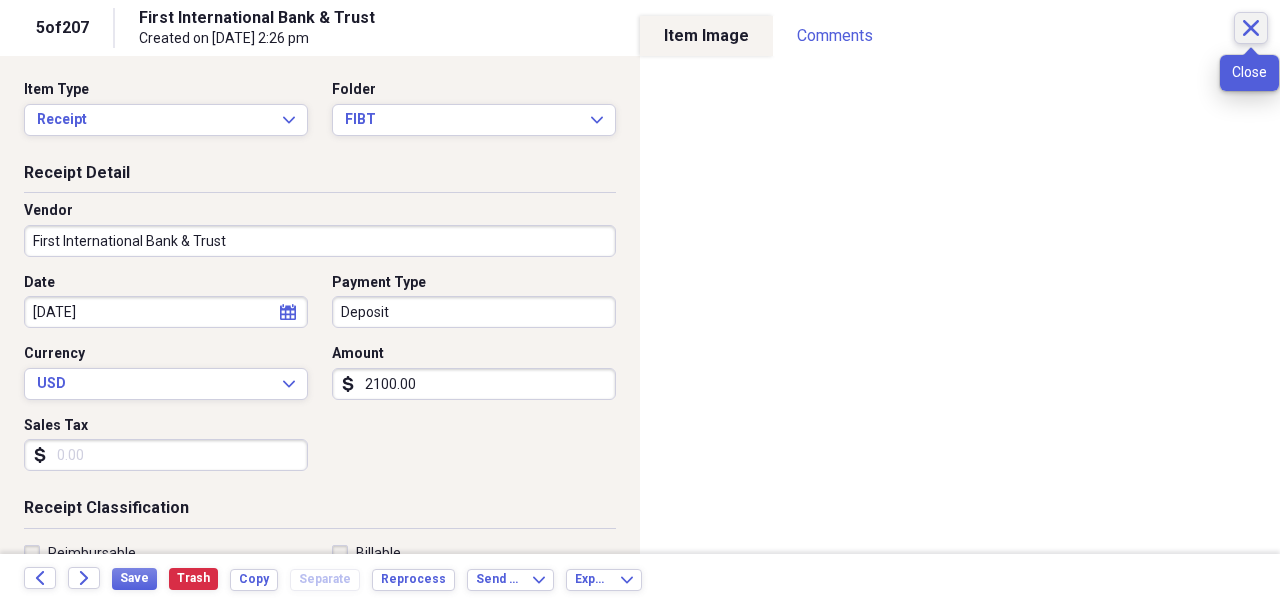 click 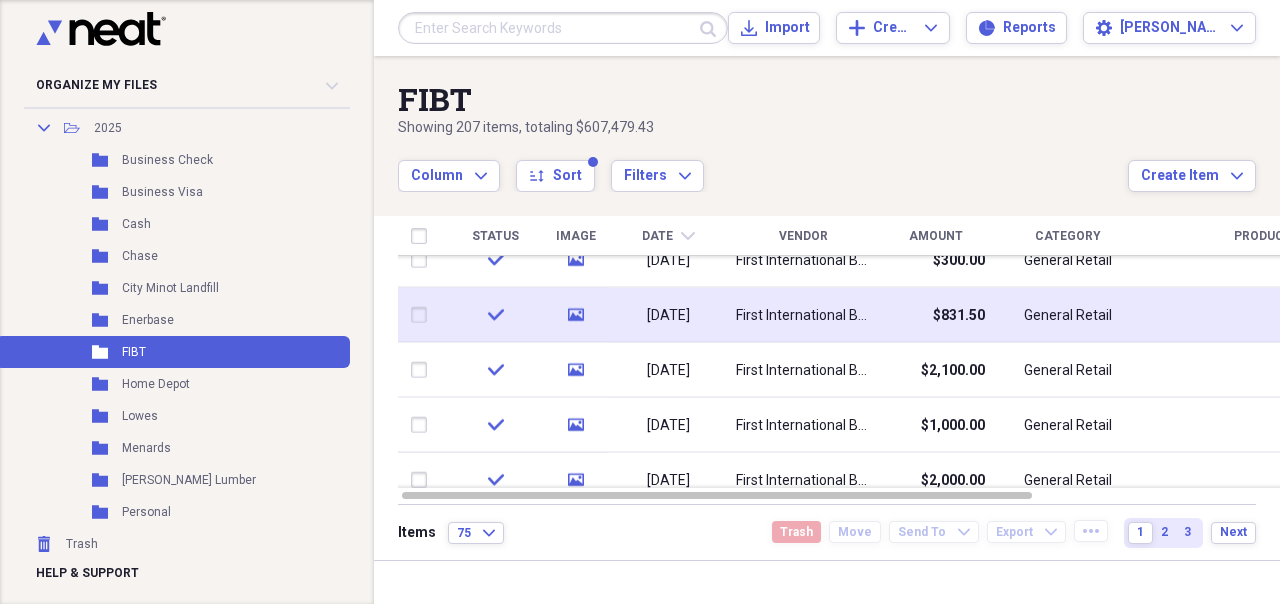 click on "$831.50" at bounding box center [935, 315] 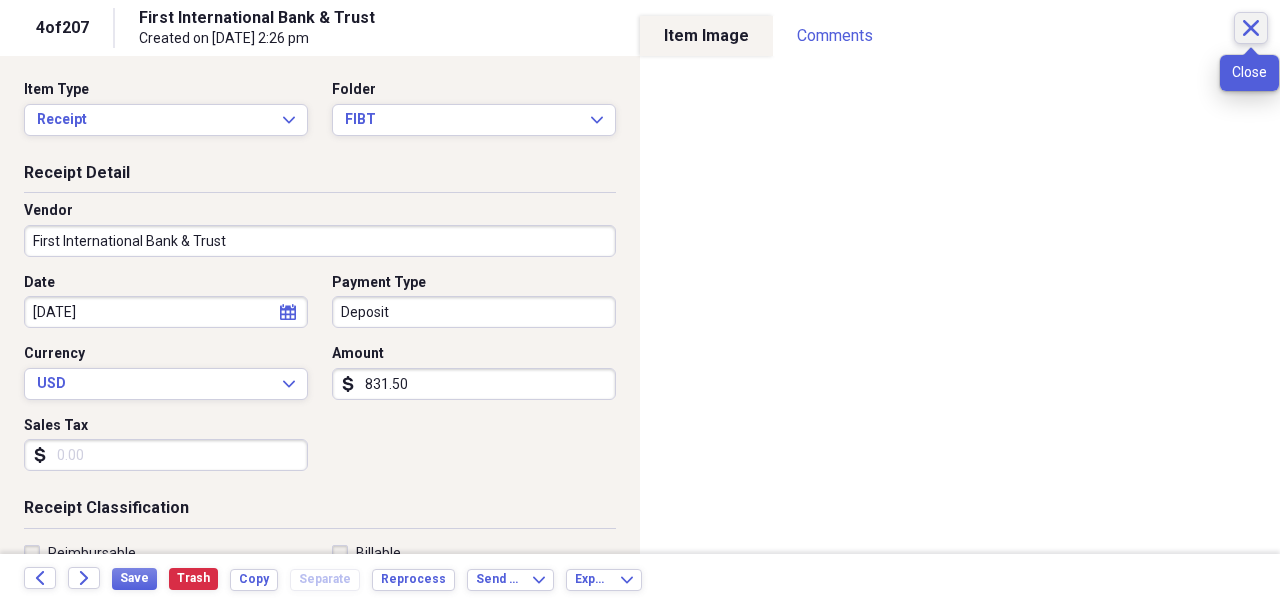 click on "Close" 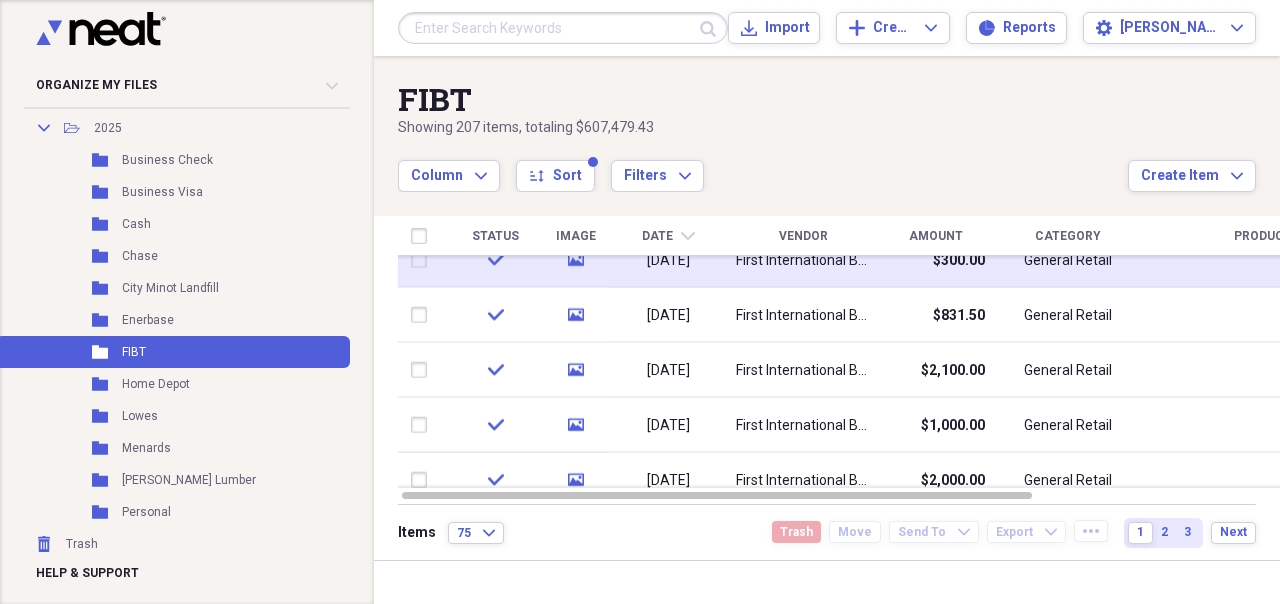 click on "[DATE]" at bounding box center (668, 260) 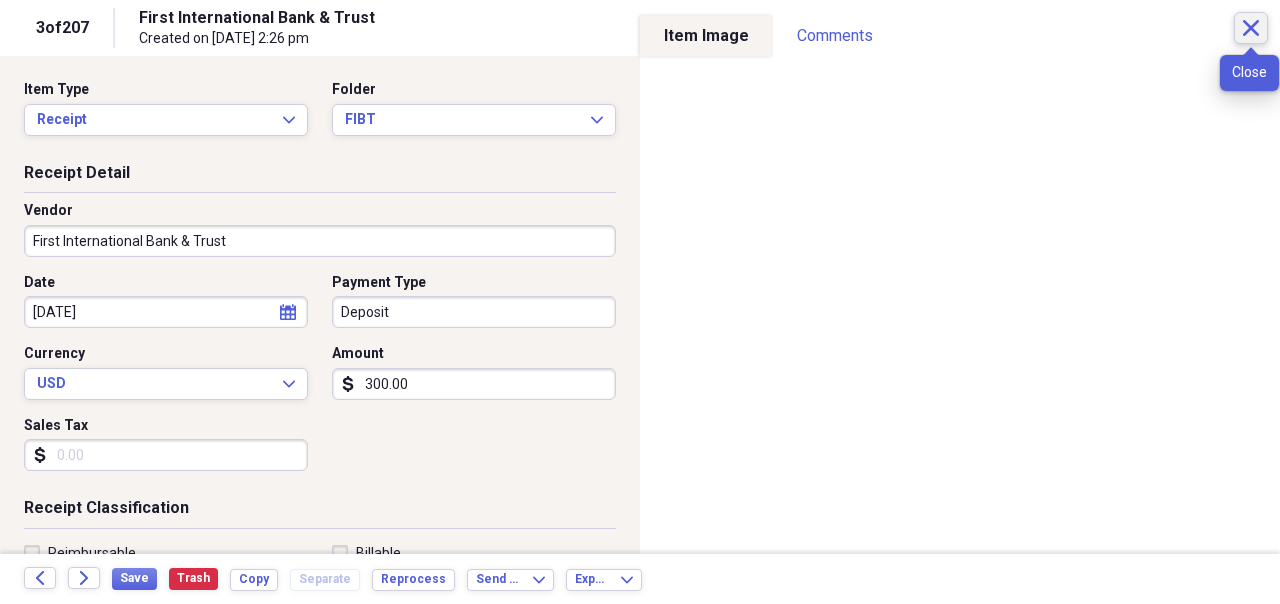 click 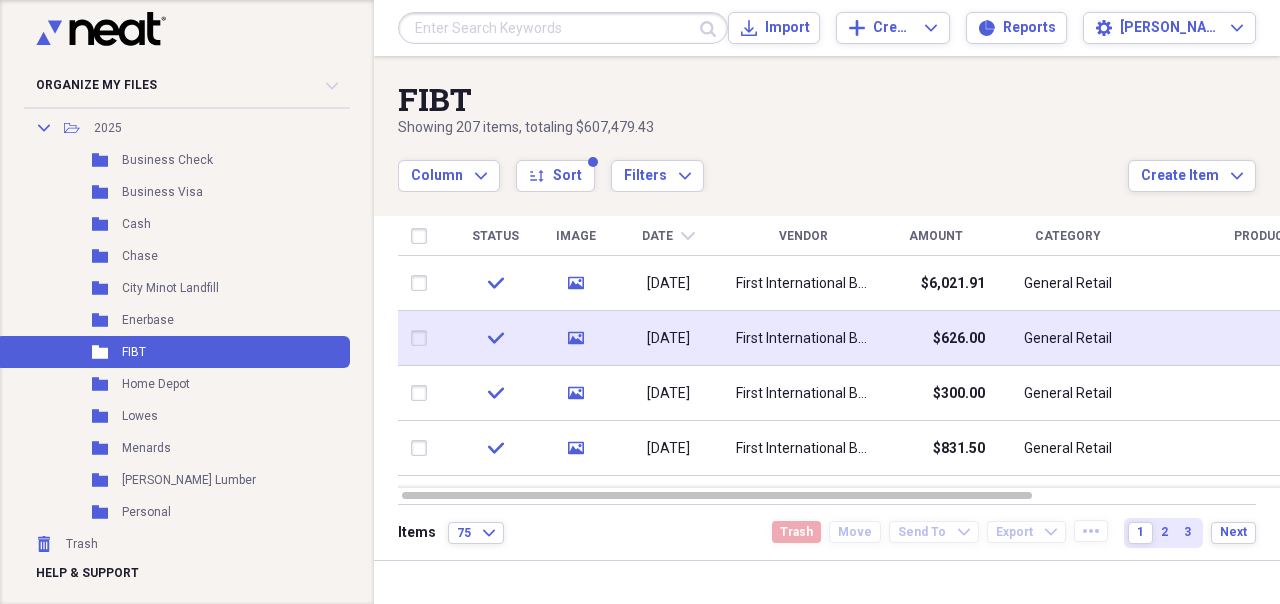 click on "General Retail" at bounding box center (1068, 339) 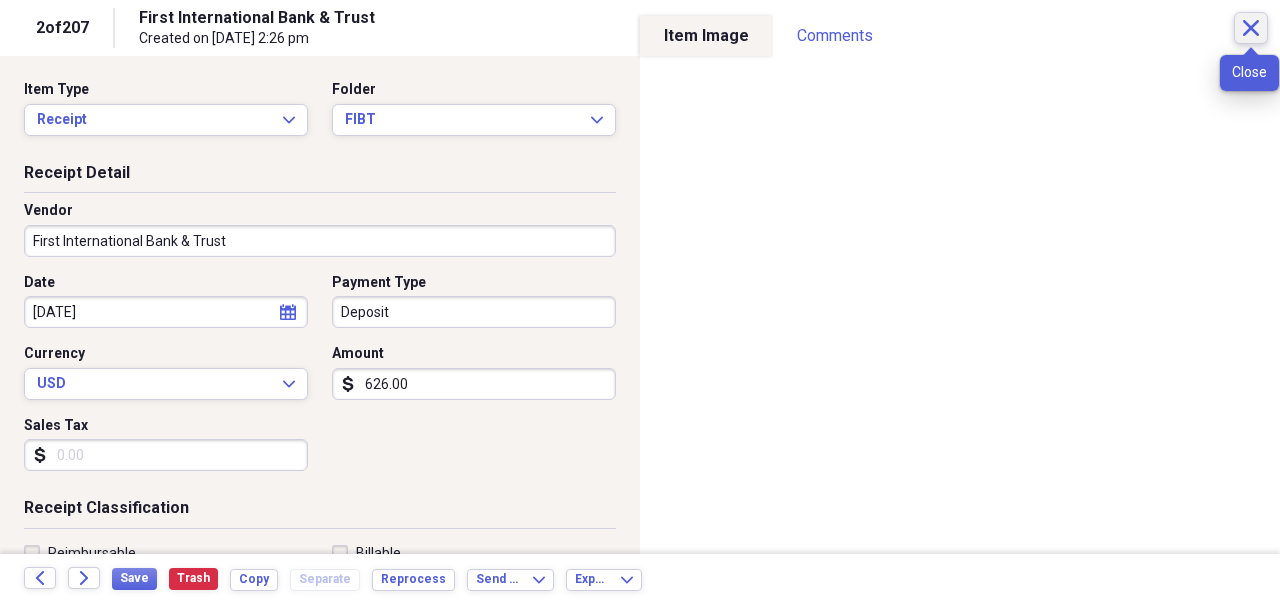 click on "Close" at bounding box center (1251, 28) 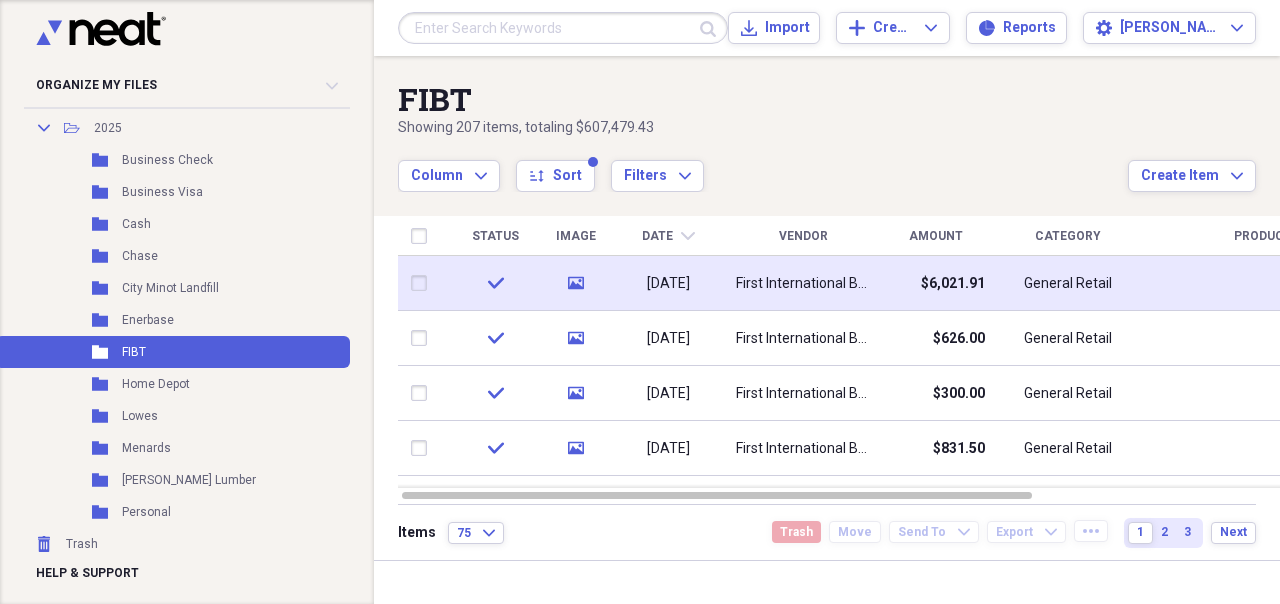 click on "$6,021.91" at bounding box center (935, 283) 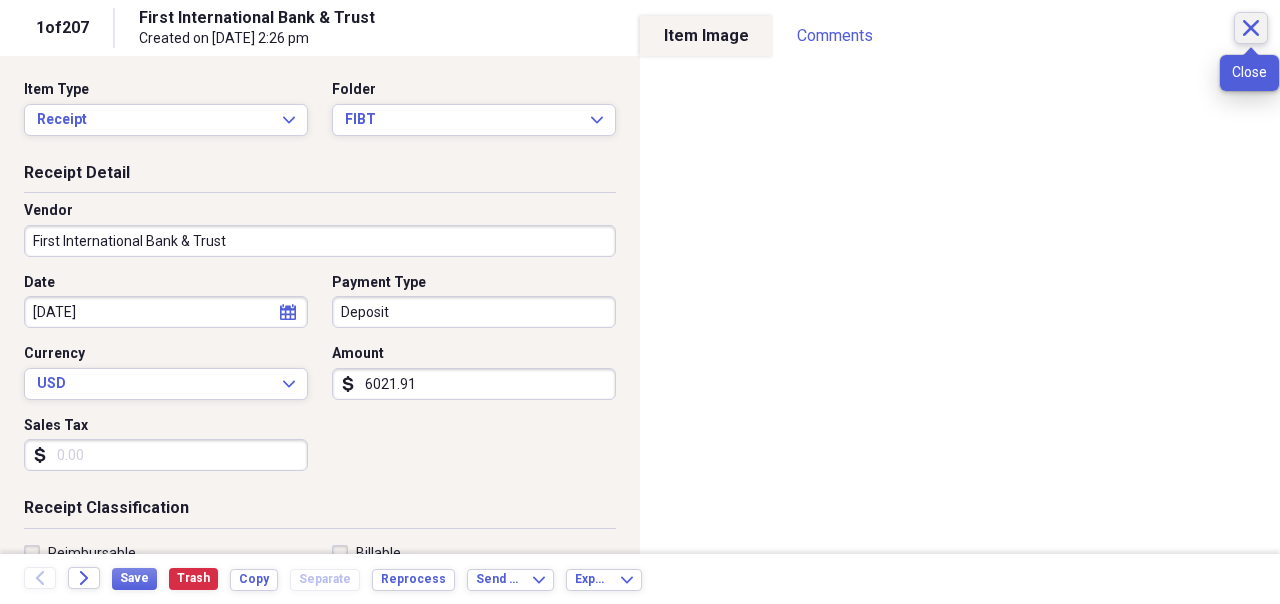 click on "Close" at bounding box center [1251, 28] 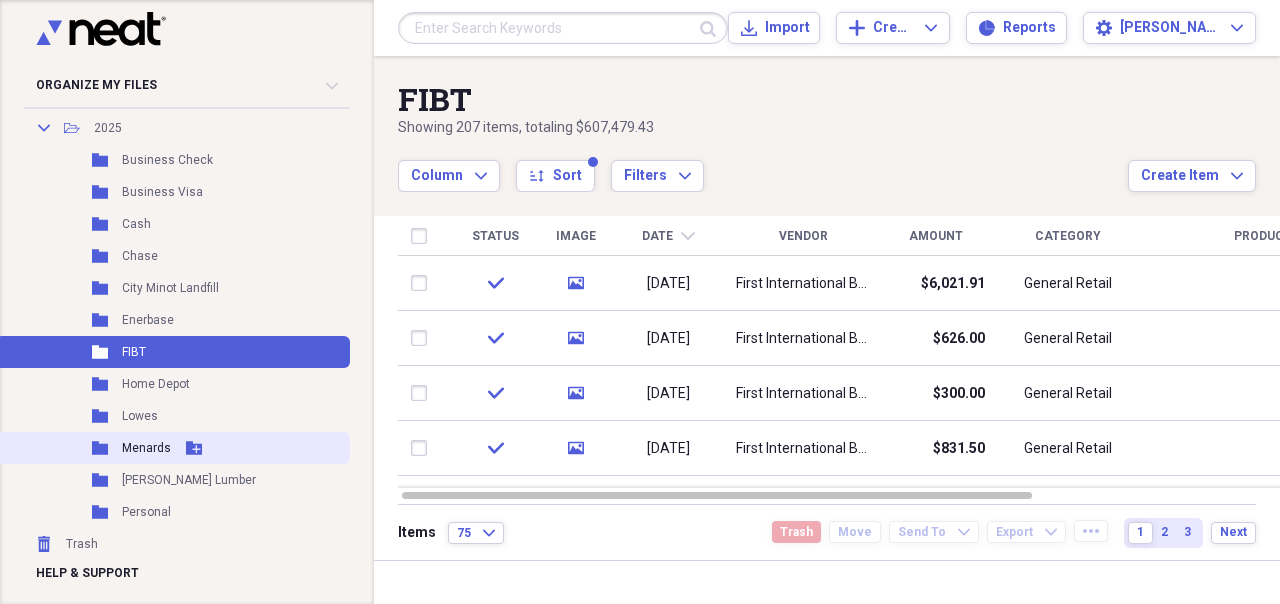click on "Folder Menards Add Folder" at bounding box center (173, 448) 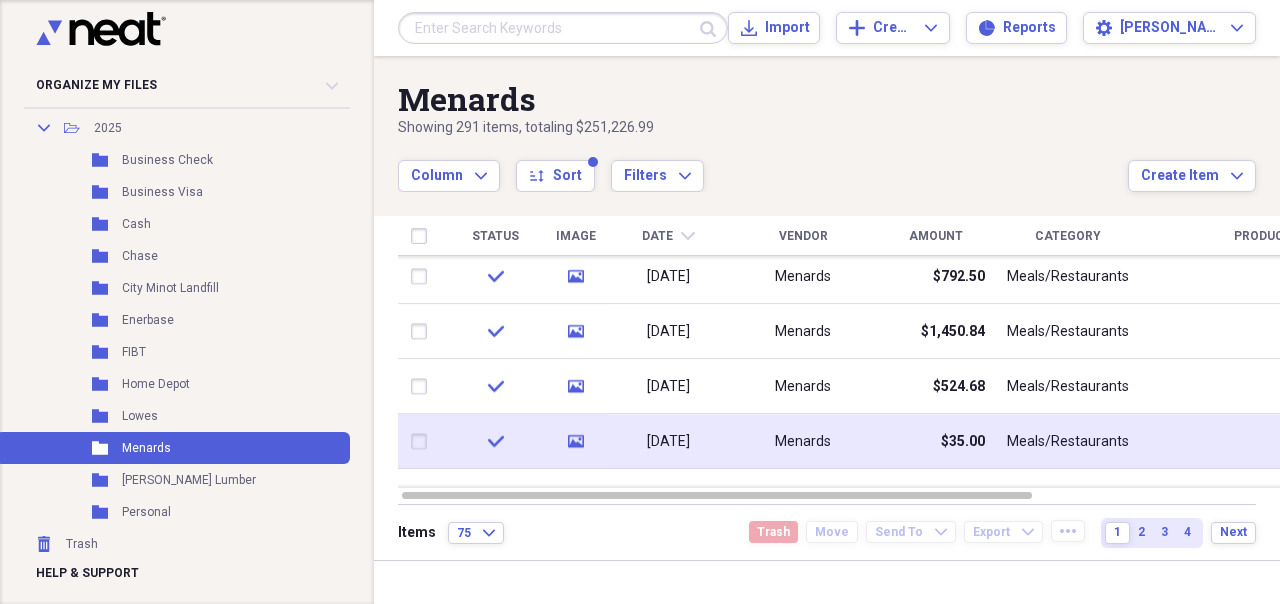 click on "Meals/Restaurants" at bounding box center [1068, 441] 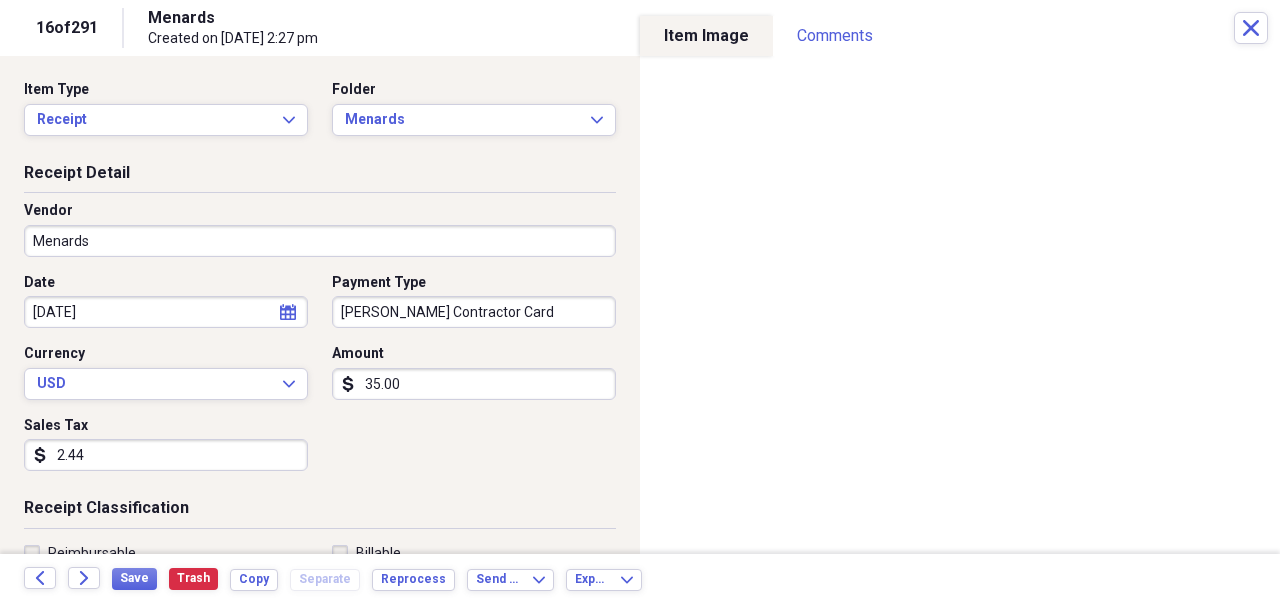 click on "16  of  291 Menards Created on [DATE] 2:27 pm Close" at bounding box center [640, 28] 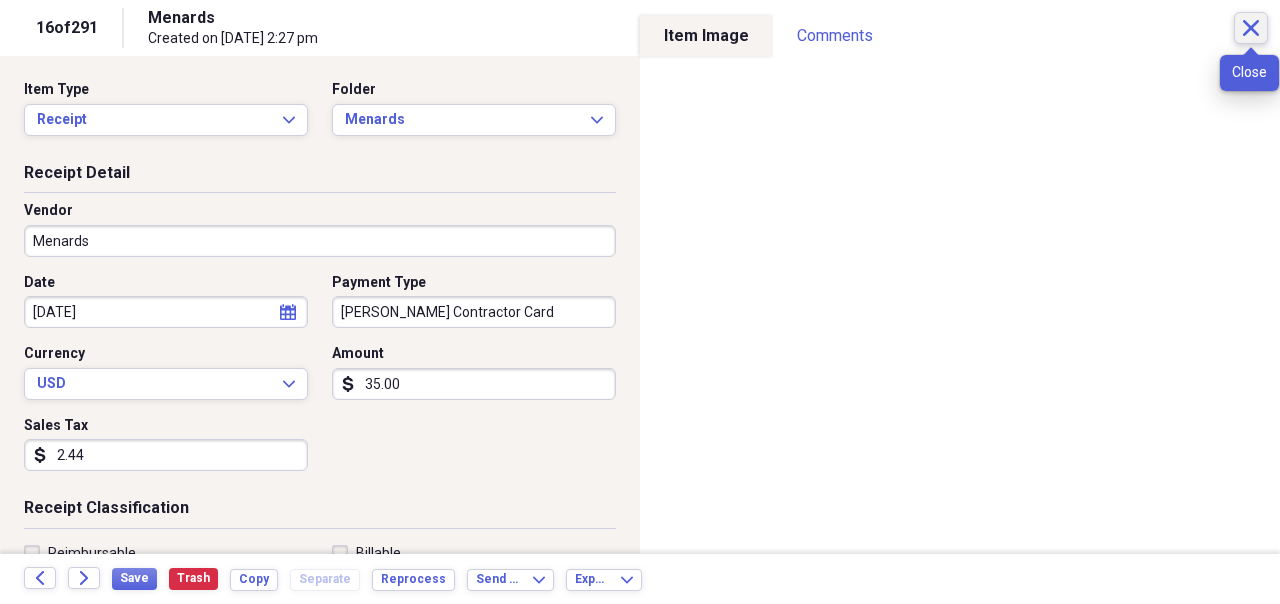click 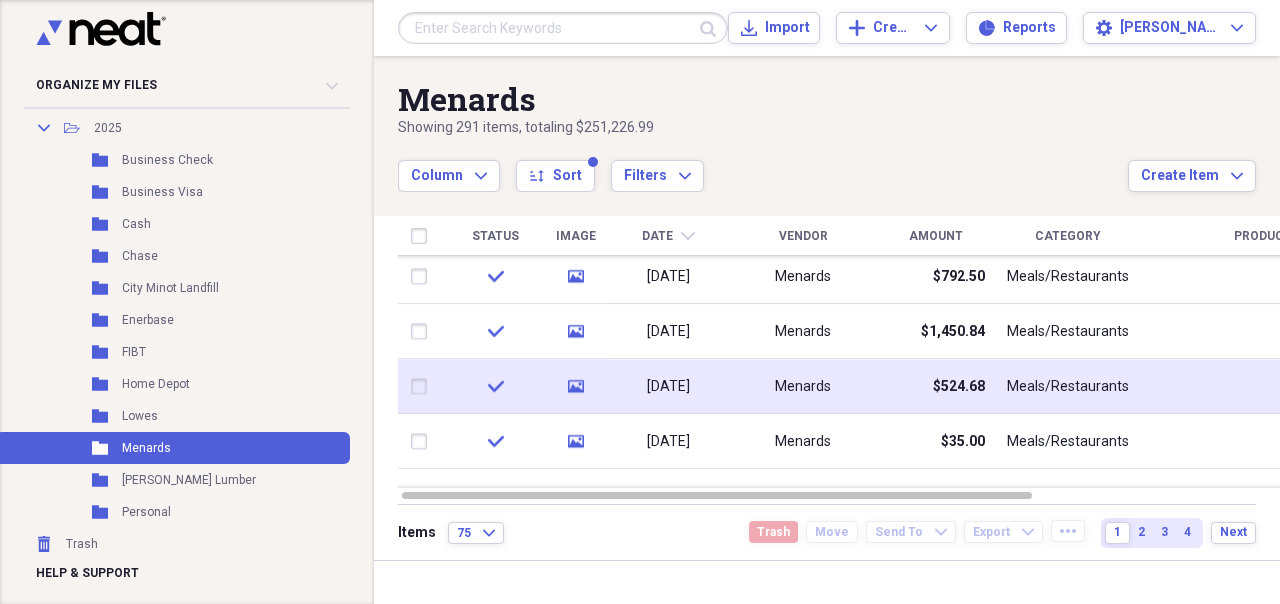 click on "$524.68" at bounding box center [959, 387] 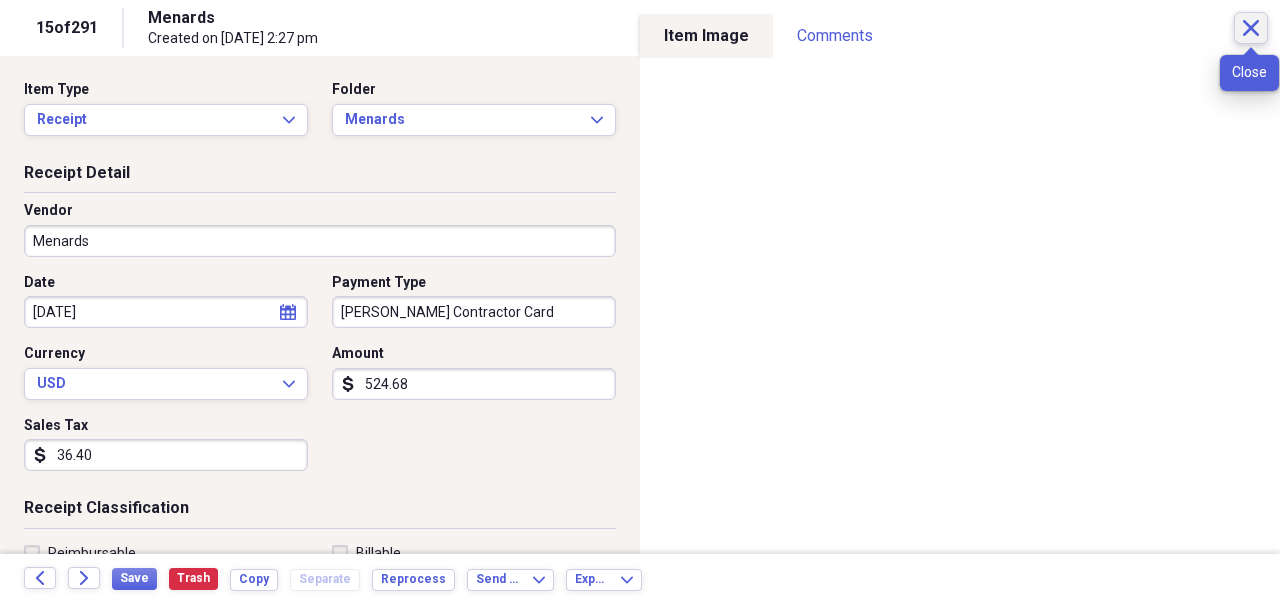 click on "Close" 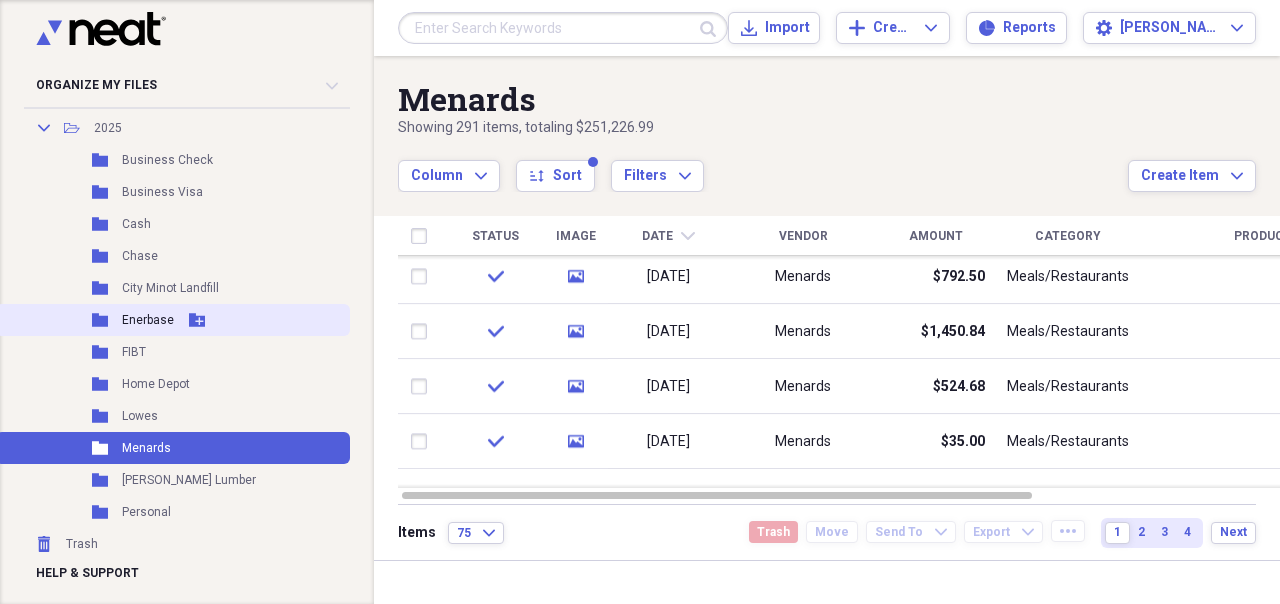 click on "Enerbase" at bounding box center (148, 320) 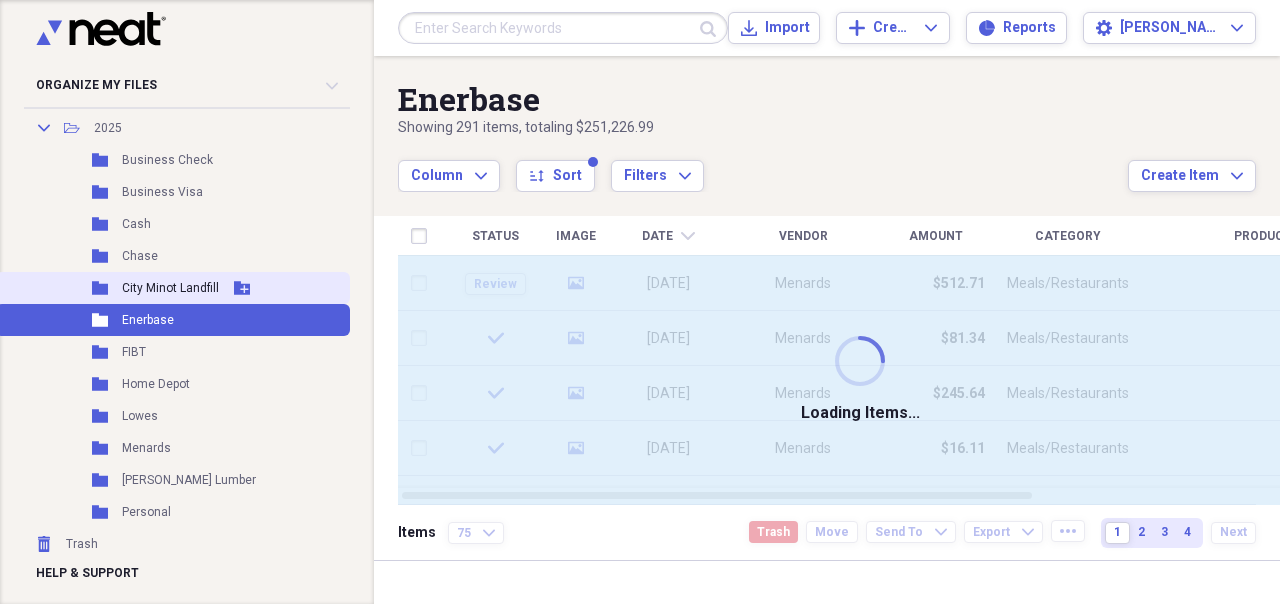 click on "Folder City Minot Landfill Add Folder" at bounding box center (173, 288) 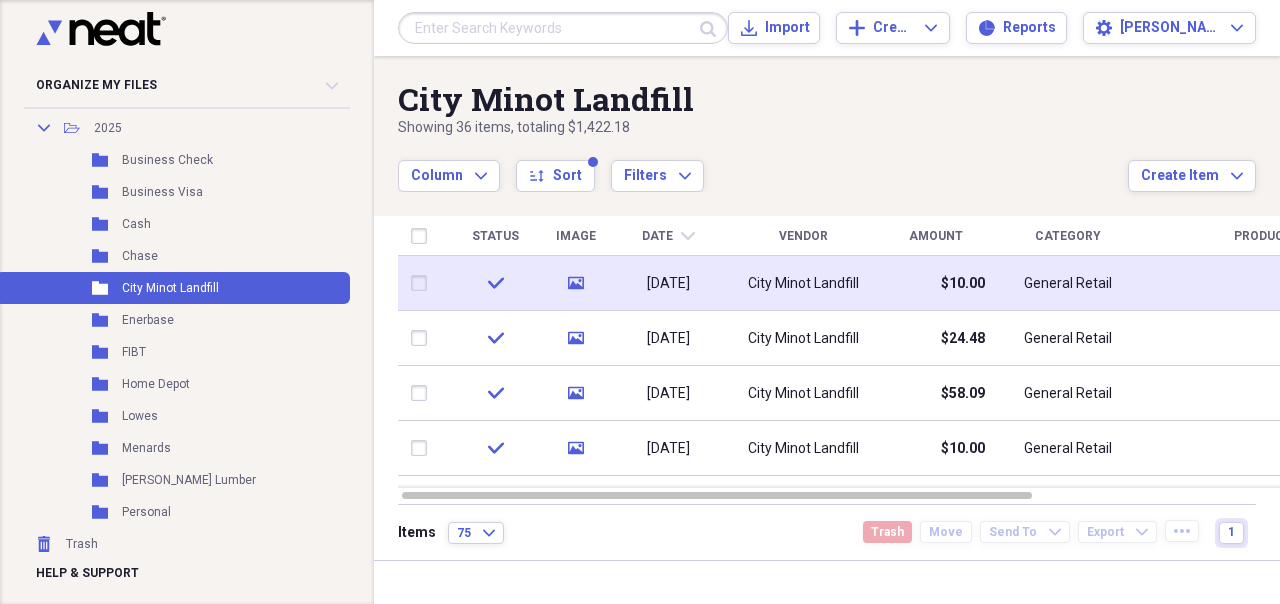 click on "$10.00" at bounding box center (935, 283) 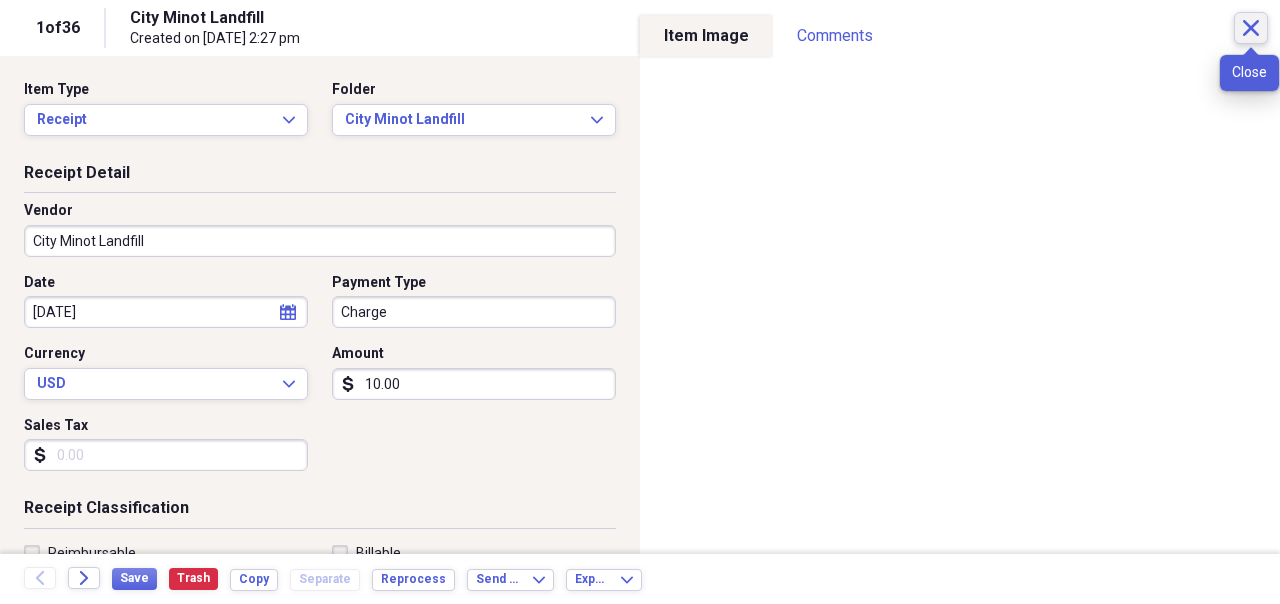 click on "Close" at bounding box center [1251, 28] 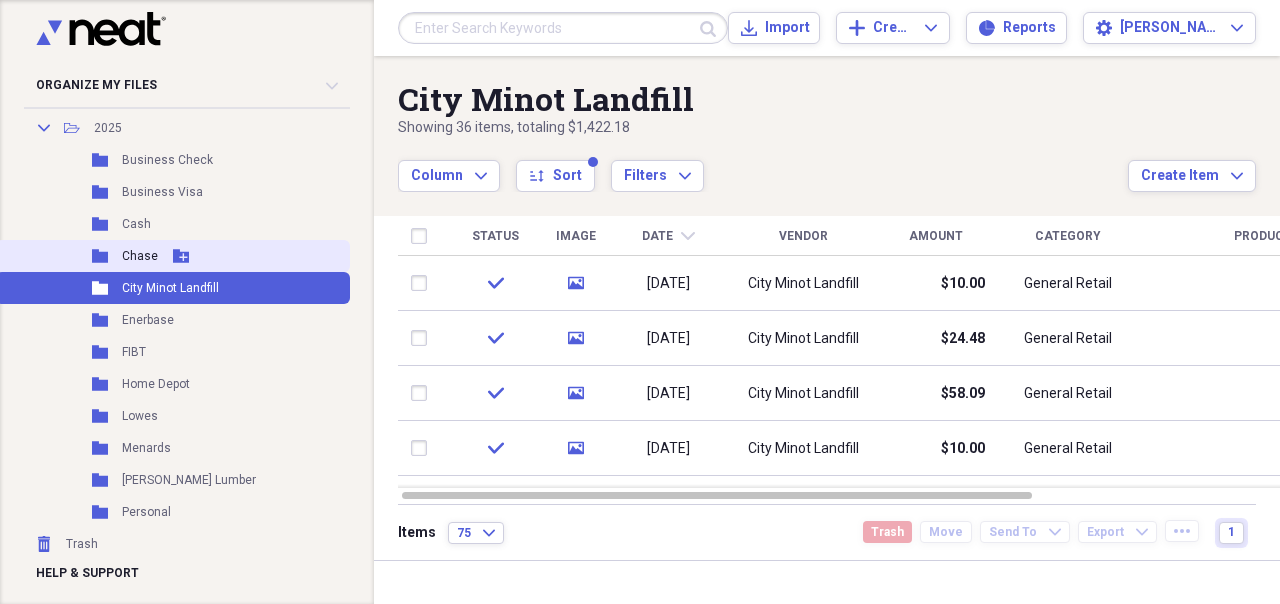 click on "Chase" at bounding box center (140, 256) 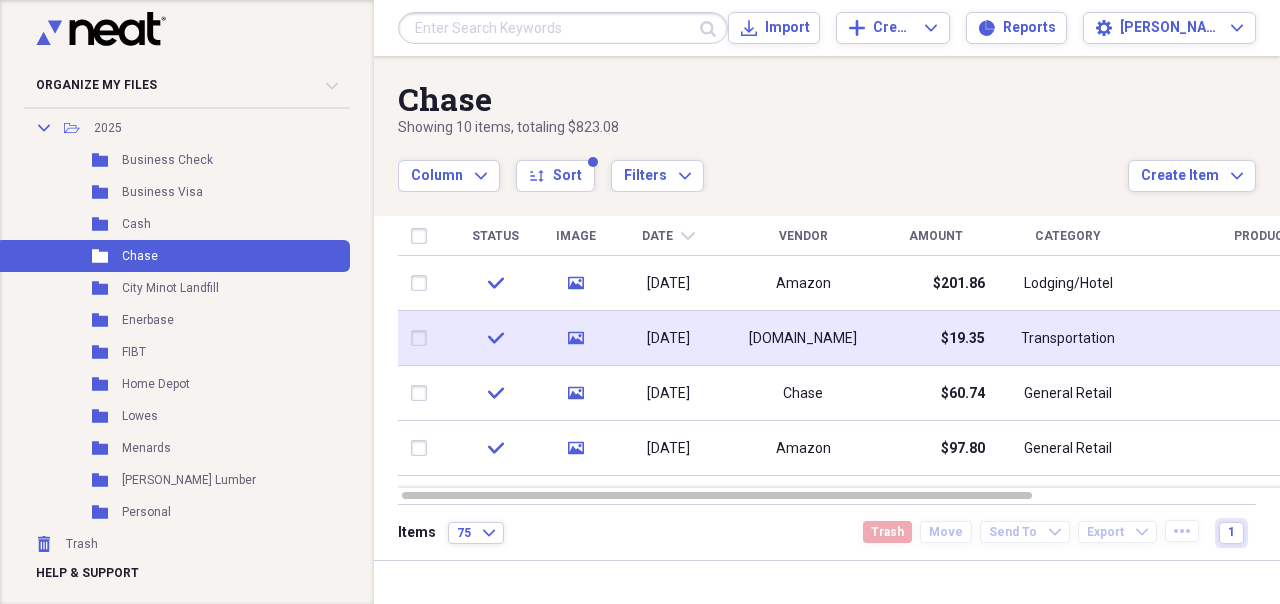 click on "$19.35" at bounding box center [963, 339] 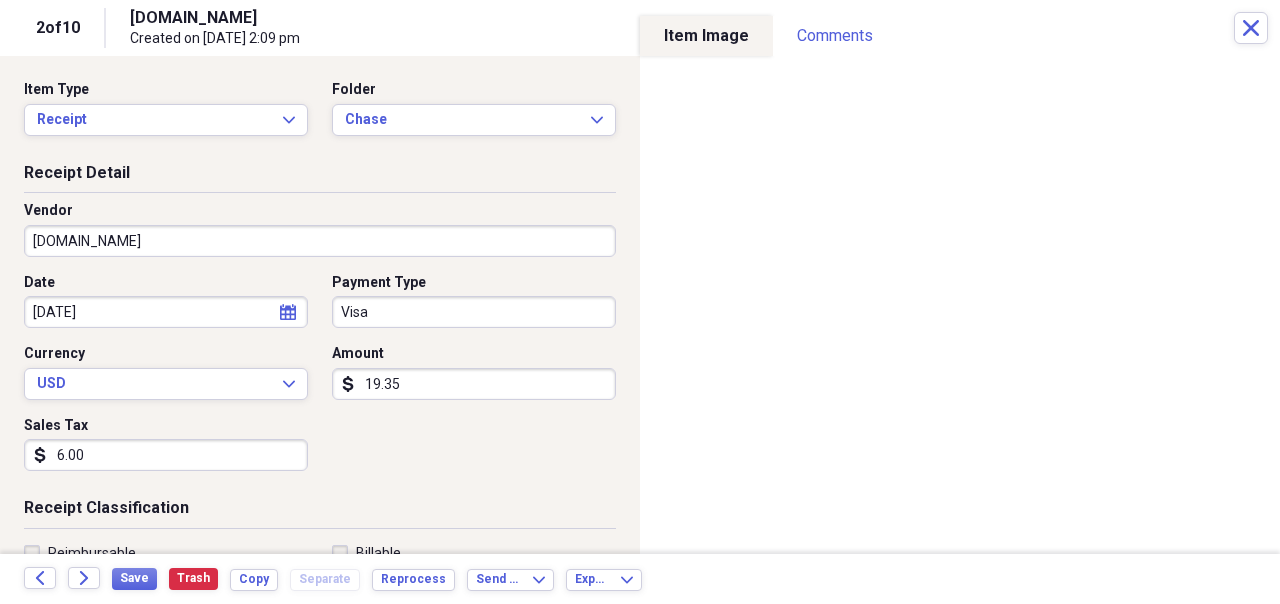 click on "[DOMAIN_NAME]" at bounding box center [320, 241] 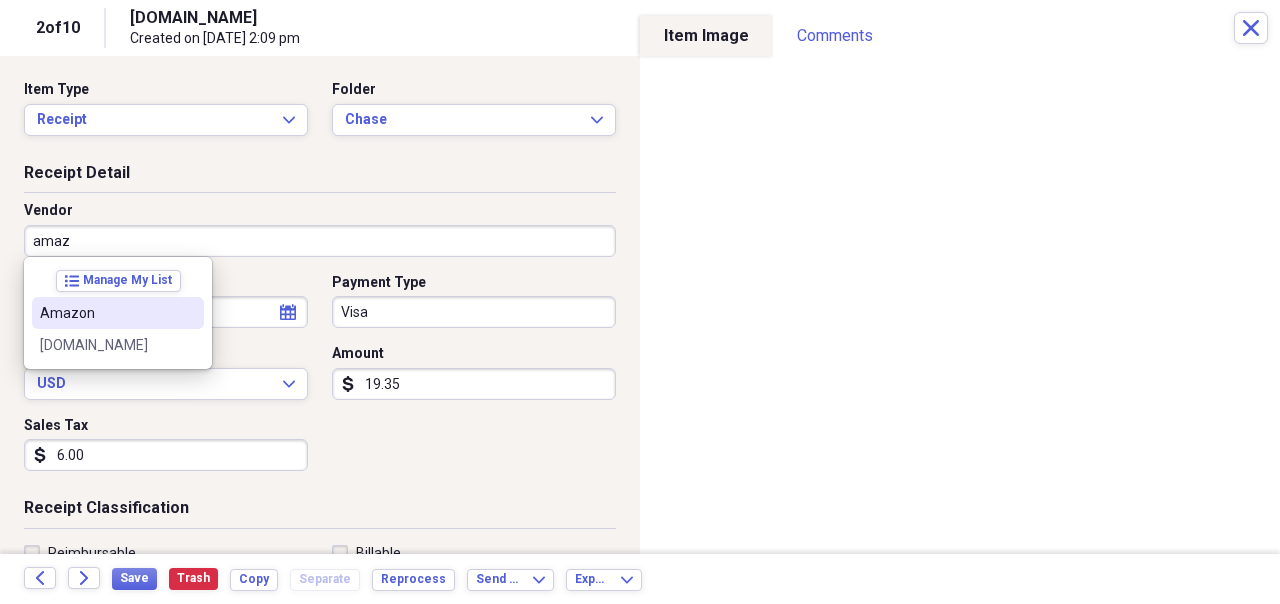 click on "Amazon" at bounding box center [106, 313] 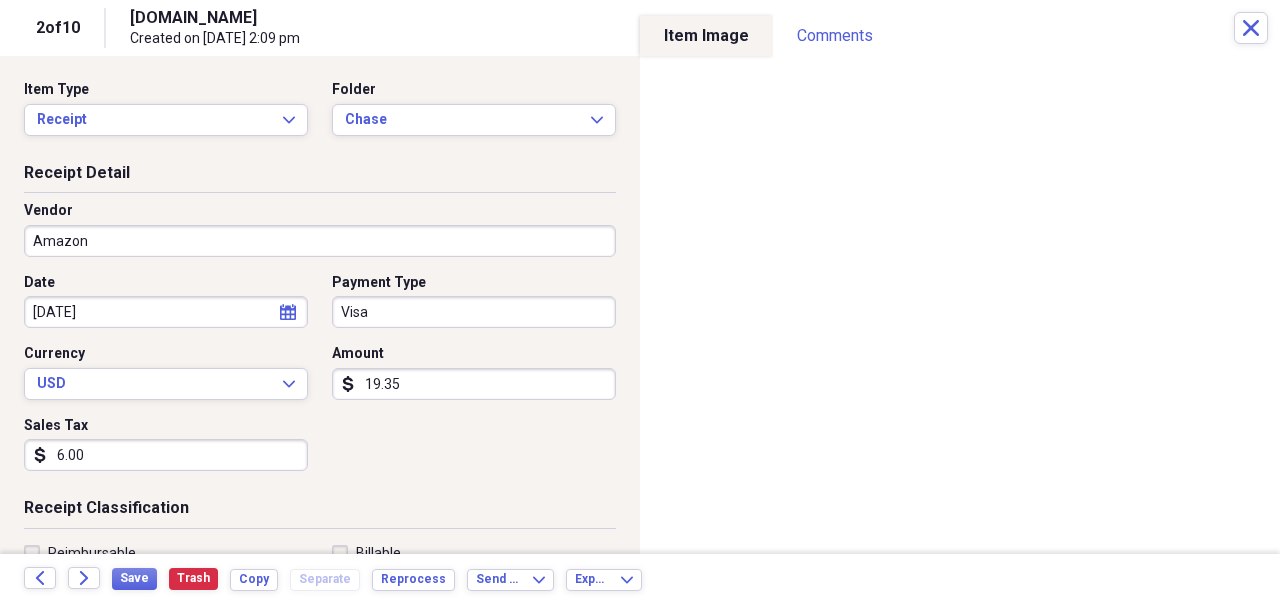 type on "Lodging/Hotel" 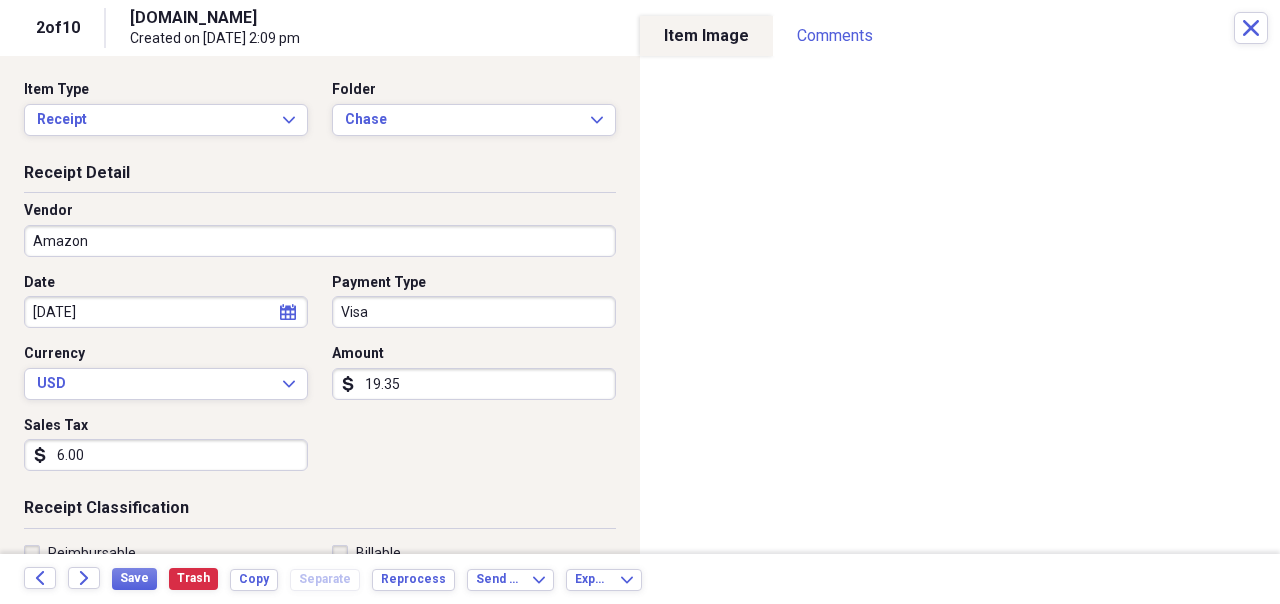 select on "2" 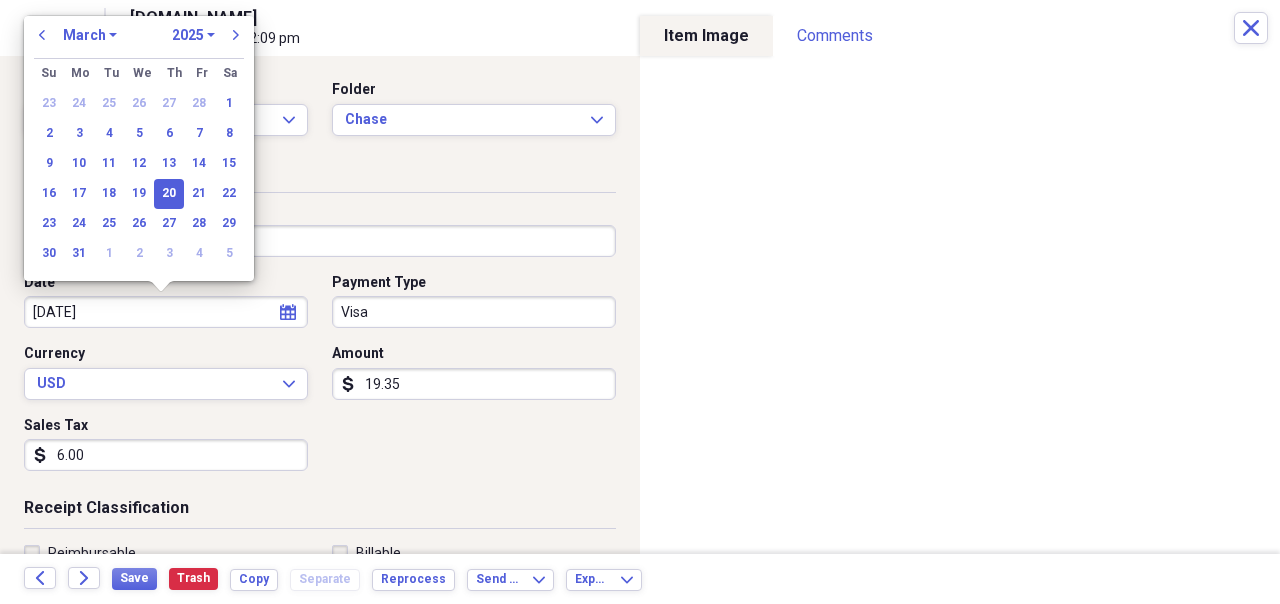click on "[DATE]" at bounding box center (166, 312) 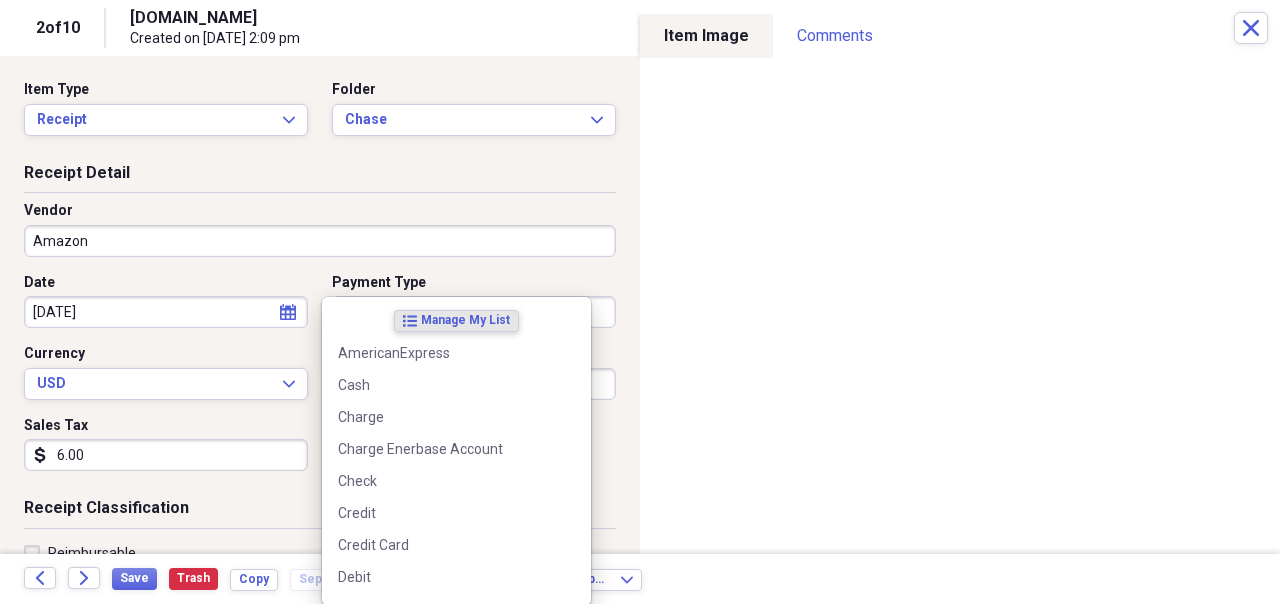 click on "Organize My Files 2 Collapse Unfiled Needs Review 2 Unfiled All Files Unfiled Unfiled Unfiled Saved Reports Collapse My Cabinet LeRoy's Home Improvements Add Folder Expand Folder 2017 Add Folder Expand Folder 2018 Add Folder Expand Folder 2019 Add Folder Expand Folder 2020 Add Folder Expand Folder 2021 Add Folder Expand Folder 2022 Add Folder Expand Folder 2023 Add Folder Expand Folder 2024 Add Folder Collapse Open Folder 2025 Add Folder Folder Business Check Add Folder Folder Business Visa Add Folder Folder Cash Add Folder Folder Chase Add Folder Folder City Minot Landfill Add Folder Folder Enerbase Add Folder Folder FIBT Add Folder Folder Home Depot Add Folder Folder Lowes Add Folder Folder Menards Add Folder Folder [PERSON_NAME] Lumber Add Folder Folder Personal Add Folder Trash Trash Help & Support Submit Import Import Add Create Expand Reports Reports Settings [PERSON_NAME] Expand Chase Showing 10 items , totaling $823.08 Column Expand sort Sort Filters  Expand Create Item Expand Status Image Date chevron-down Vendor 75" at bounding box center (640, 302) 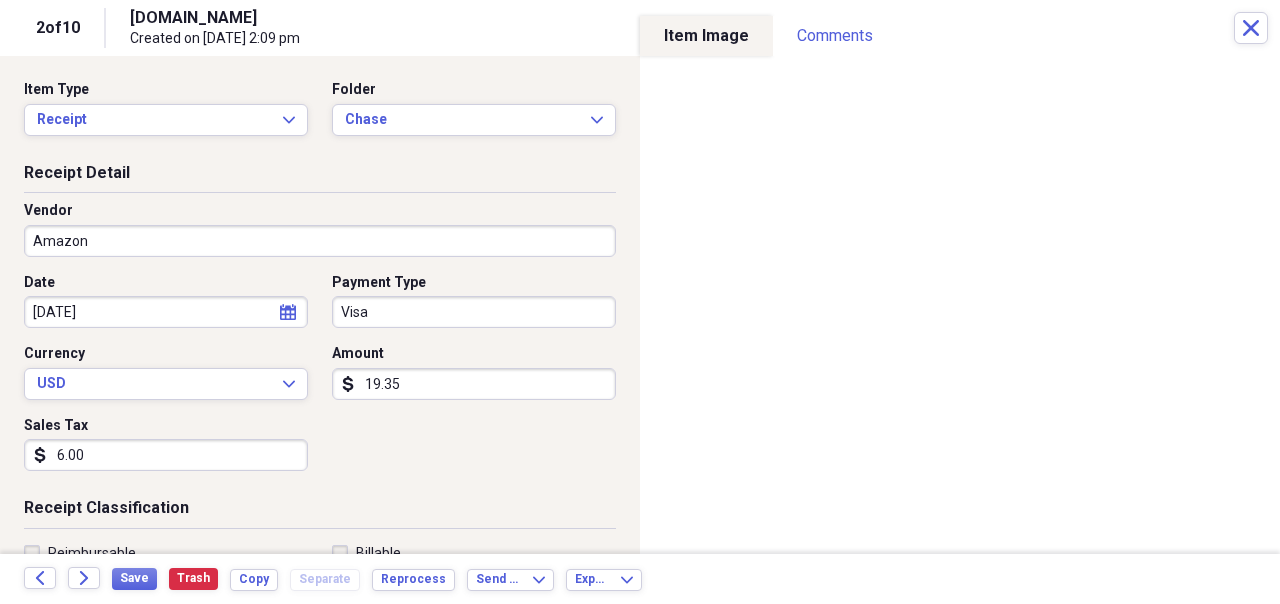 click on "Date [DATE] calendar Calendar Payment Type Visa Currency USD Expand Amount dollar-sign 19.35 Sales Tax dollar-sign 6.00" at bounding box center (320, 380) 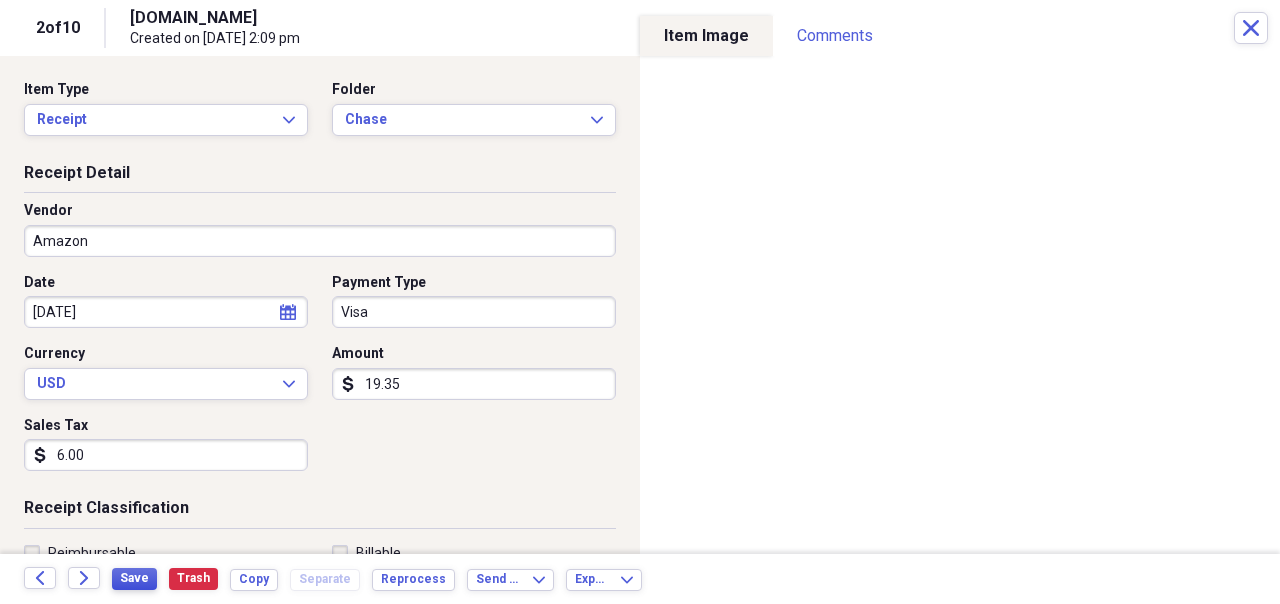 click on "Save" at bounding box center (134, 579) 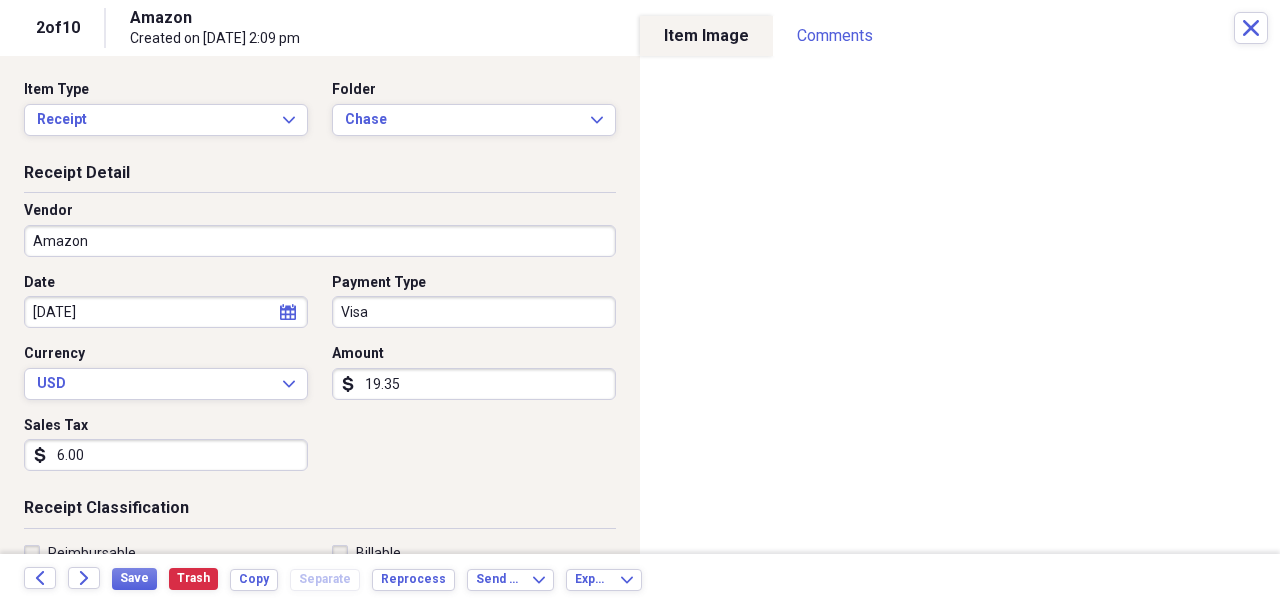 click on "calendar" 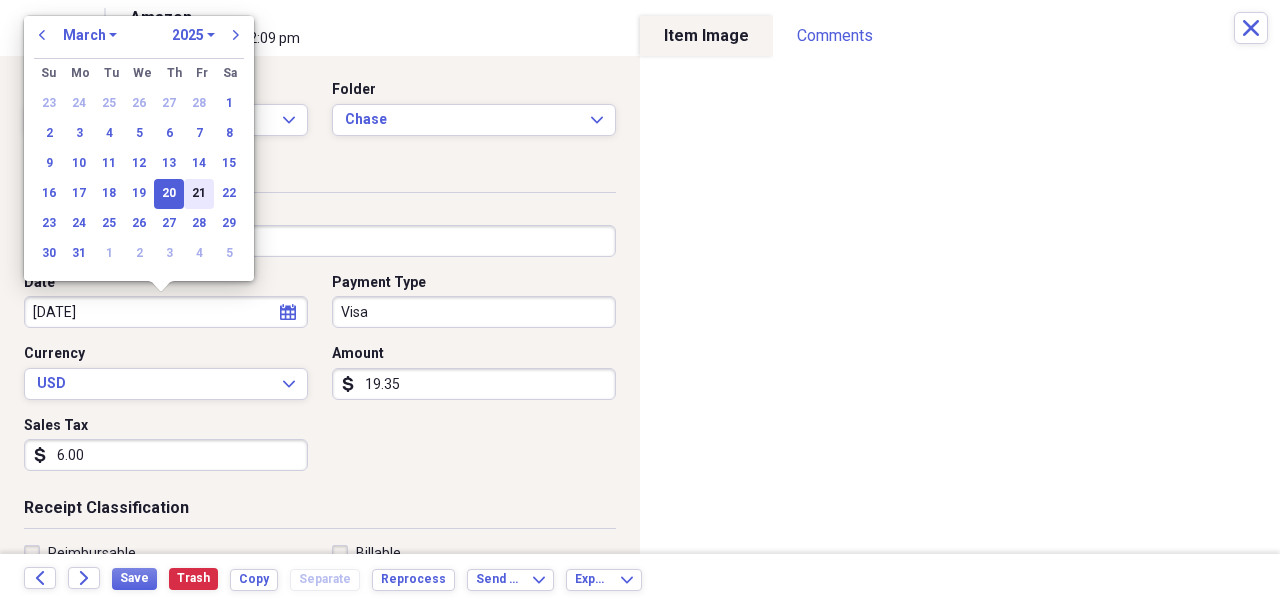 click on "21" at bounding box center (199, 194) 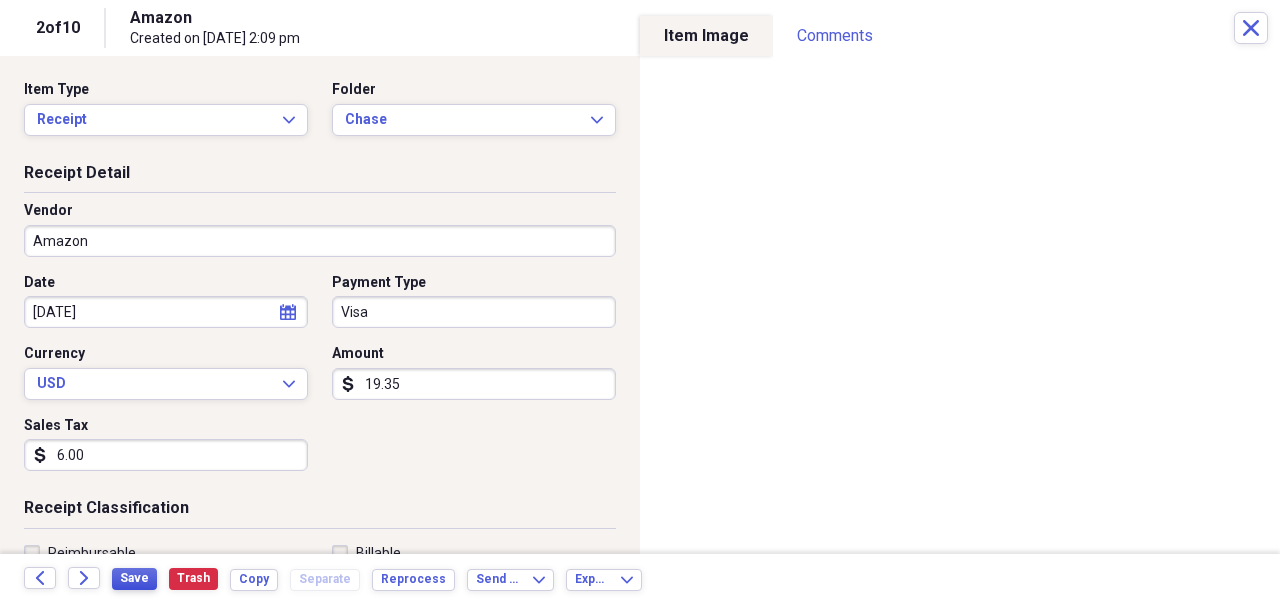 click on "Save" at bounding box center (134, 578) 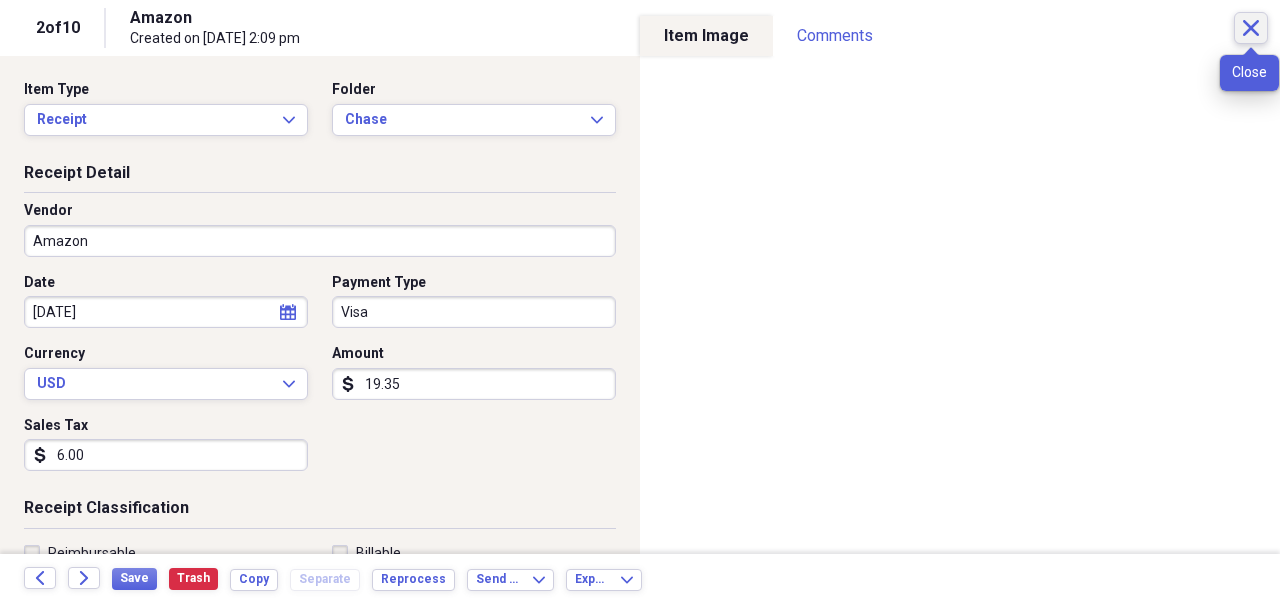 click on "Close" 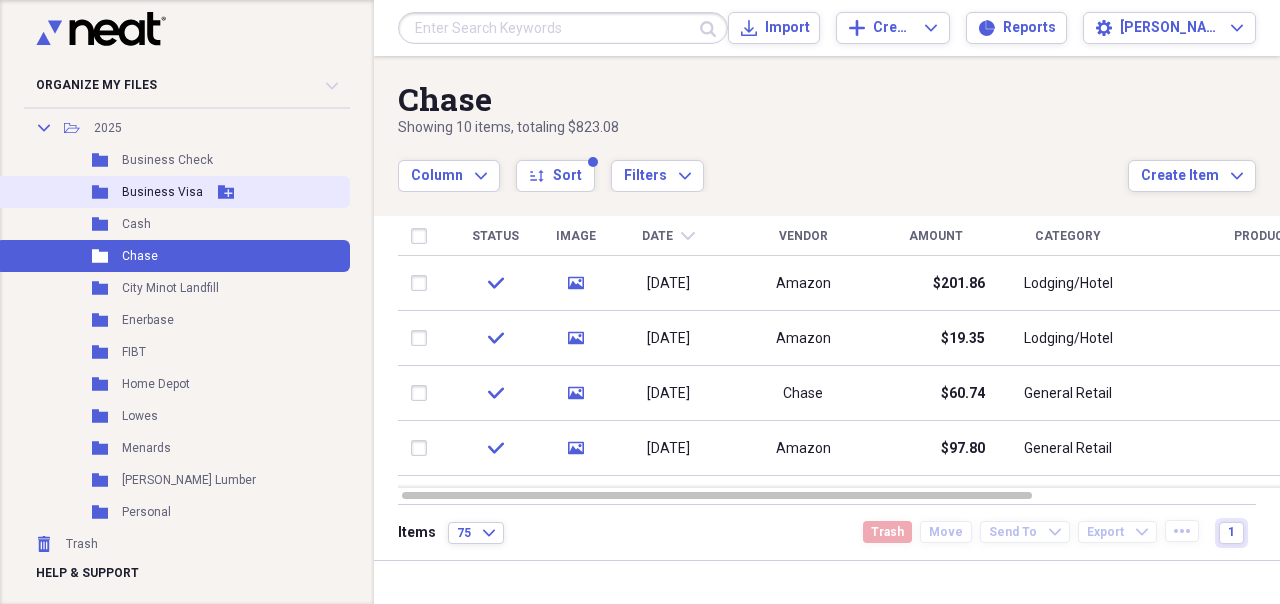 click on "Folder Business Visa Add Folder" at bounding box center [173, 192] 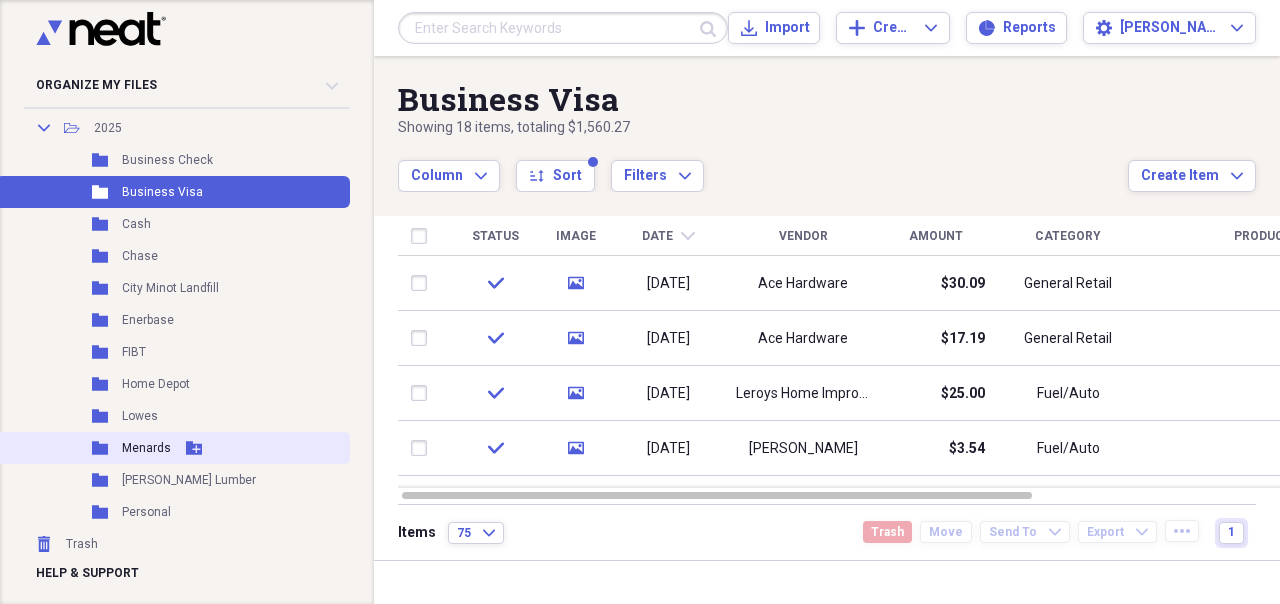 click on "Menards" at bounding box center (146, 448) 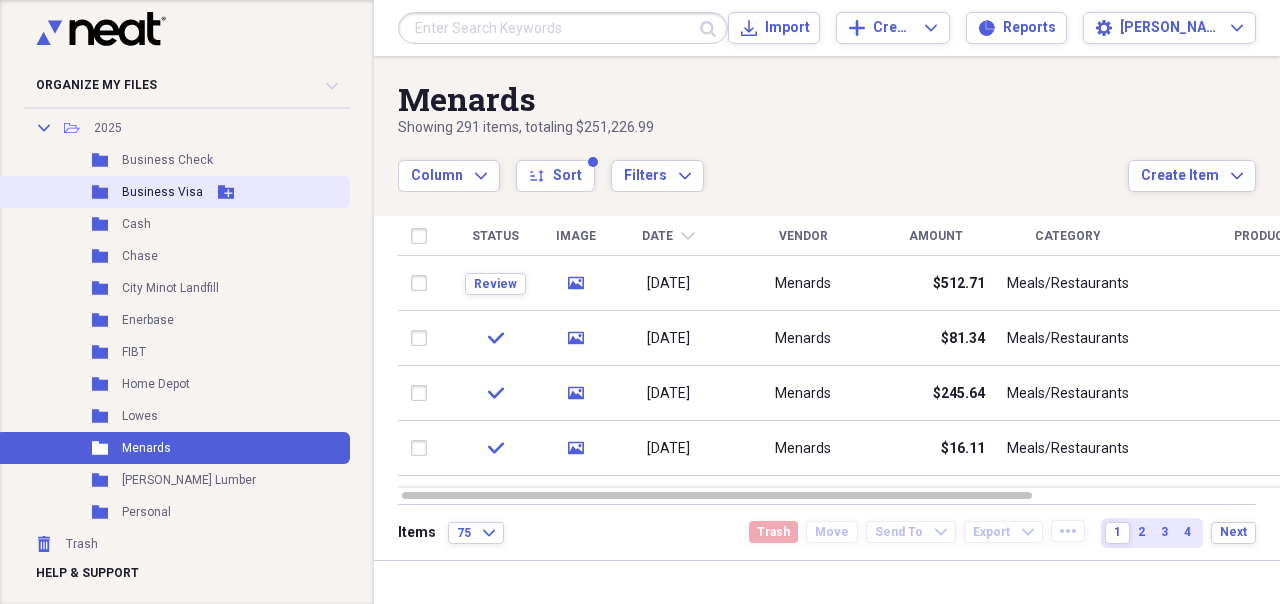 click on "Business Visa" at bounding box center (162, 192) 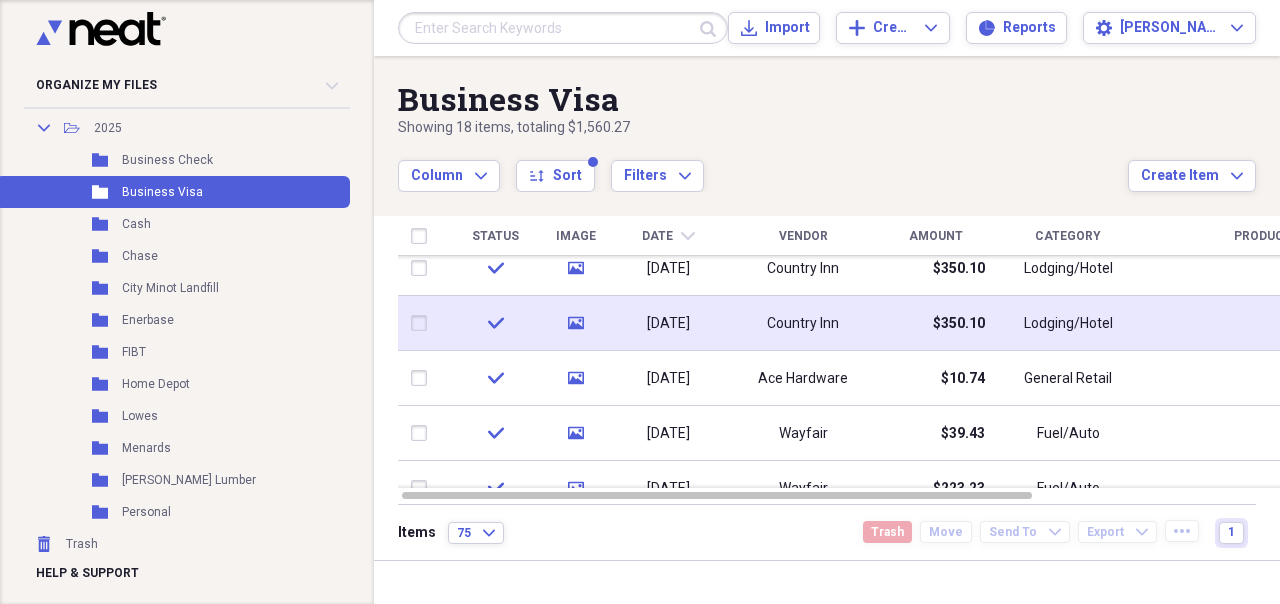 click on "Country Inn" at bounding box center [803, 323] 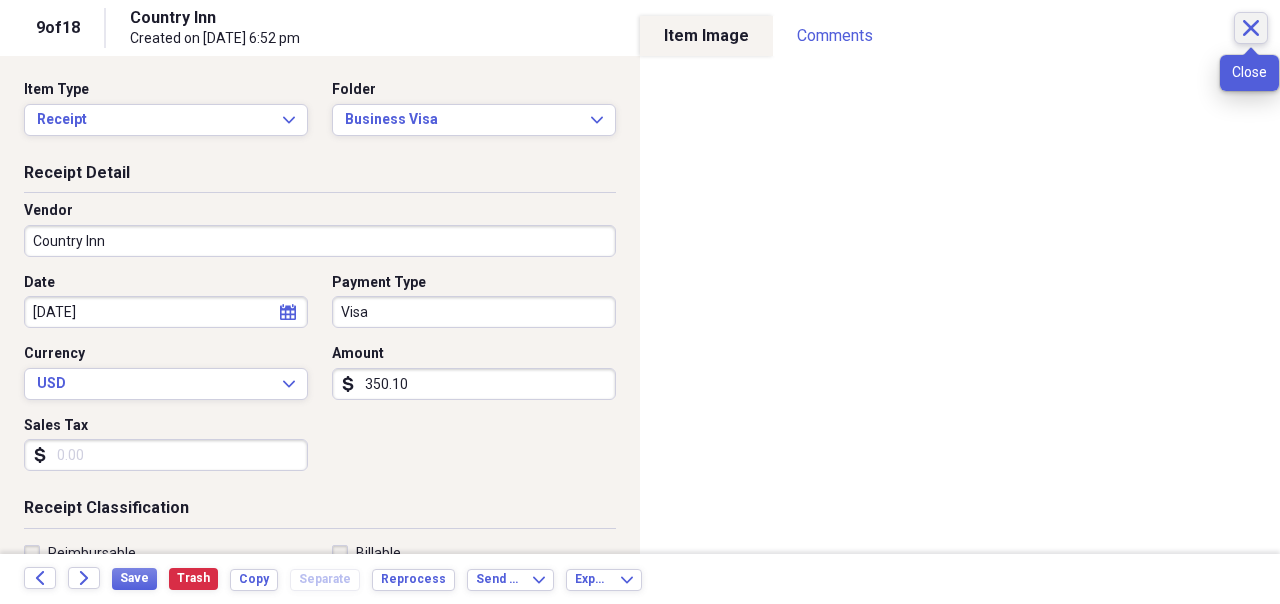 click on "Close" at bounding box center (1251, 28) 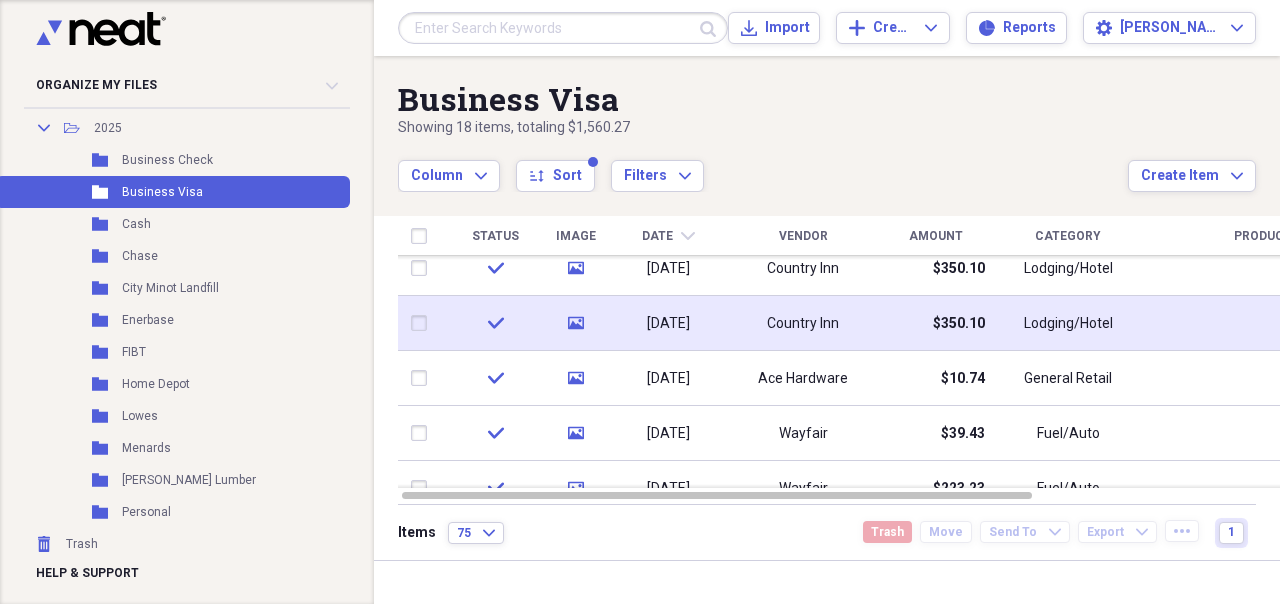 click at bounding box center (423, 323) 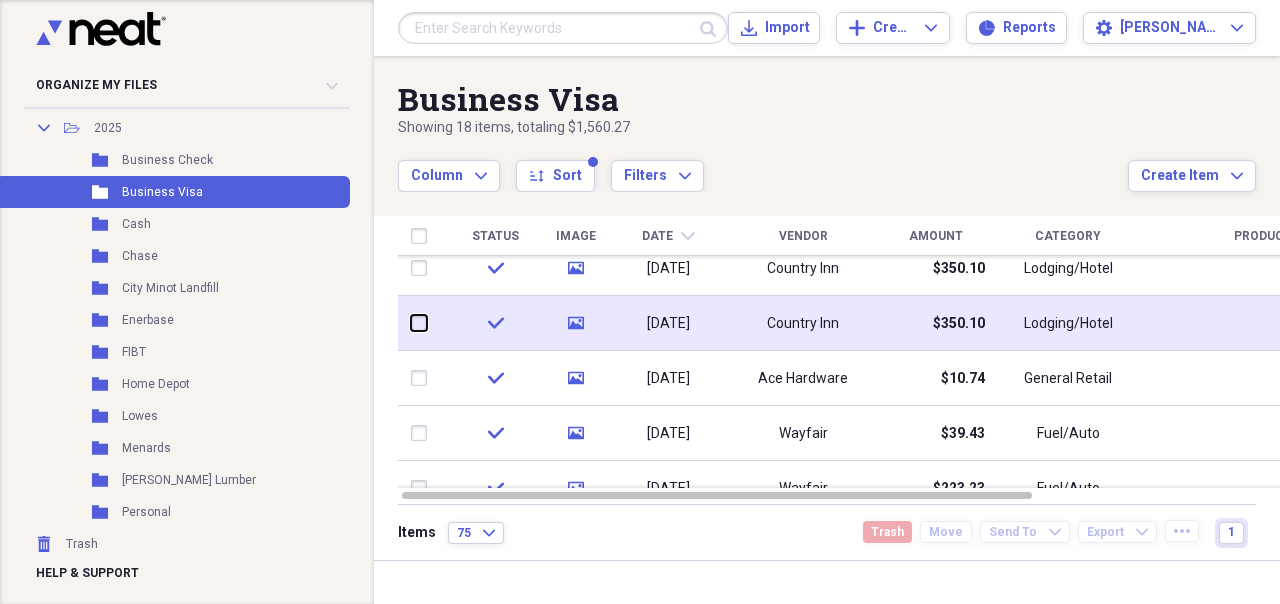 click at bounding box center (411, 323) 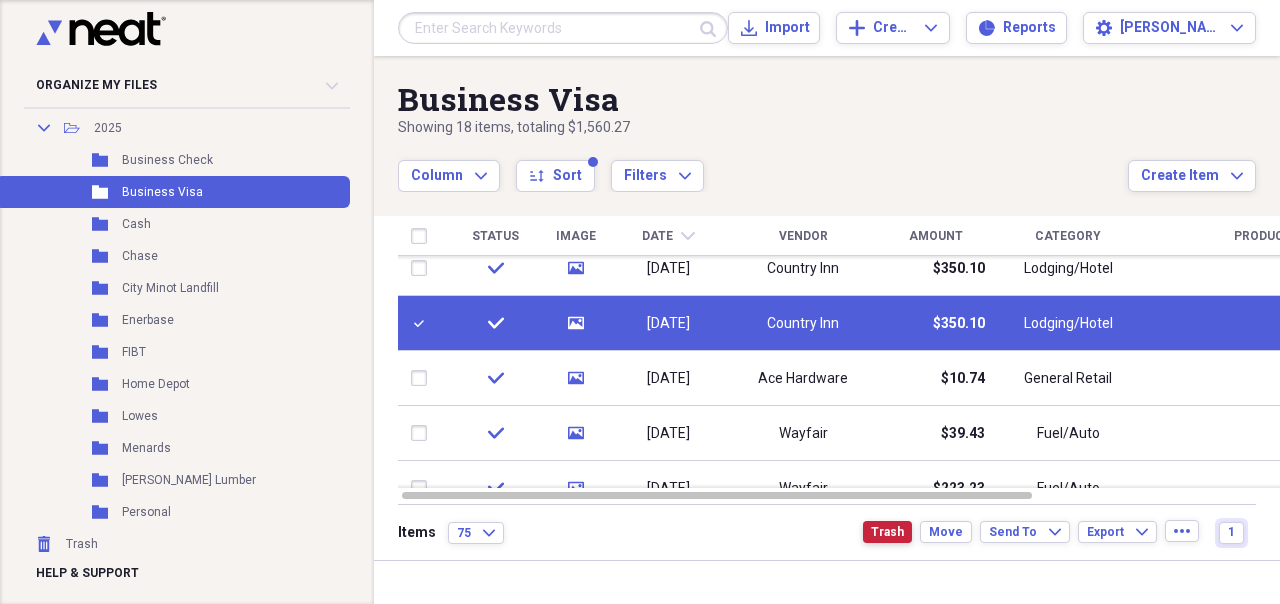 click on "Trash" at bounding box center (887, 532) 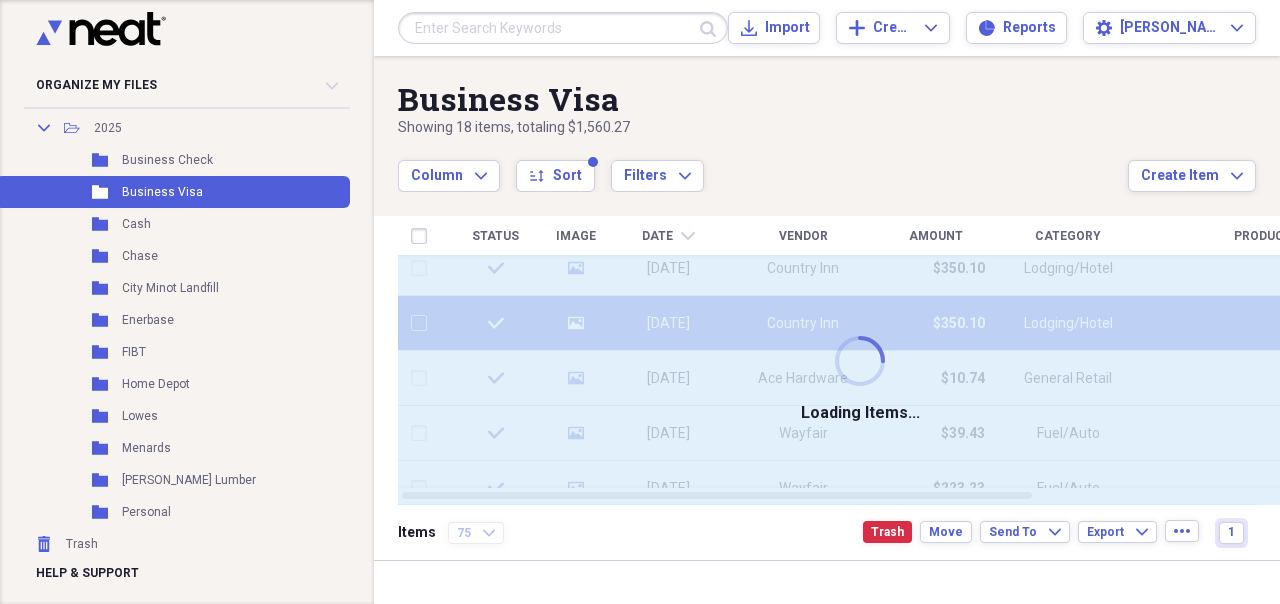 checkbox on "false" 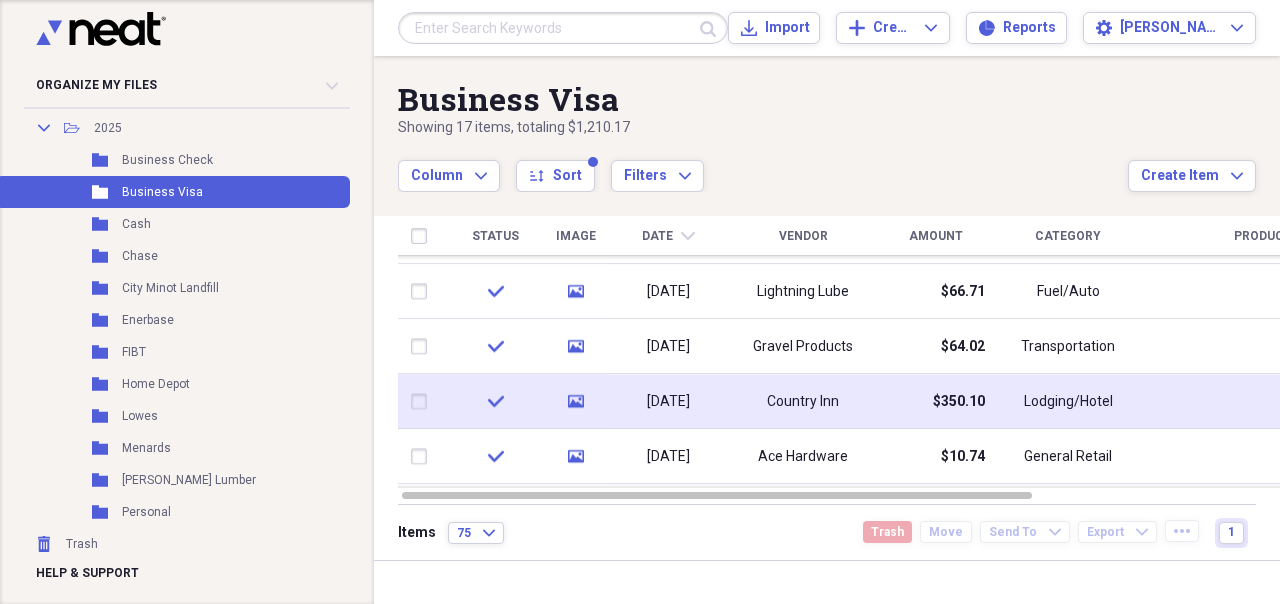 click on "$350.10" at bounding box center (959, 402) 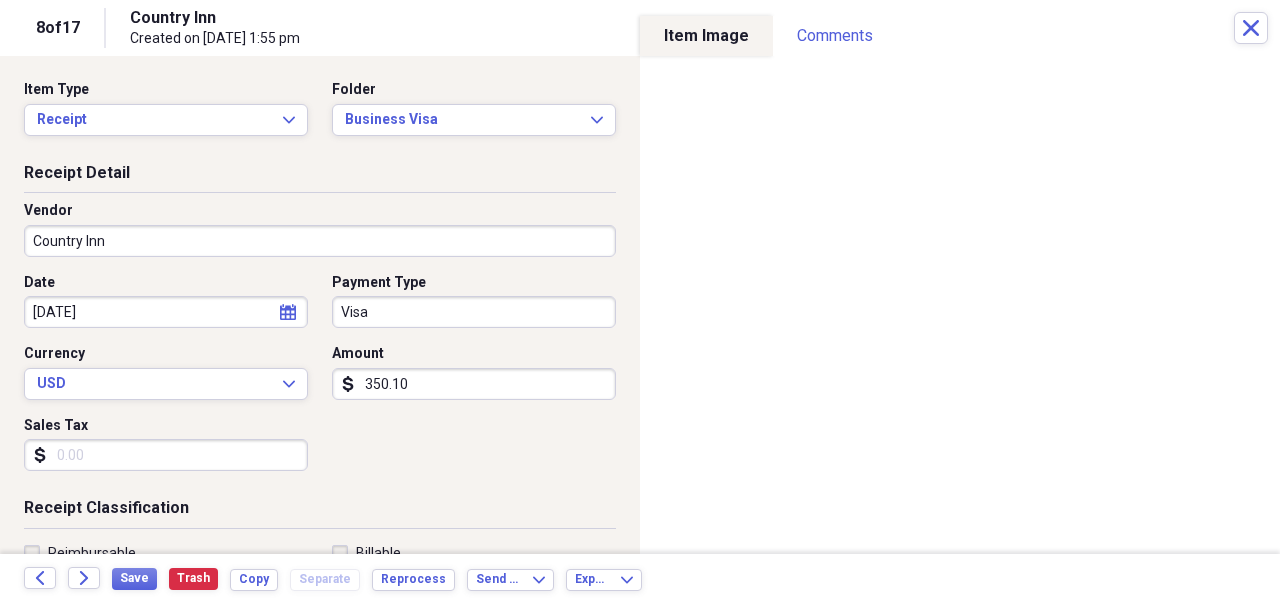 click on "350.10" at bounding box center [474, 384] 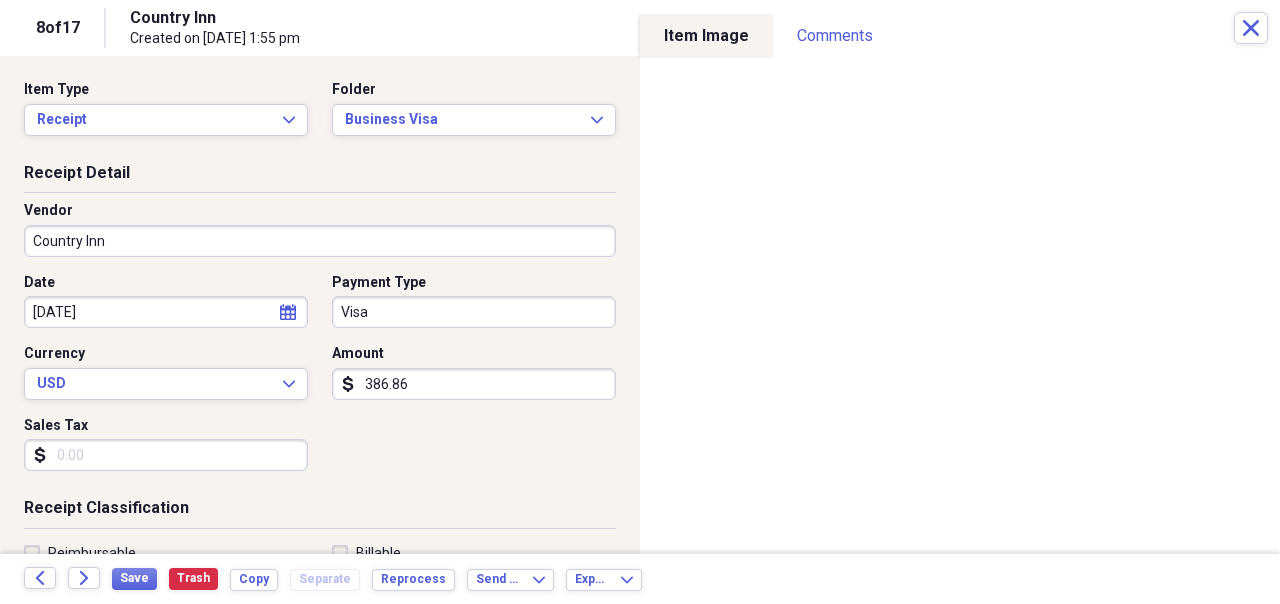type on "386.86" 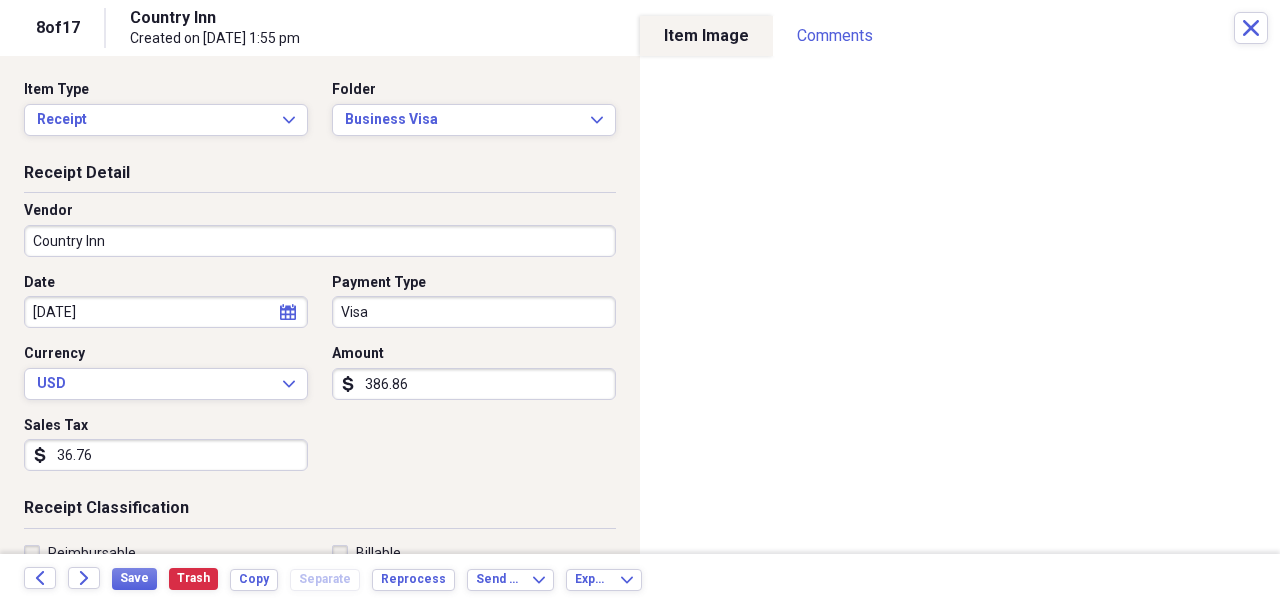 type on "36.76" 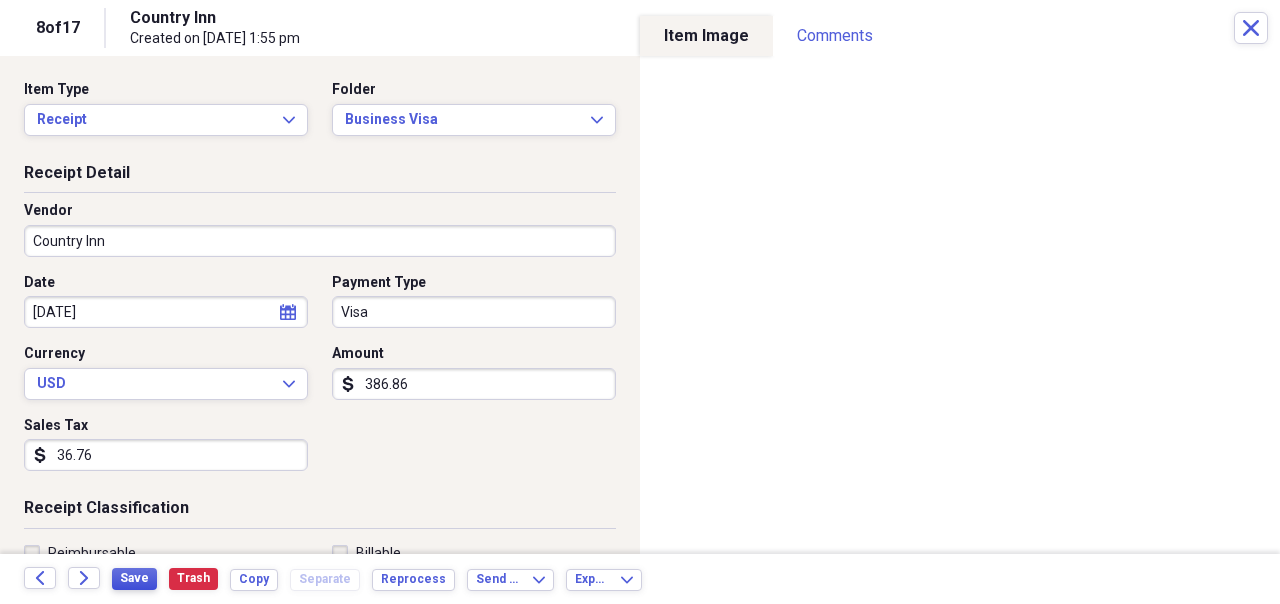 drag, startPoint x: 115, startPoint y: 564, endPoint x: 130, endPoint y: 581, distance: 22.671568 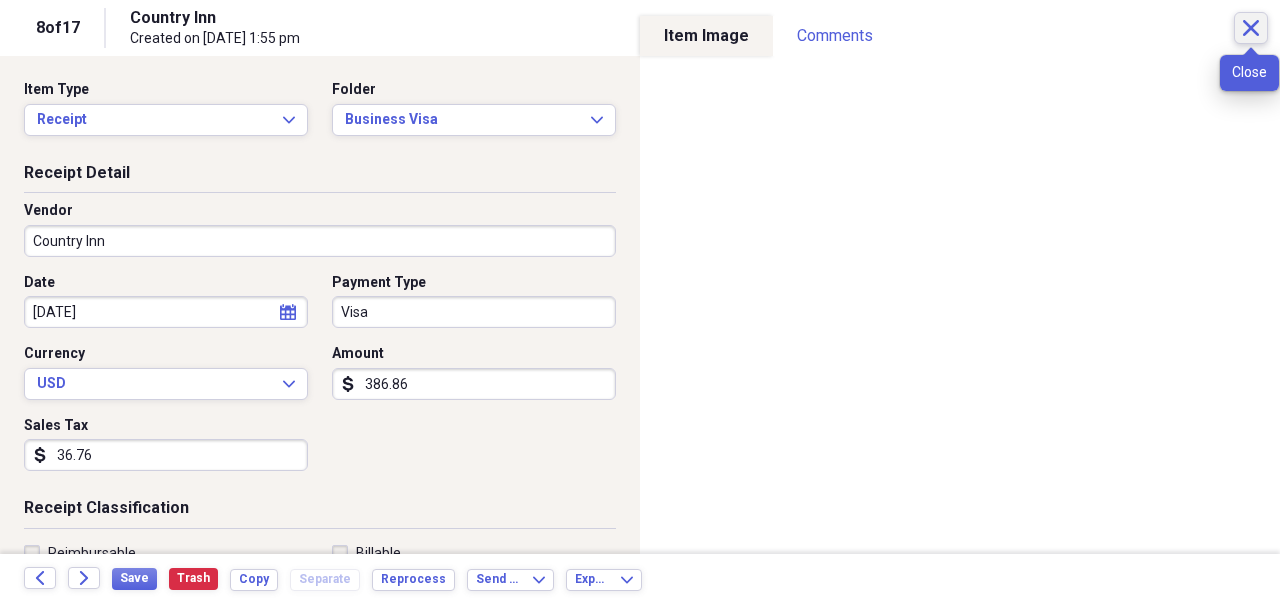 click on "Close" at bounding box center [1251, 28] 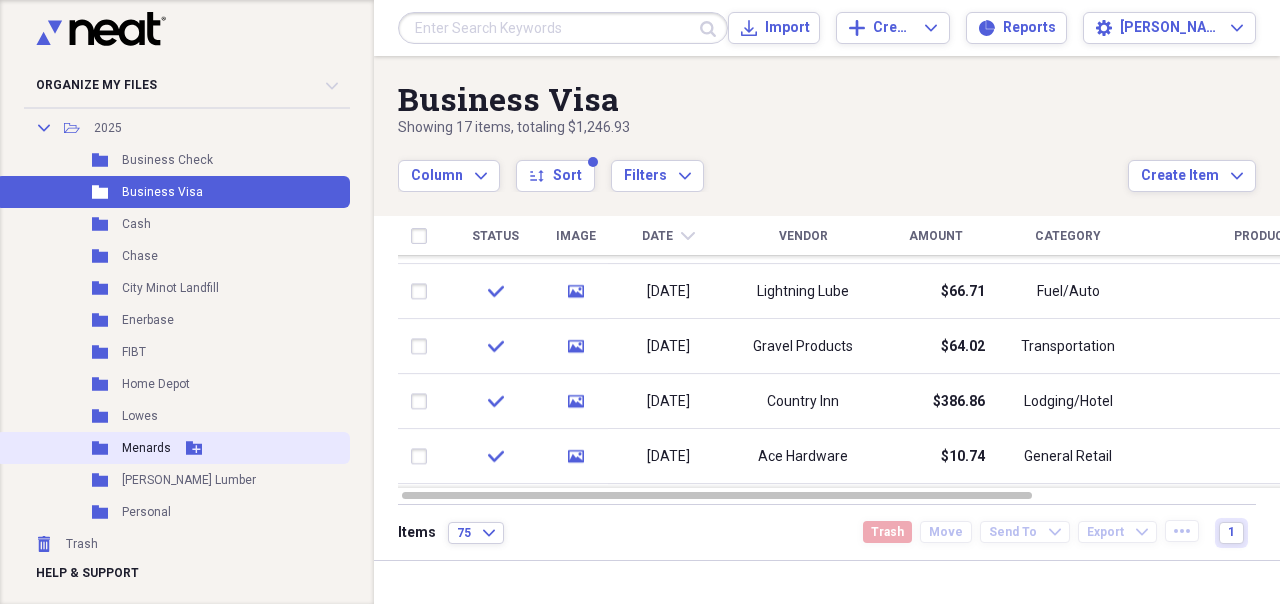 click on "Menards" at bounding box center (146, 448) 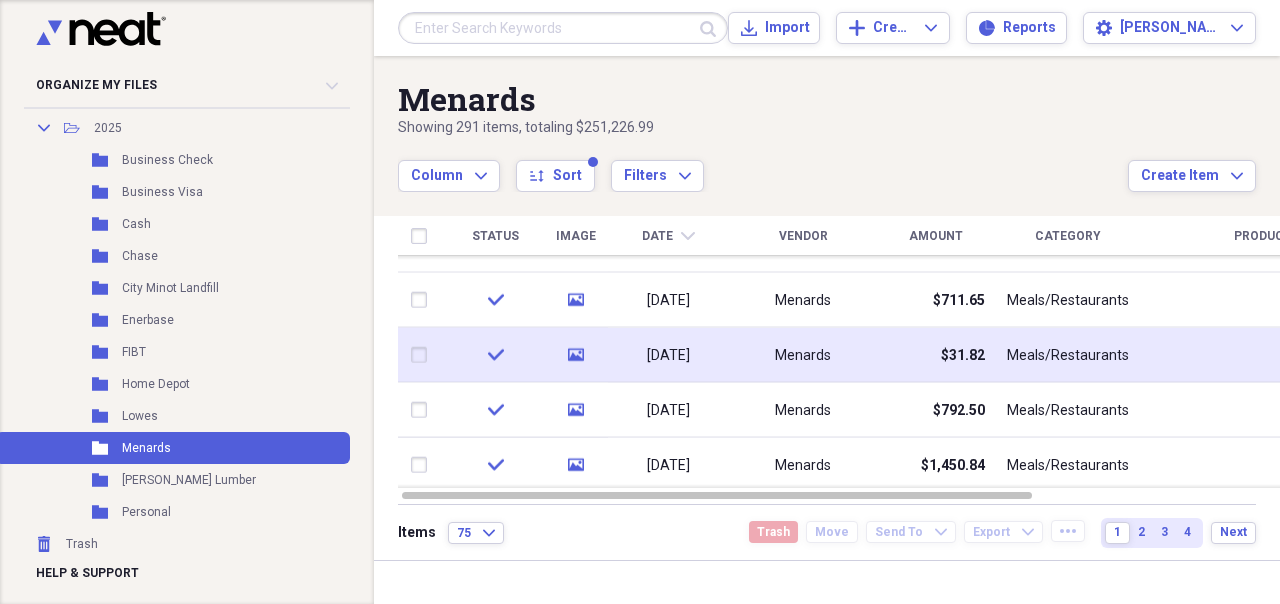 click on "$31.82" at bounding box center (935, 355) 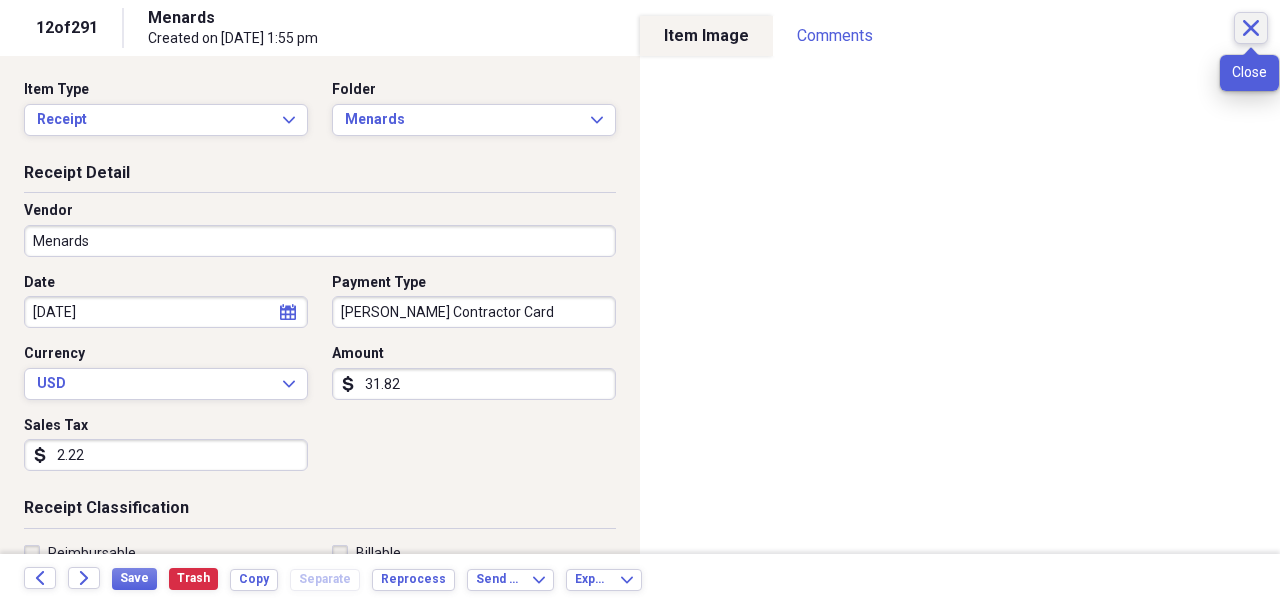 click on "Close" at bounding box center (1251, 28) 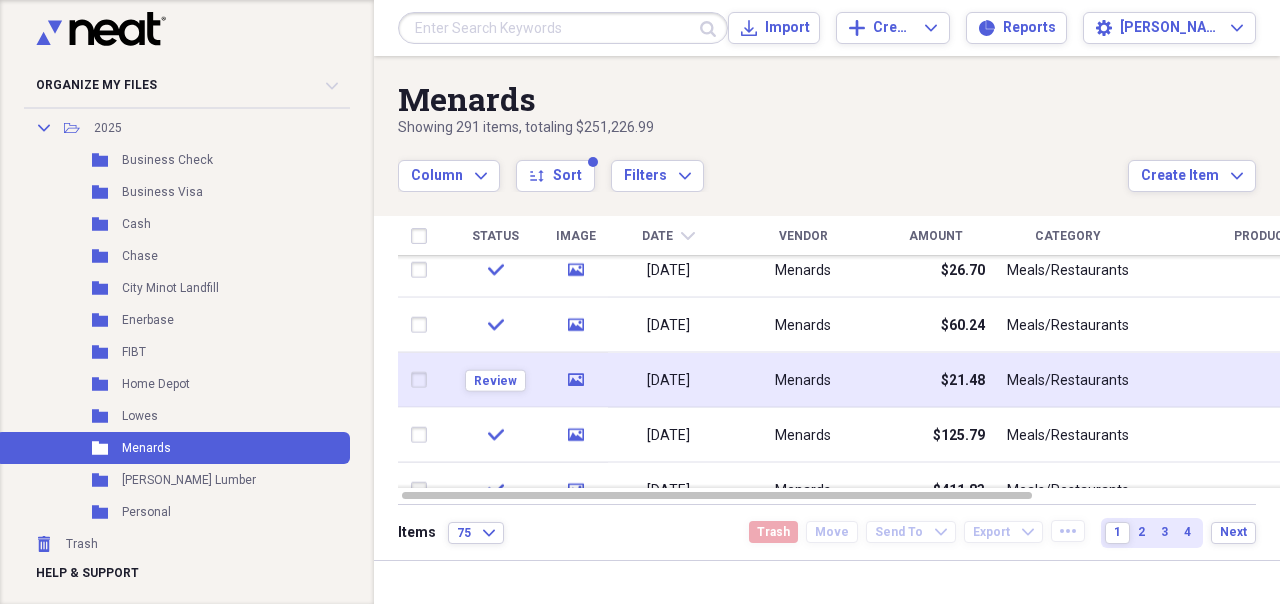 click on "Meals/Restaurants" at bounding box center (1068, 380) 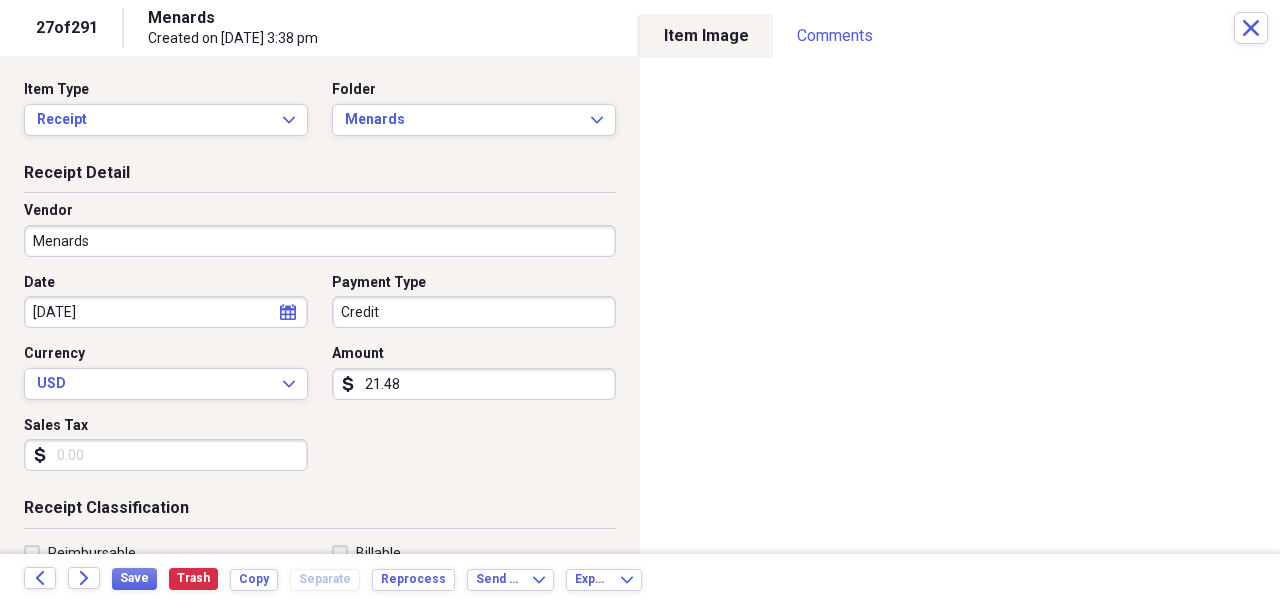 click on "Organize My Files 1 Collapse Unfiled Needs Review 1 Unfiled All Files Unfiled Unfiled Unfiled Saved Reports Collapse My Cabinet LeRoy's Home Improvements Add Folder Expand Folder 2017 Add Folder Expand Folder 2018 Add Folder Expand Folder 2019 Add Folder Expand Folder 2020 Add Folder Expand Folder 2021 Add Folder Expand Folder 2022 Add Folder Expand Folder 2023 Add Folder Expand Folder 2024 Add Folder Collapse Open Folder 2025 Add Folder Folder Business Check Add Folder Folder Business Visa Add Folder Folder Cash Add Folder Folder Chase Add Folder Folder City Minot Landfill Add Folder Folder Enerbase Add Folder Folder FIBT Add Folder Folder Home Depot Add Folder Folder Lowes Add Folder Folder Menards Add Folder Folder [PERSON_NAME] Lumber Add Folder Folder Personal Add Folder Trash Trash Help & Support Submit Import Import Add Create Expand Reports Reports Settings [PERSON_NAME] Expand Menards Showing 291 items , totaling $251,226.99 Column Expand sort Sort Filters  Expand Create Item Expand Status Image Date chevron-down 75" at bounding box center [640, 302] 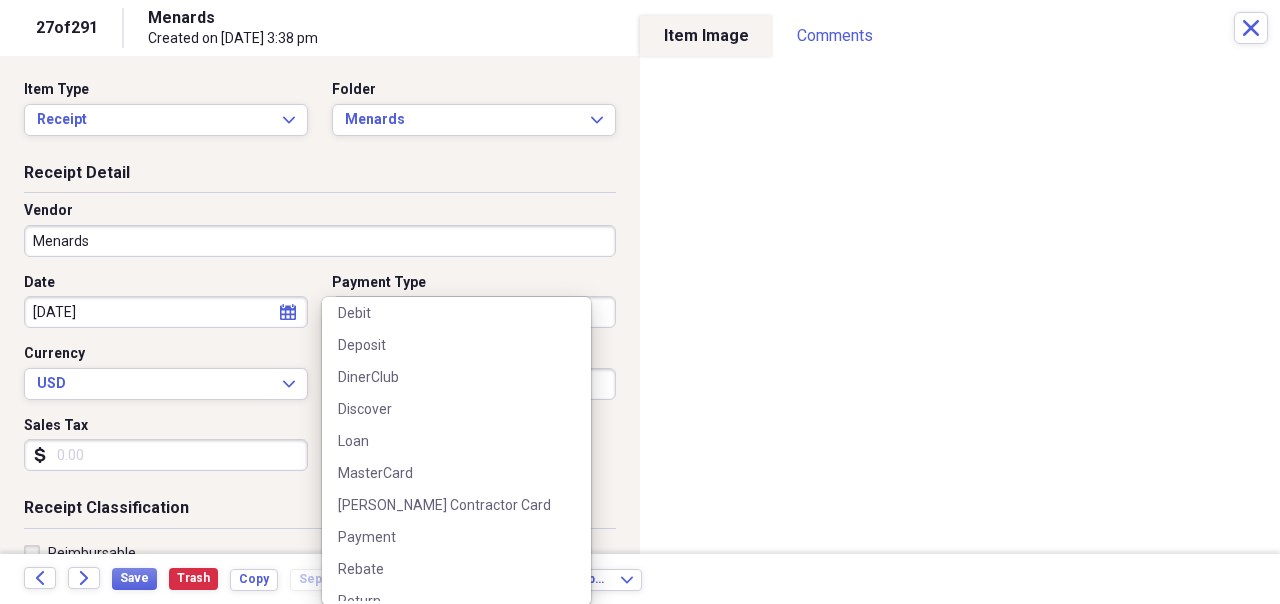 scroll, scrollTop: 400, scrollLeft: 0, axis: vertical 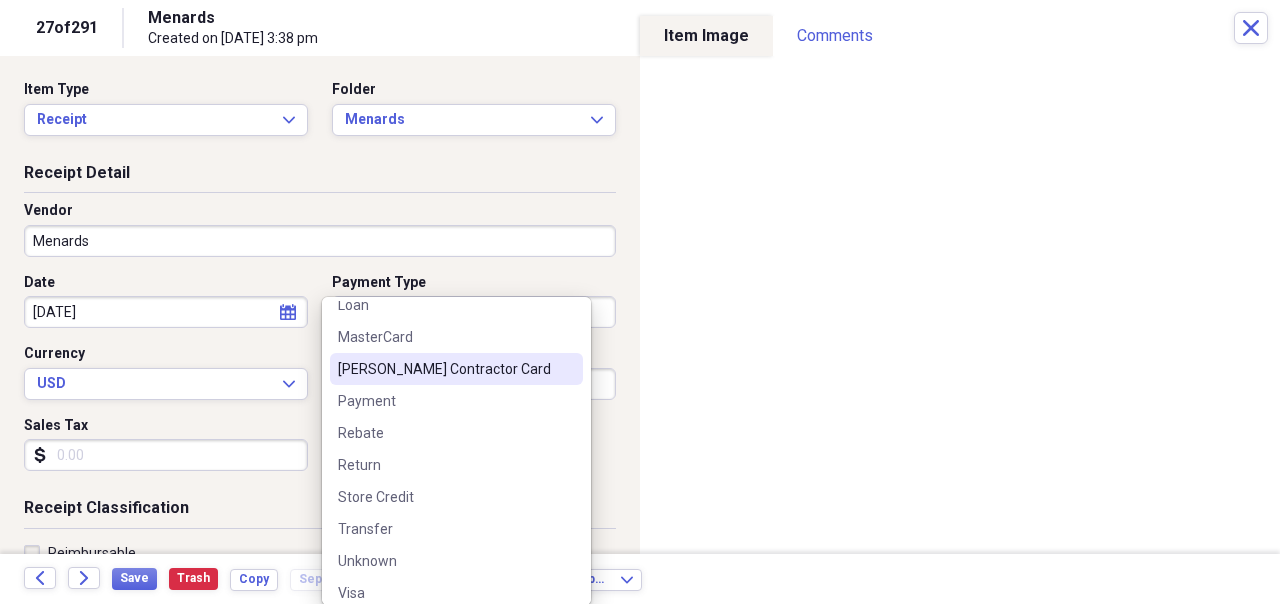 click on "[PERSON_NAME] Contractor Card" at bounding box center (444, 369) 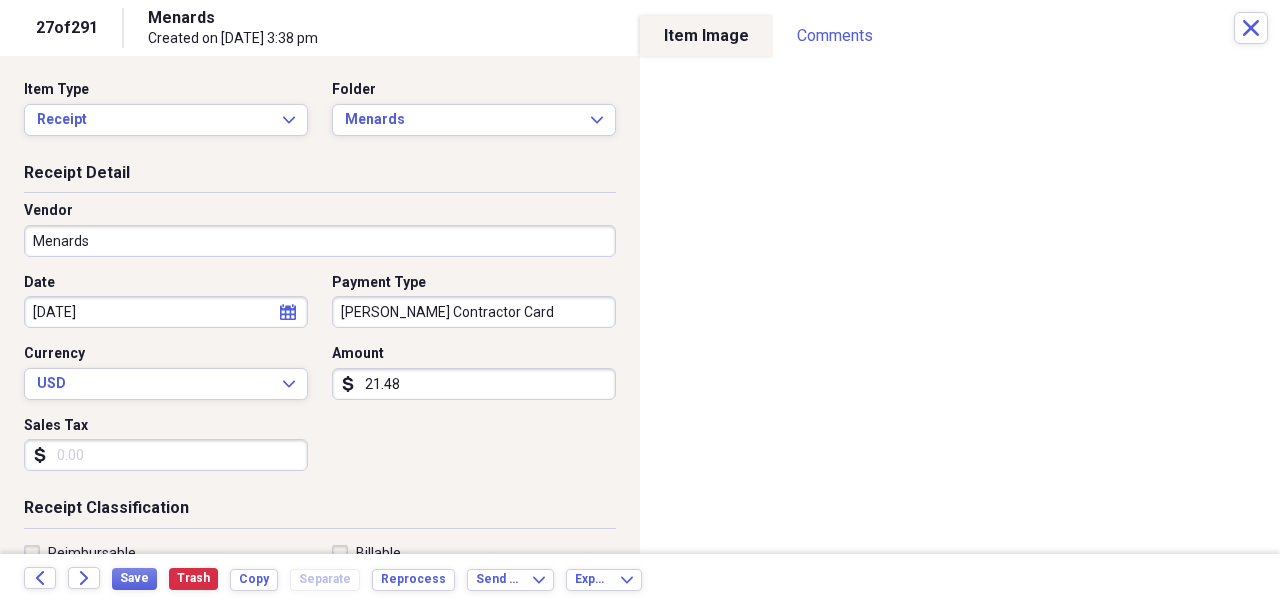 click on "21.48" at bounding box center [474, 384] 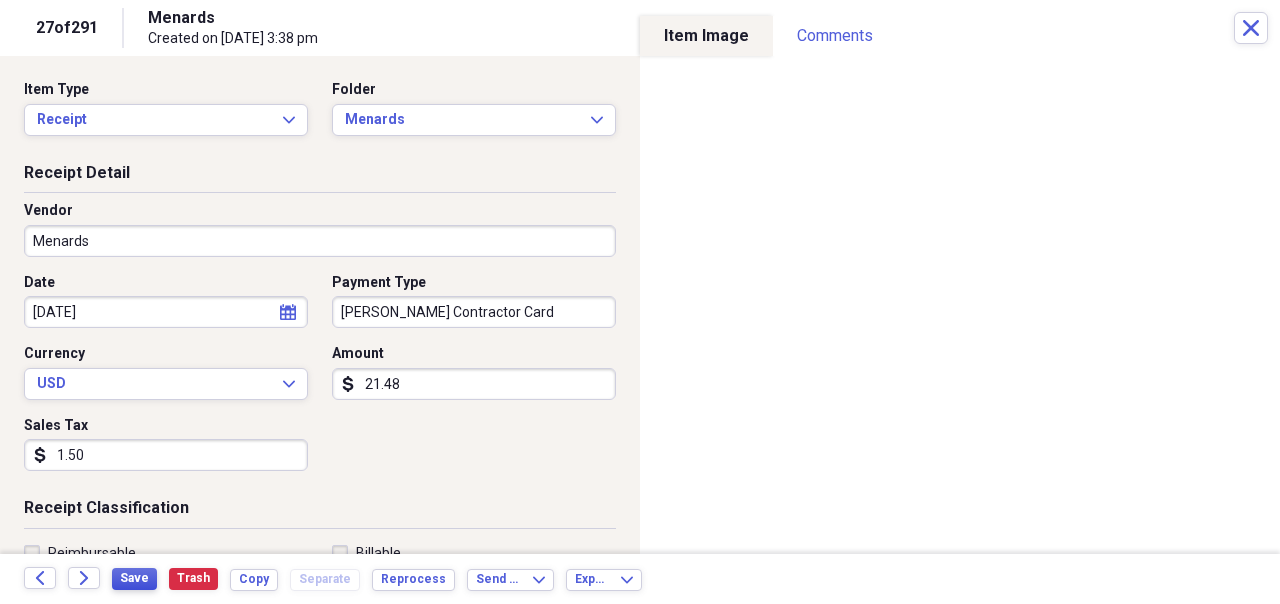 type on "1.50" 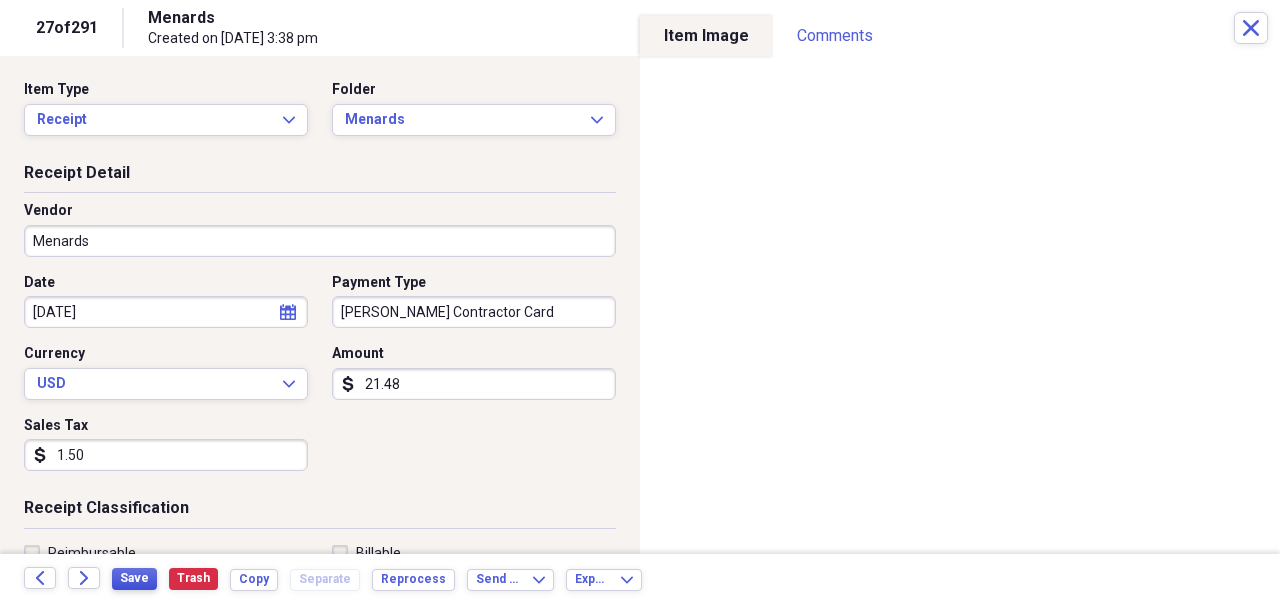 click on "Save" at bounding box center (134, 578) 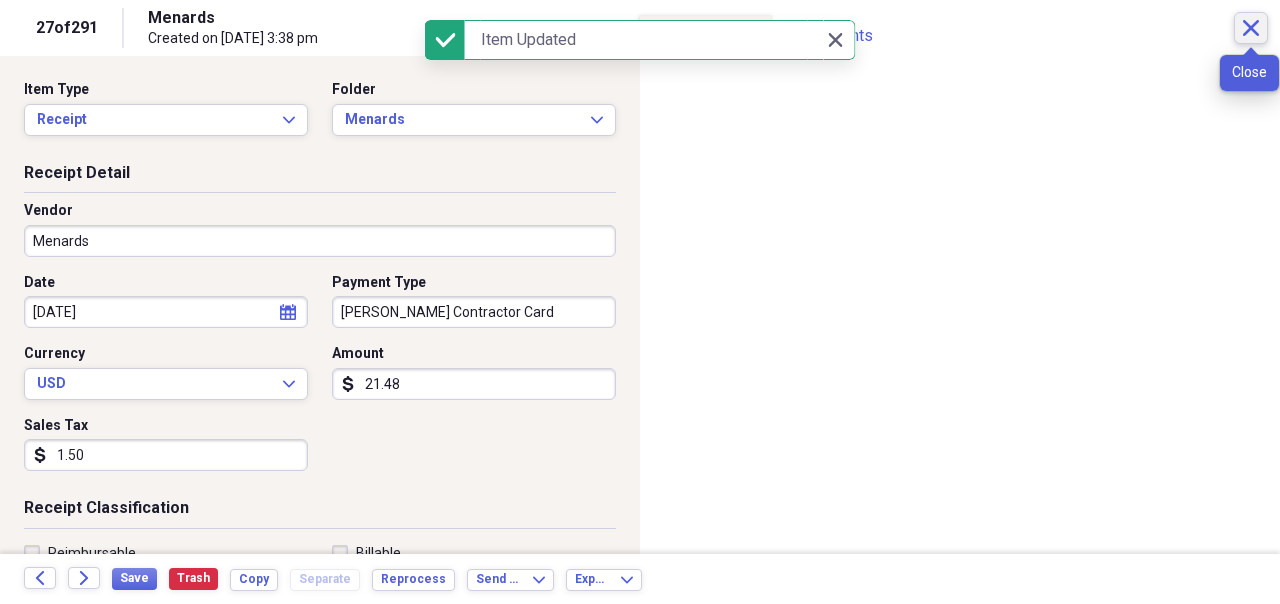 click 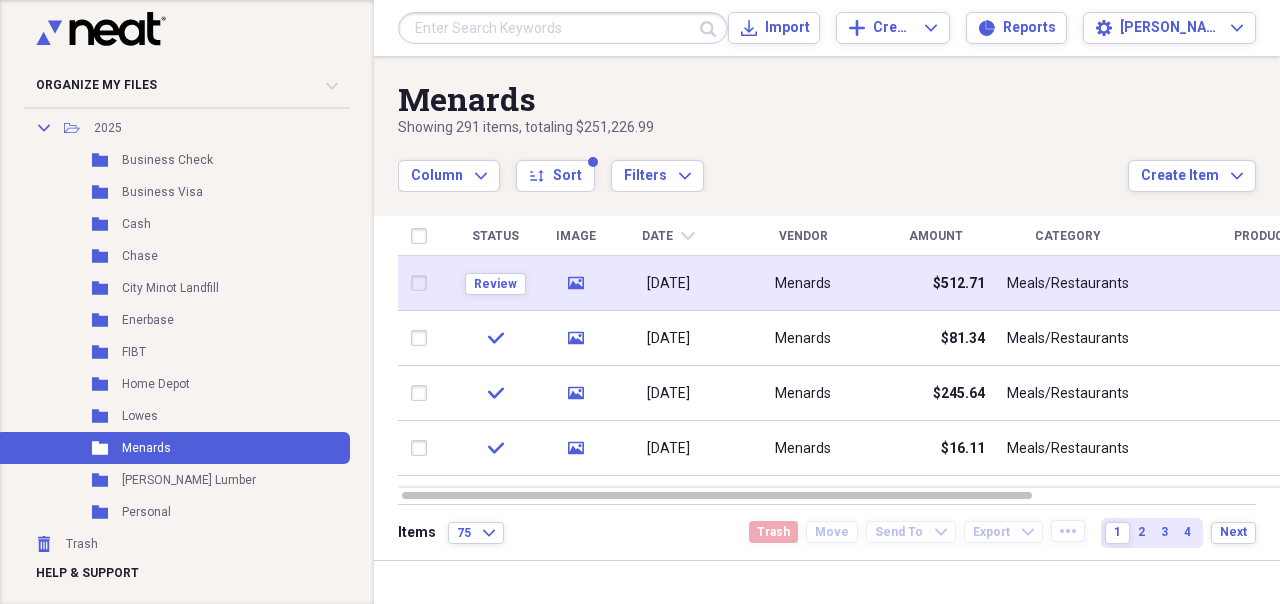 click on "$512.71" at bounding box center (959, 284) 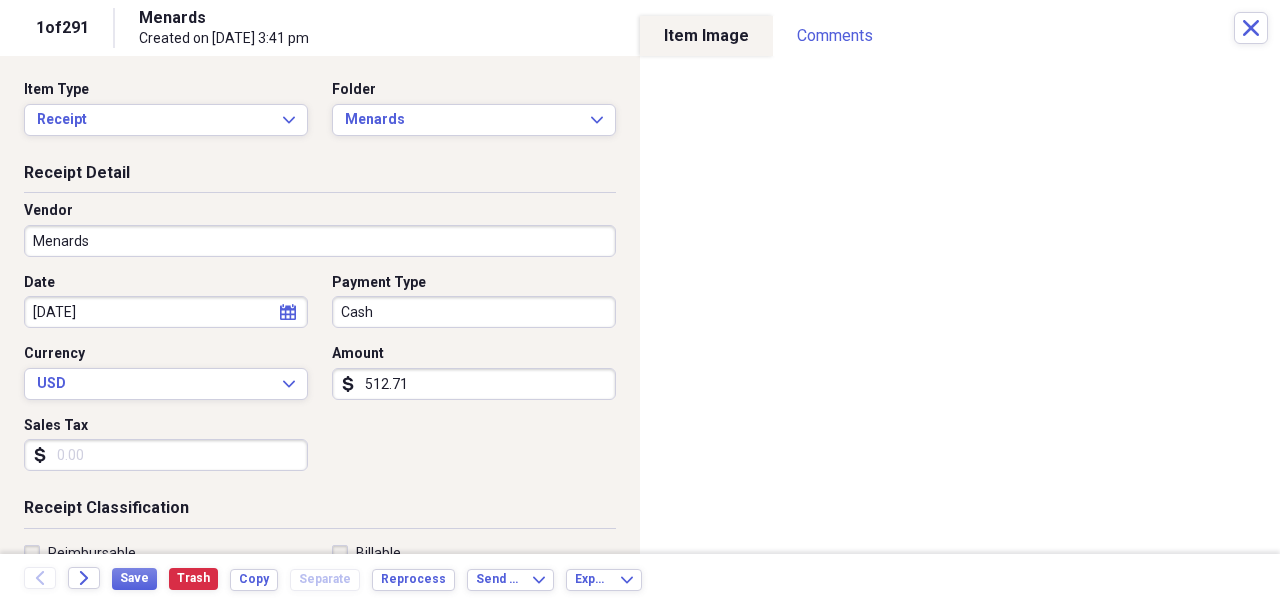 click on "Organize My Files Collapse Unfiled Needs Review Unfiled All Files Unfiled Unfiled Unfiled Saved Reports Collapse My Cabinet LeRoy's Home Improvements Add Folder Expand Folder 2017 Add Folder Expand Folder 2018 Add Folder Expand Folder 2019 Add Folder Expand Folder 2020 Add Folder Expand Folder 2021 Add Folder Expand Folder 2022 Add Folder Expand Folder 2023 Add Folder Expand Folder 2024 Add Folder Collapse Open Folder 2025 Add Folder Folder Business Check Add Folder Folder Business Visa Add Folder Folder Cash Add Folder Folder Chase Add Folder Folder City Minot Landfill Add Folder Folder Enerbase Add Folder Folder FIBT Add Folder Folder Home Depot Add Folder Folder Lowes Add Folder Folder Menards Add Folder Folder [PERSON_NAME] Lumber Add Folder Folder Personal Add Folder Trash Trash Help & Support Submit Import Import Add Create Expand Reports Reports Settings [PERSON_NAME] Expand Menards Showing 291 items , totaling $251,226.99 Column Expand sort Sort Filters  Expand Create Item Expand Status Image Date chevron-down Vendor" at bounding box center [640, 302] 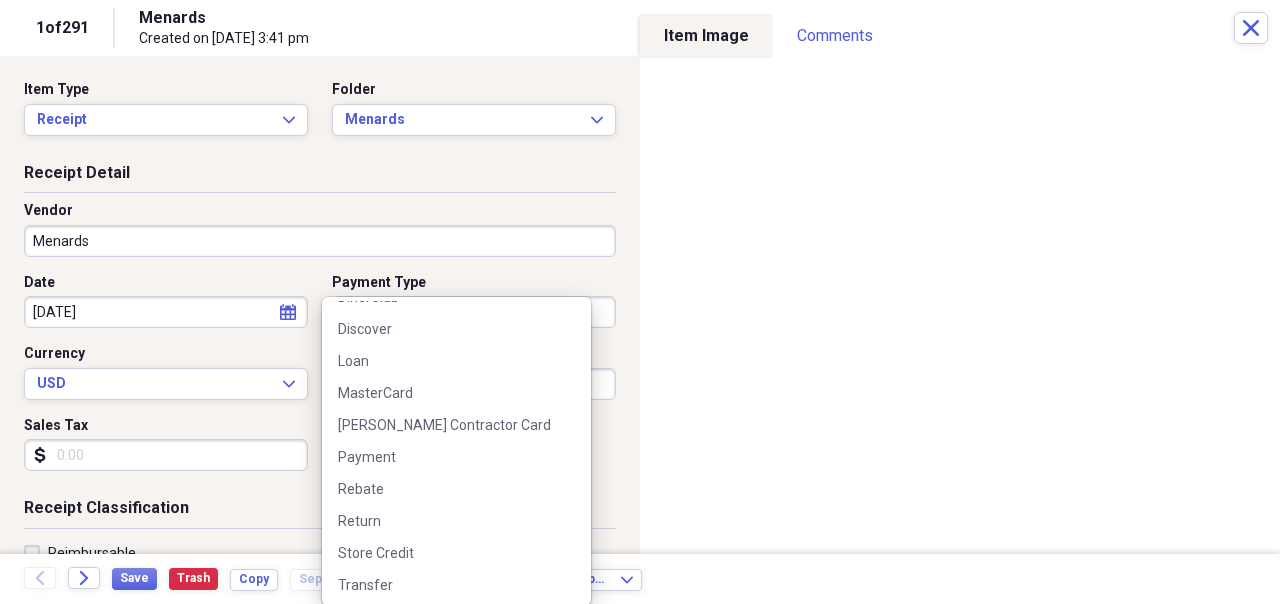 scroll, scrollTop: 443, scrollLeft: 0, axis: vertical 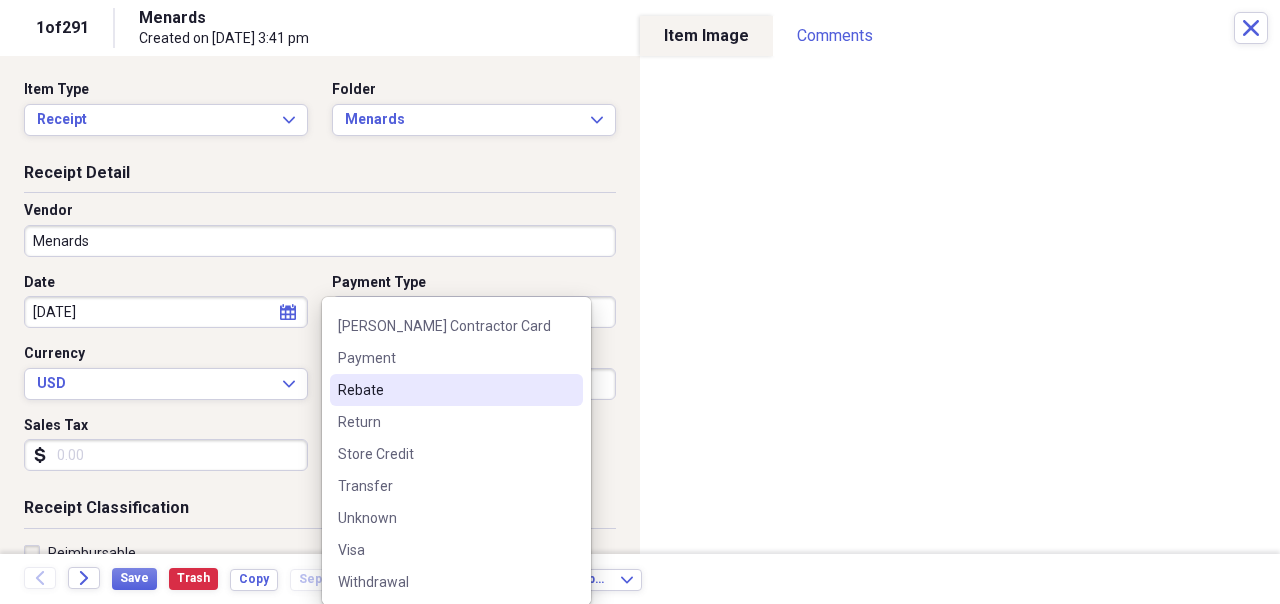 click on "Rebate" at bounding box center (444, 390) 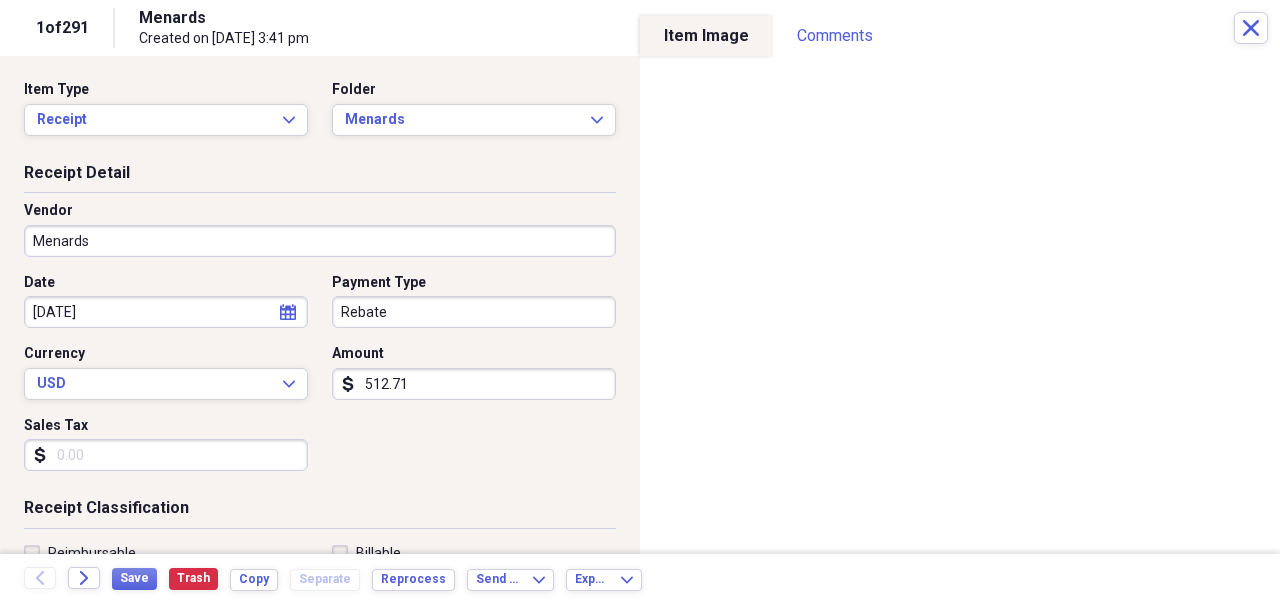 click on "512.71" at bounding box center (474, 384) 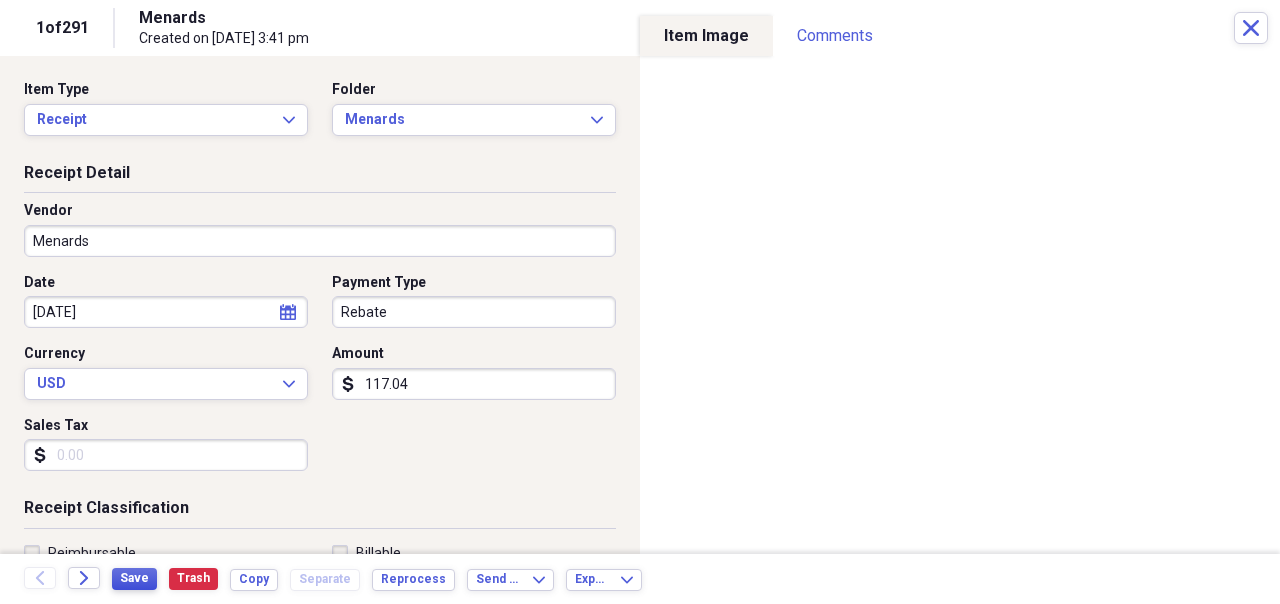 type on "117.04" 